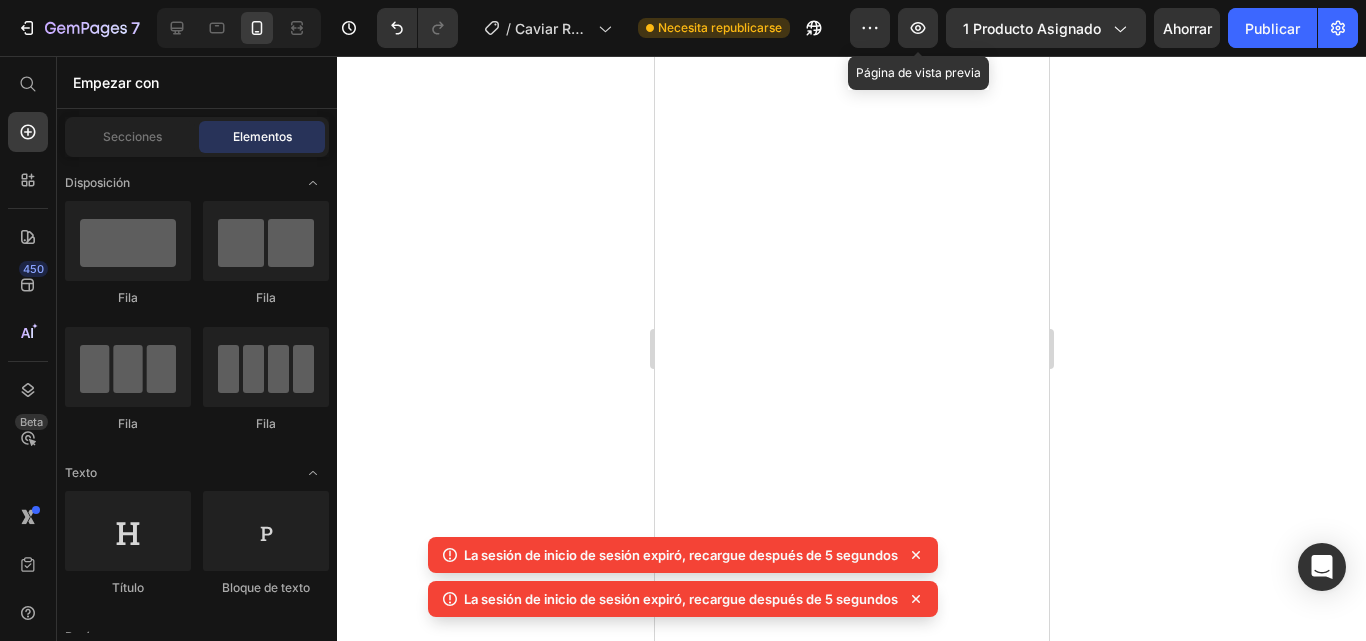 scroll, scrollTop: 0, scrollLeft: 0, axis: both 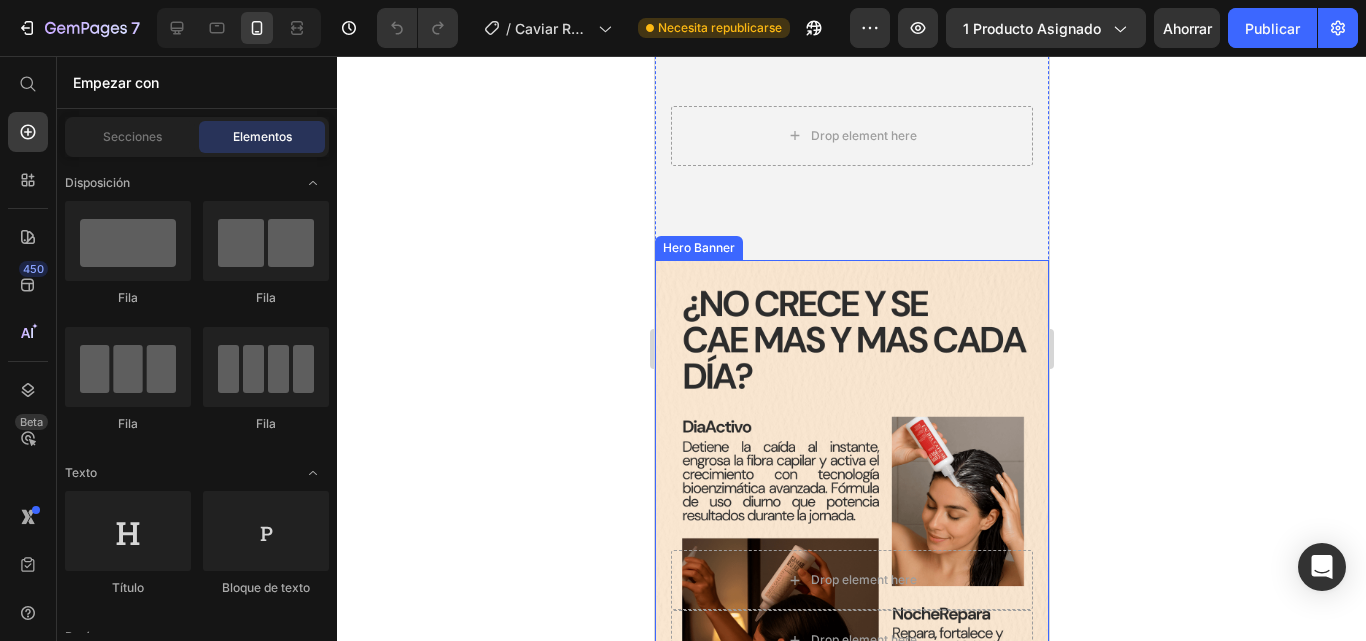 click at bounding box center [851, 610] 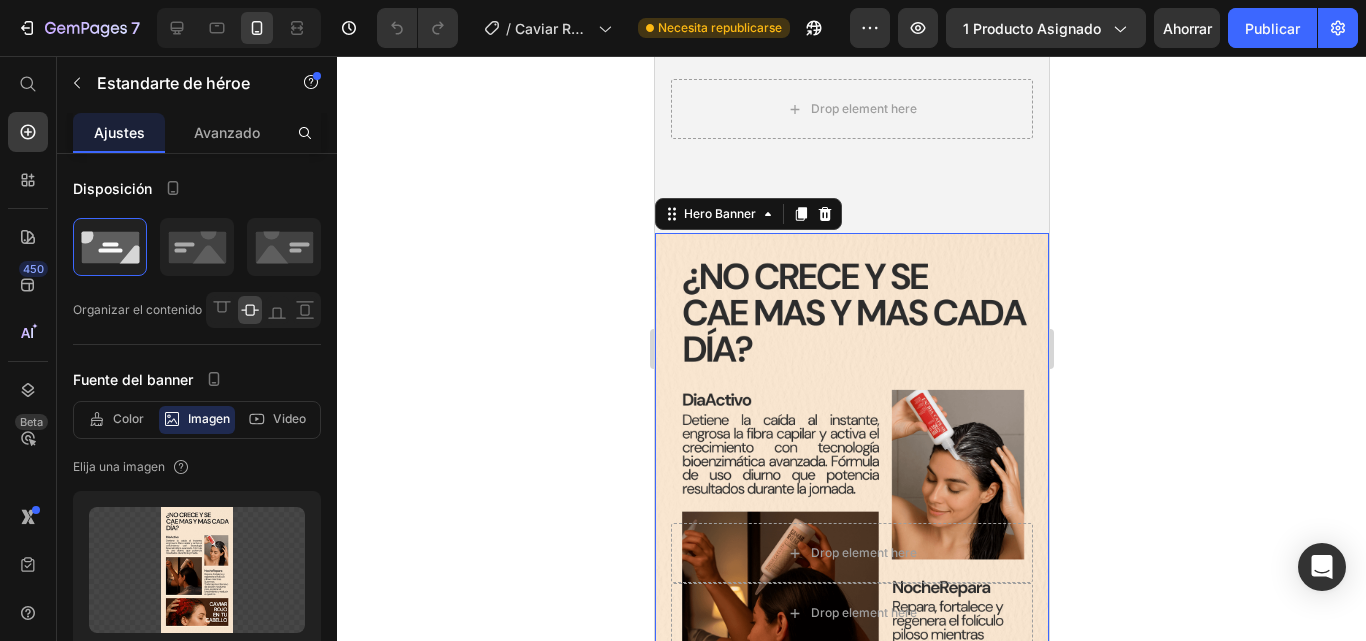 scroll, scrollTop: 4400, scrollLeft: 0, axis: vertical 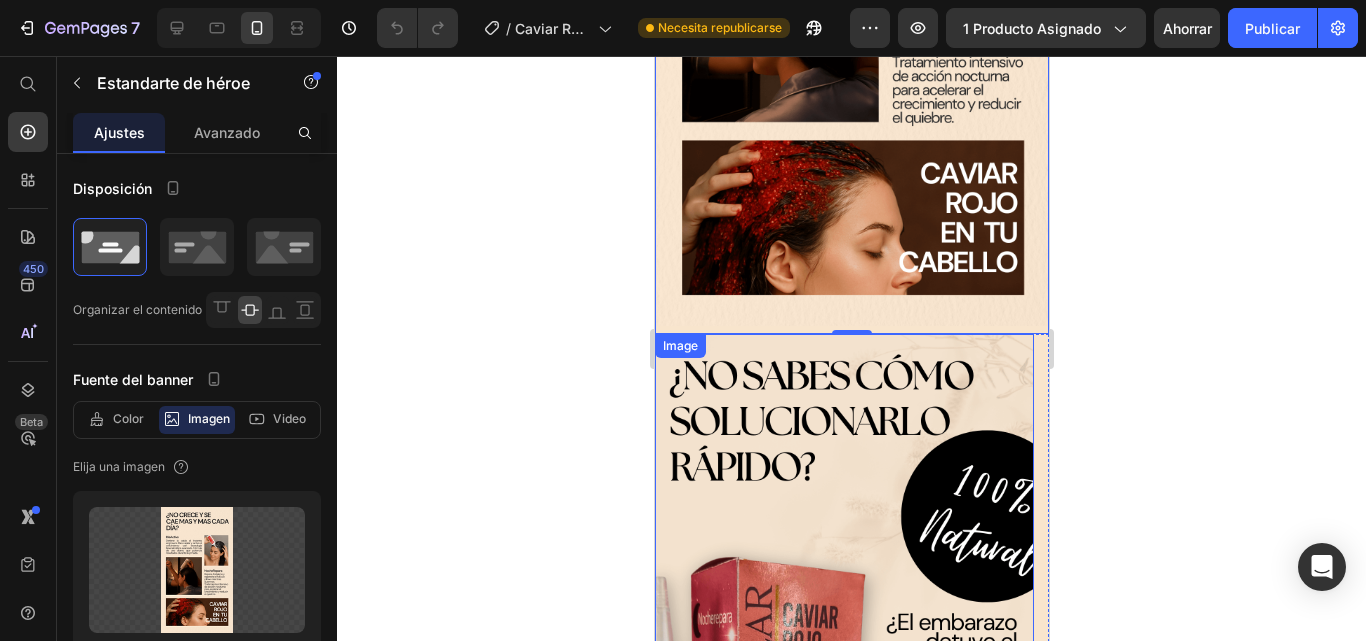 click at bounding box center [843, 671] 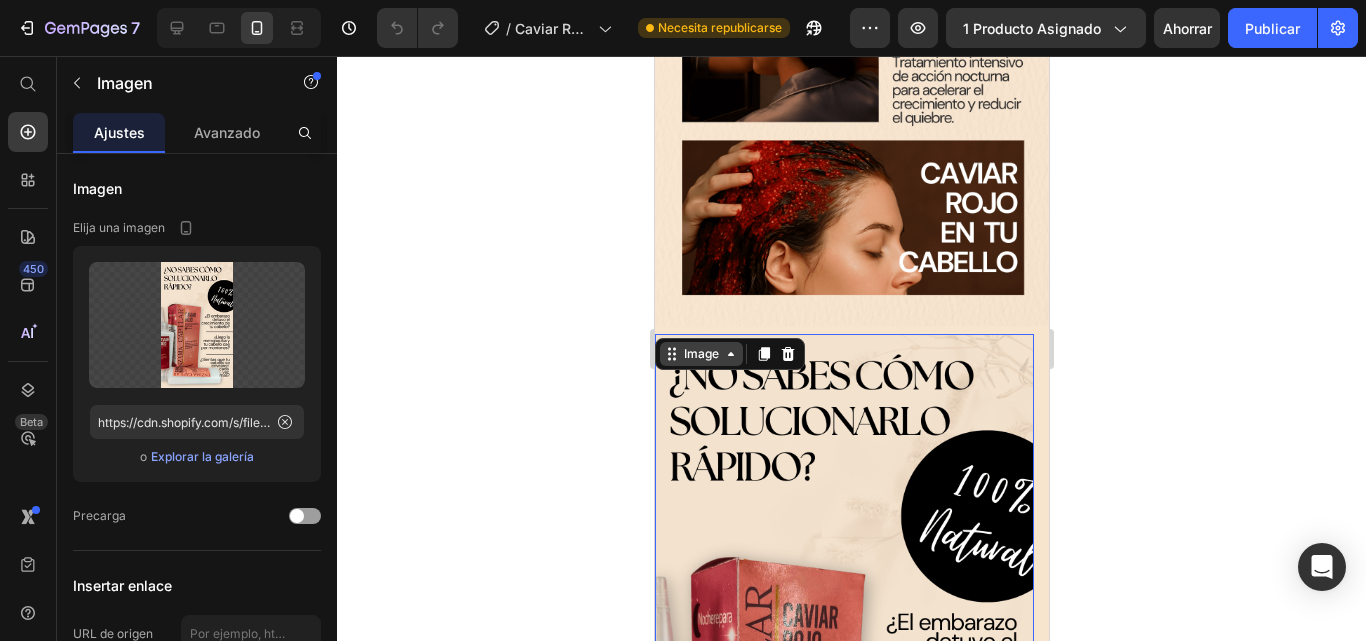 click 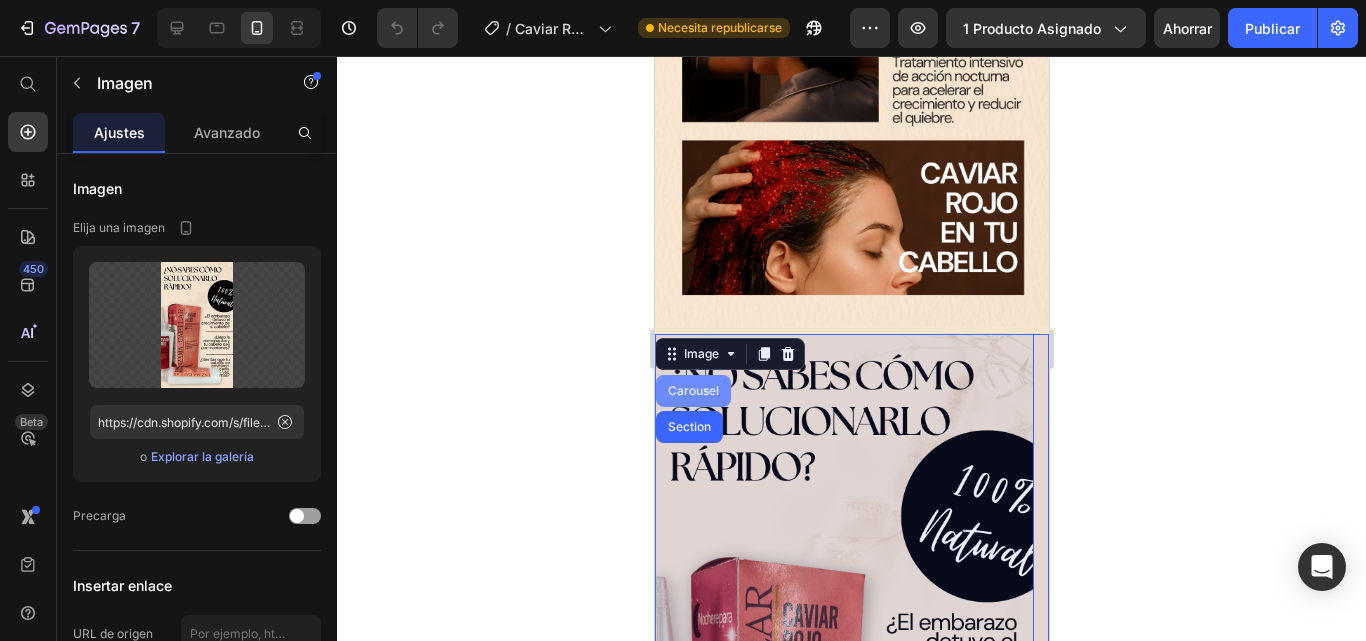 click on "Carousel" at bounding box center (692, 391) 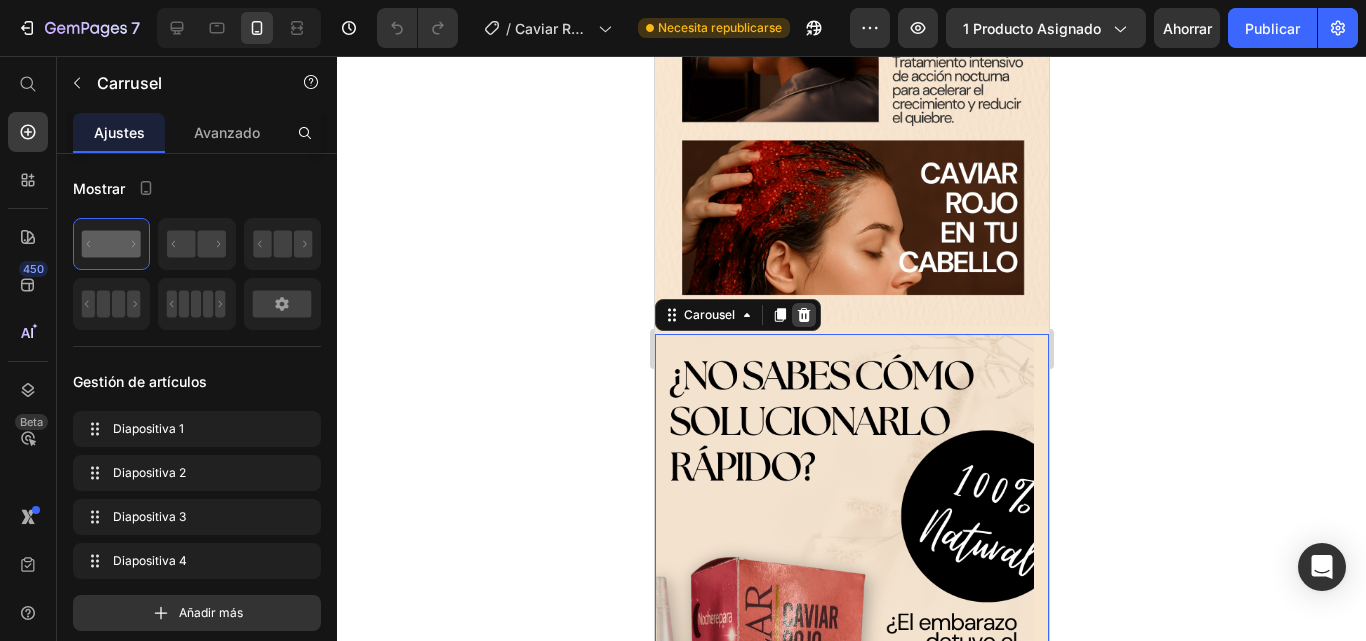 click 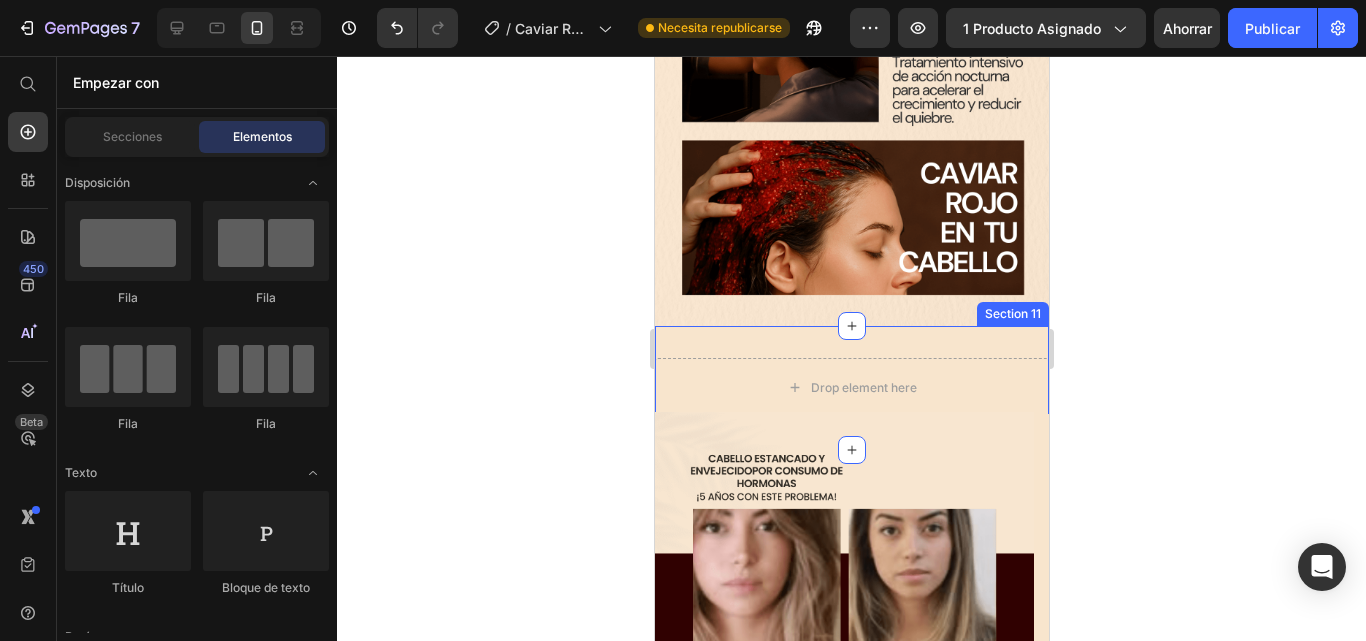 click on "Drop element here Section 11" at bounding box center [851, 388] 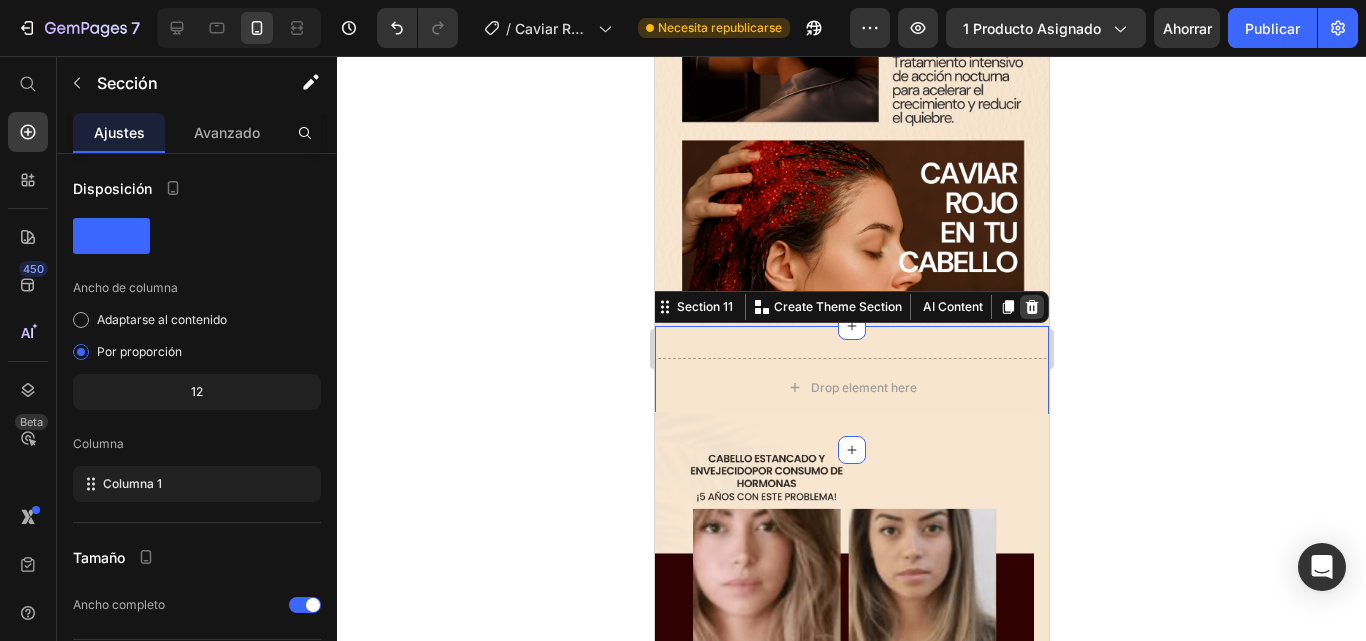 click 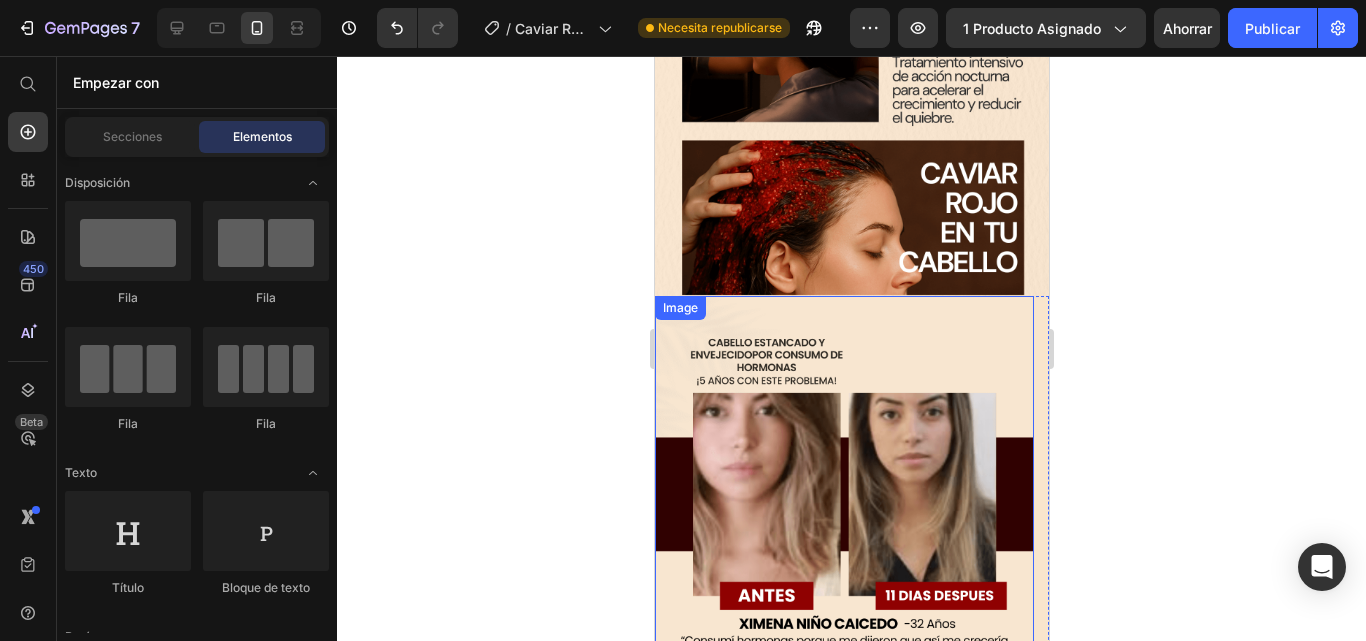 click on "Image" at bounding box center [679, 308] 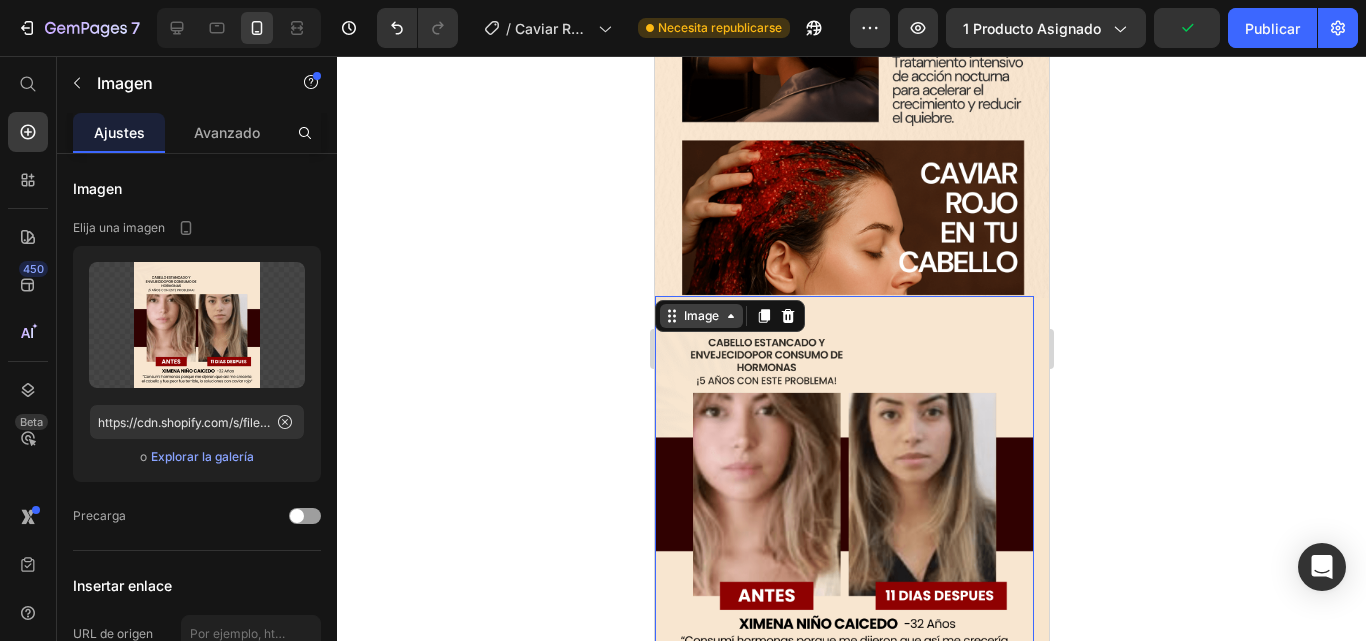click 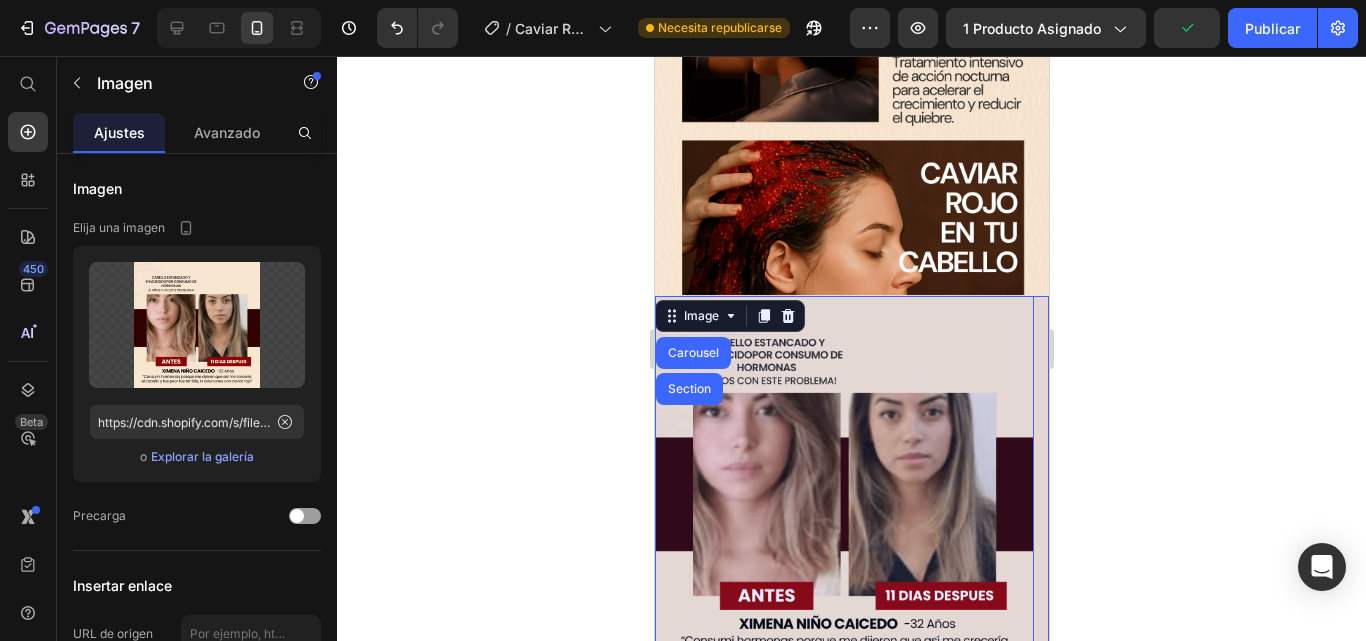 click on "Carousel" at bounding box center (692, 353) 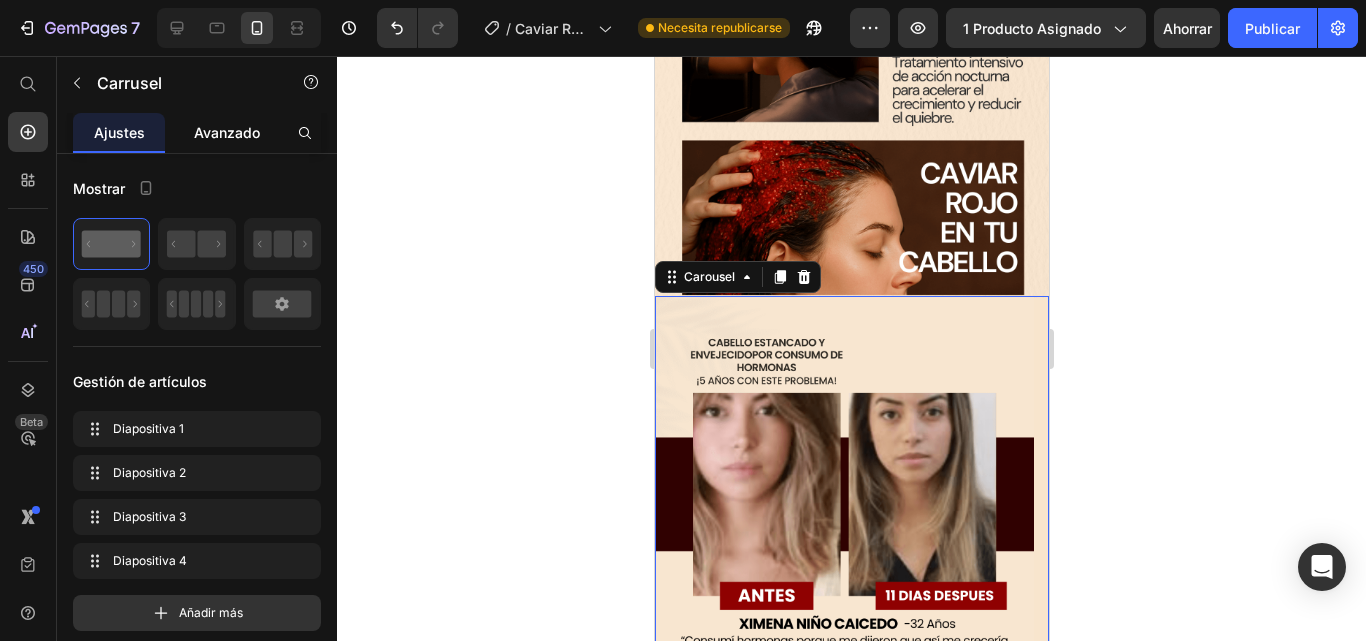 click on "Avanzado" at bounding box center (227, 132) 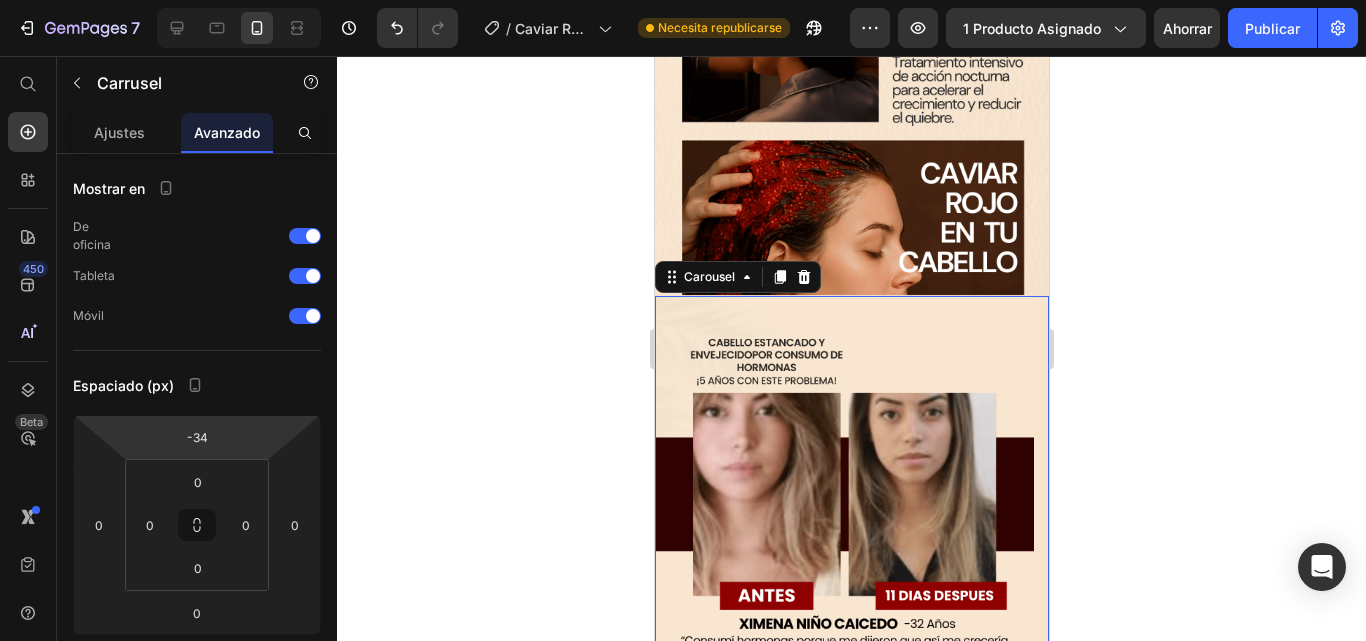 type on "108" 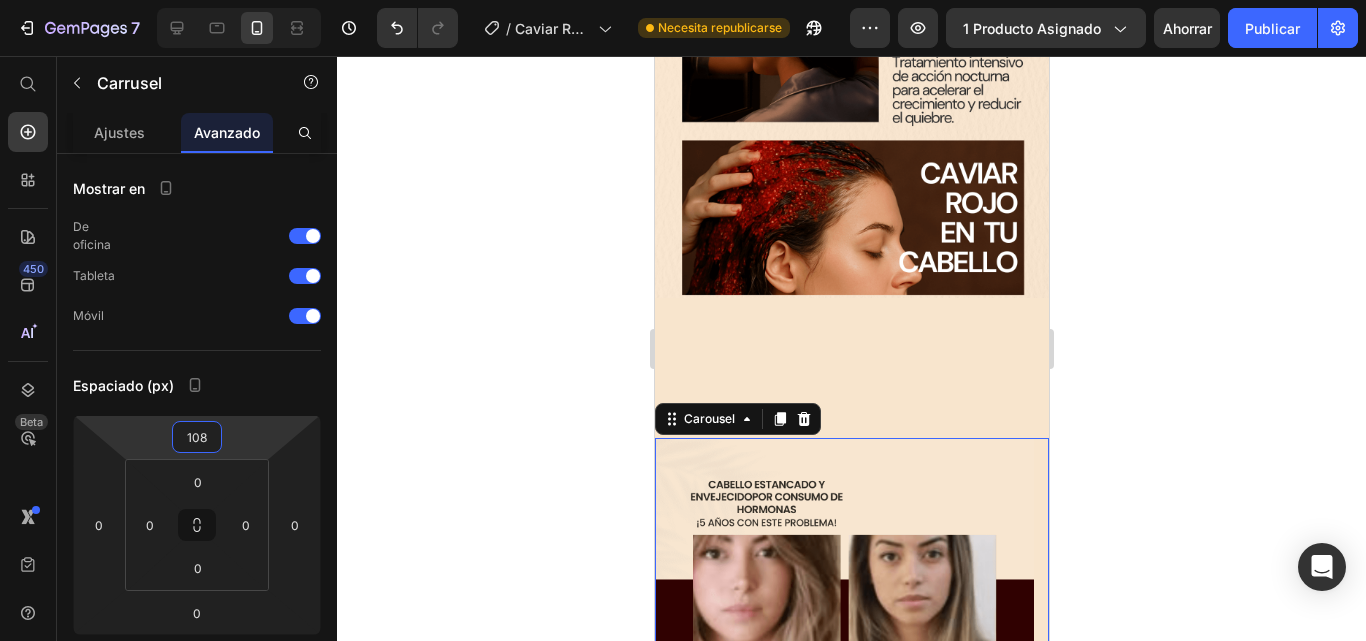 drag, startPoint x: 252, startPoint y: 416, endPoint x: 290, endPoint y: 345, distance: 80.529495 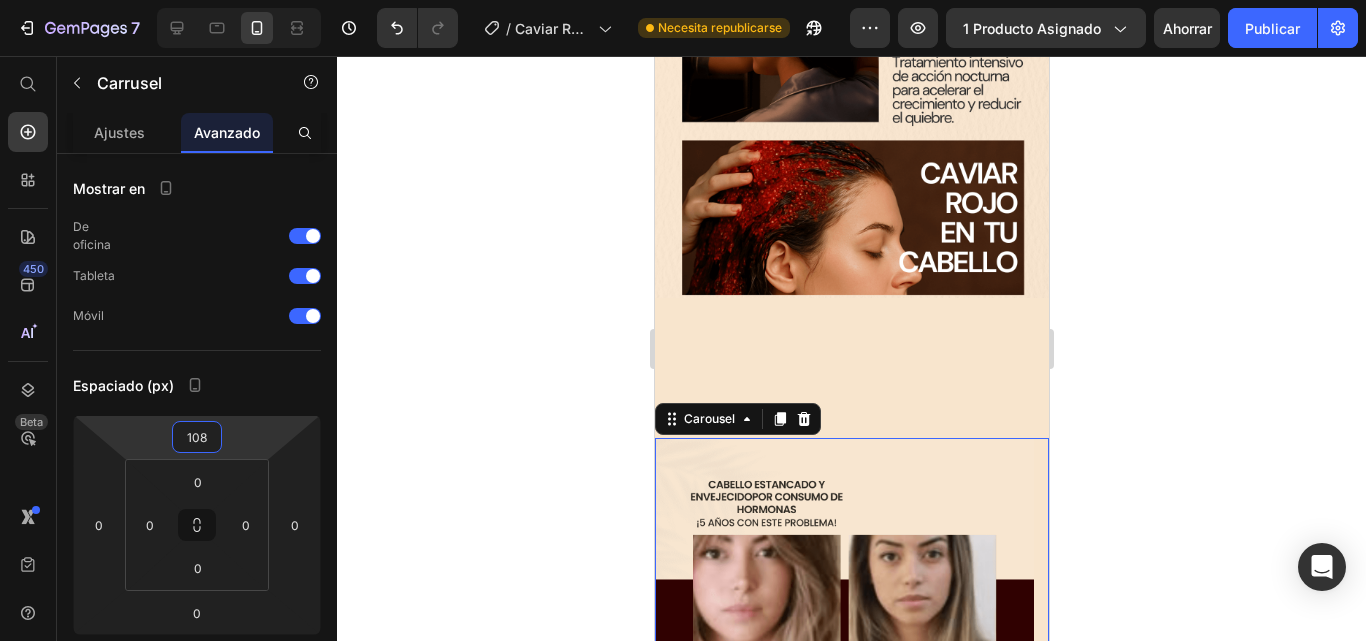 click on "Historial de versiones / Caviar Rojo [DATE] Necesita republicarse Avance 1 producto asignado Ahorrar Publicar 450 Beta Empezar con Secciones Elementos Sección de héroes Detalle del producto Marcas Insignias de confianza Garantizar Desglose del producto Cómo utilizar Testimonios Comparar Manojo Preguntas frecuentes Prueba social Historia de la marca Lista de productos Recopilación Lista de blogs Contacto Sticky Añadir al carrito Pie de página personalizado Explorar la biblioteca 450 Disposición
Fila
Fila
Fila
Fila Texto
Título
Bloque de texto Botón
Botón
Botón" at bounding box center (683, 0) 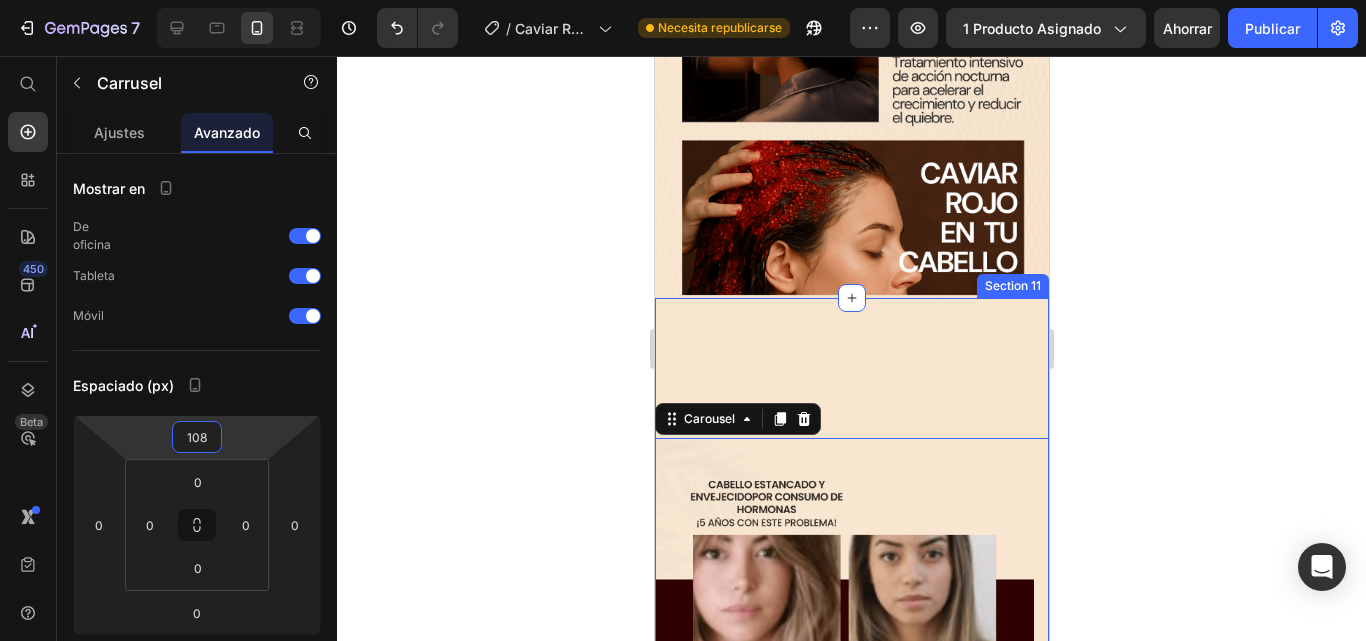click on "Image Image Image Image Carousel   0" at bounding box center [851, 573] 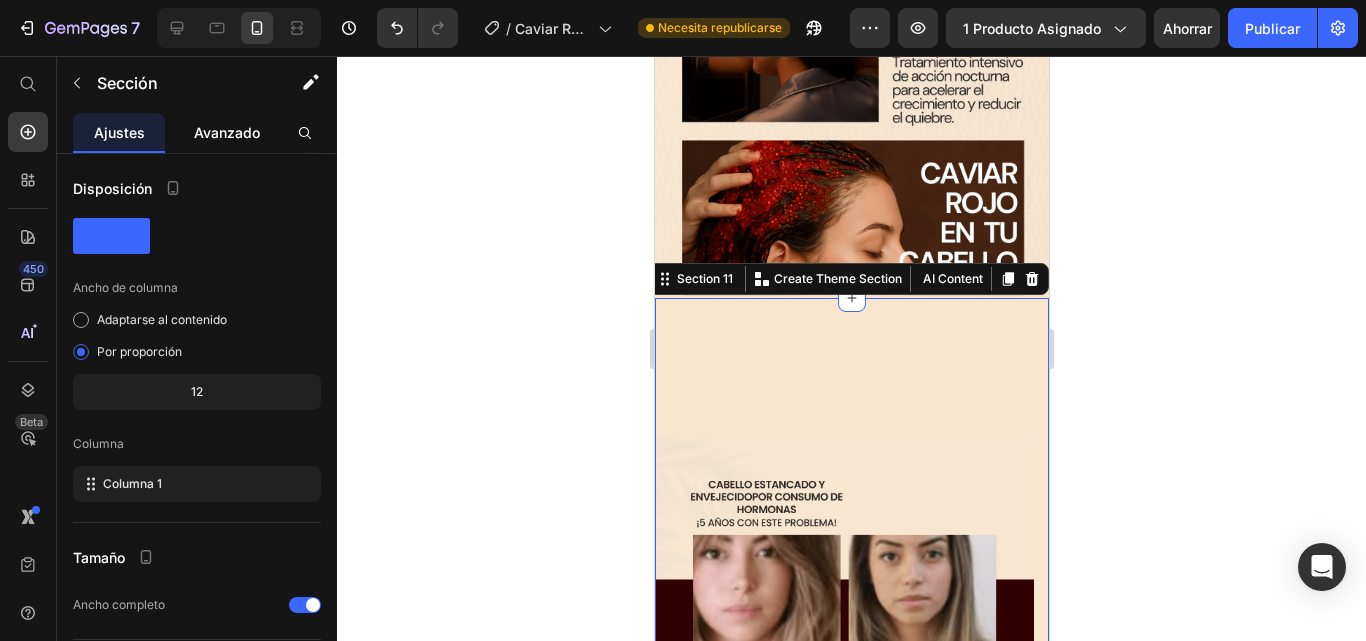 click on "Avanzado" at bounding box center [227, 132] 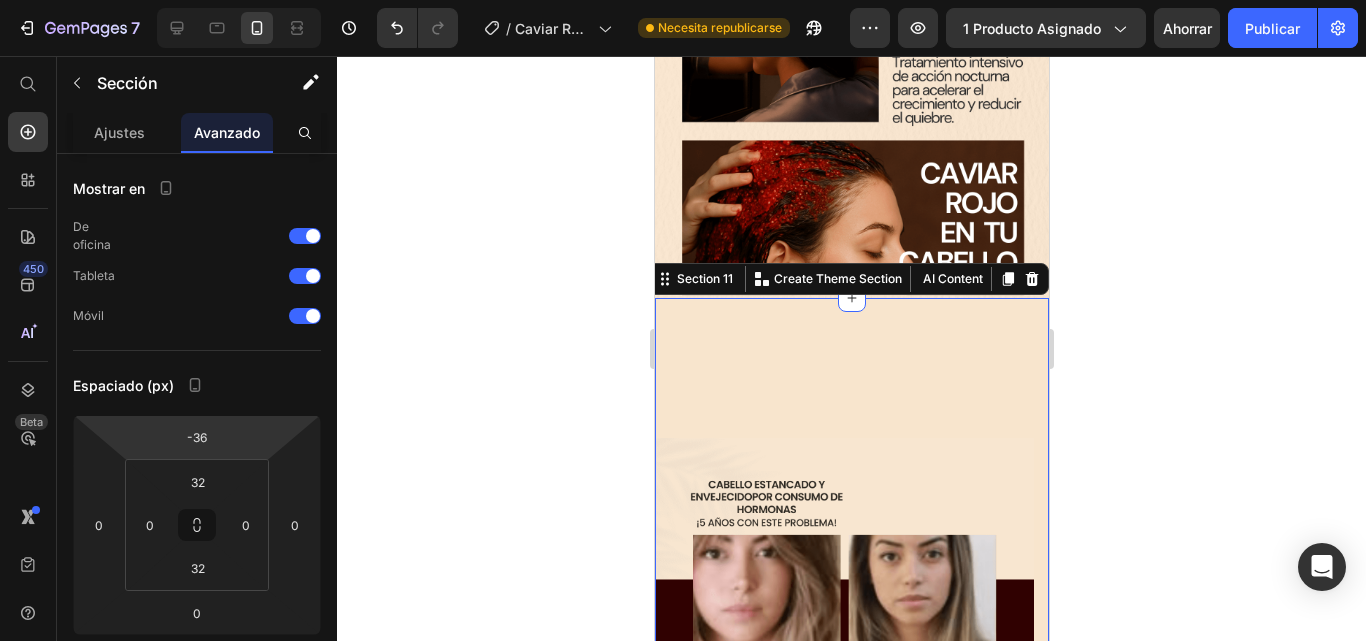 type on "104" 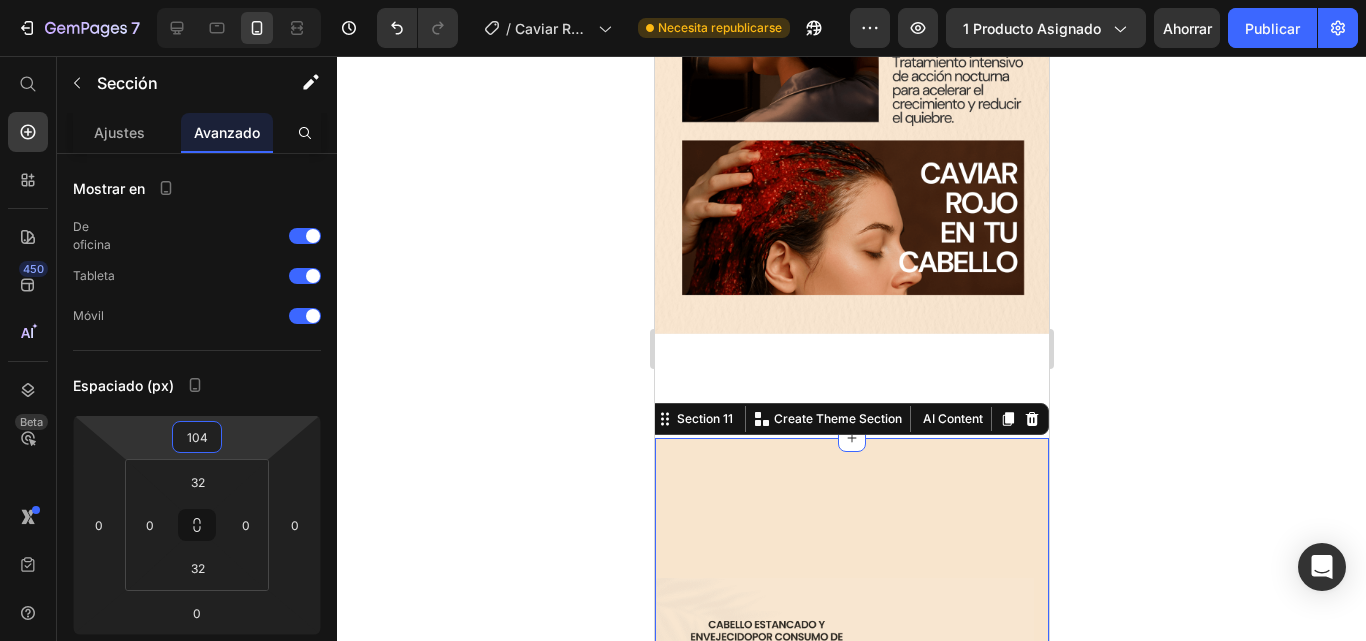drag, startPoint x: 255, startPoint y: 421, endPoint x: 287, endPoint y: 351, distance: 76.96753 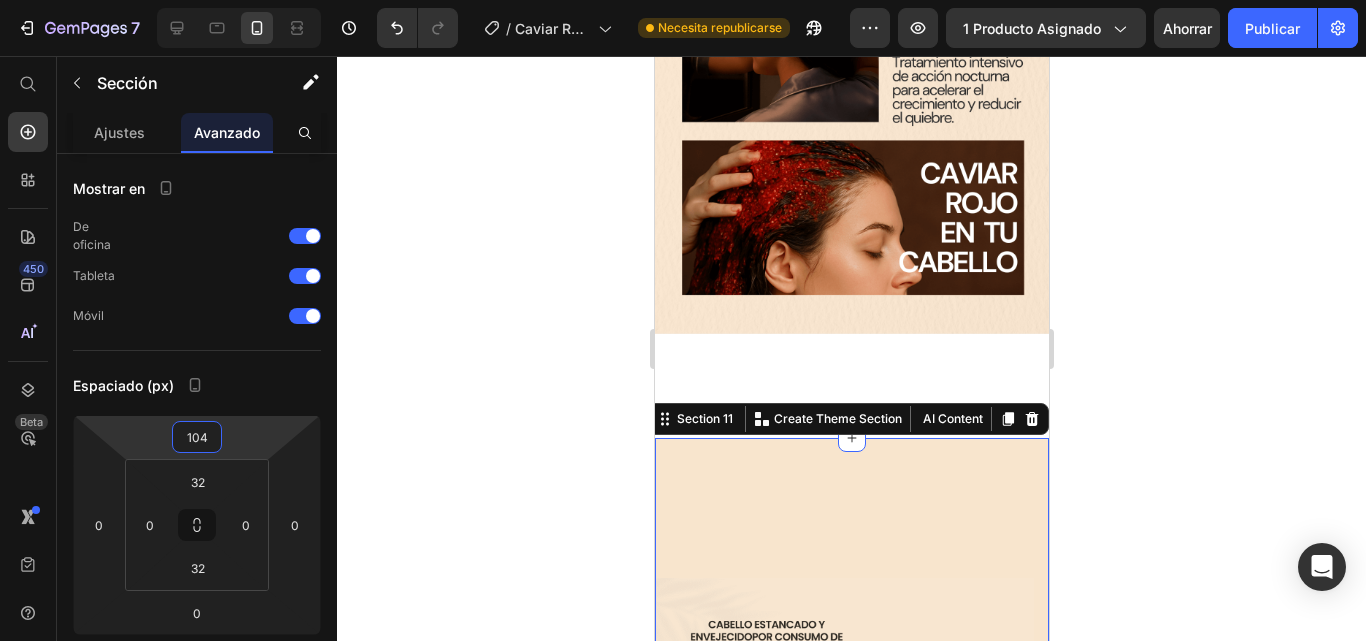 click on "Historial de versiones / Caviar Rojo [DATE] Necesita republicarse Avance 1 producto asignado Ahorrar Publicar 450 Beta Empezar con Secciones Elementos Sección de héroes Detalle del producto Marcas Insignias de confianza Garantizar Desglose del producto Cómo utilizar Testimonios Comparar Manojo Preguntas frecuentes Prueba social Historia de la marca Lista de productos Recopilación Lista de blogs Contacto Sticky Añadir al carrito Pie de página personalizado Explorar la biblioteca 450 Disposición
Fila
Fila
Fila
Fila Texto
Título
Bloque de texto Botón
Botón
Botón" at bounding box center (683, 0) 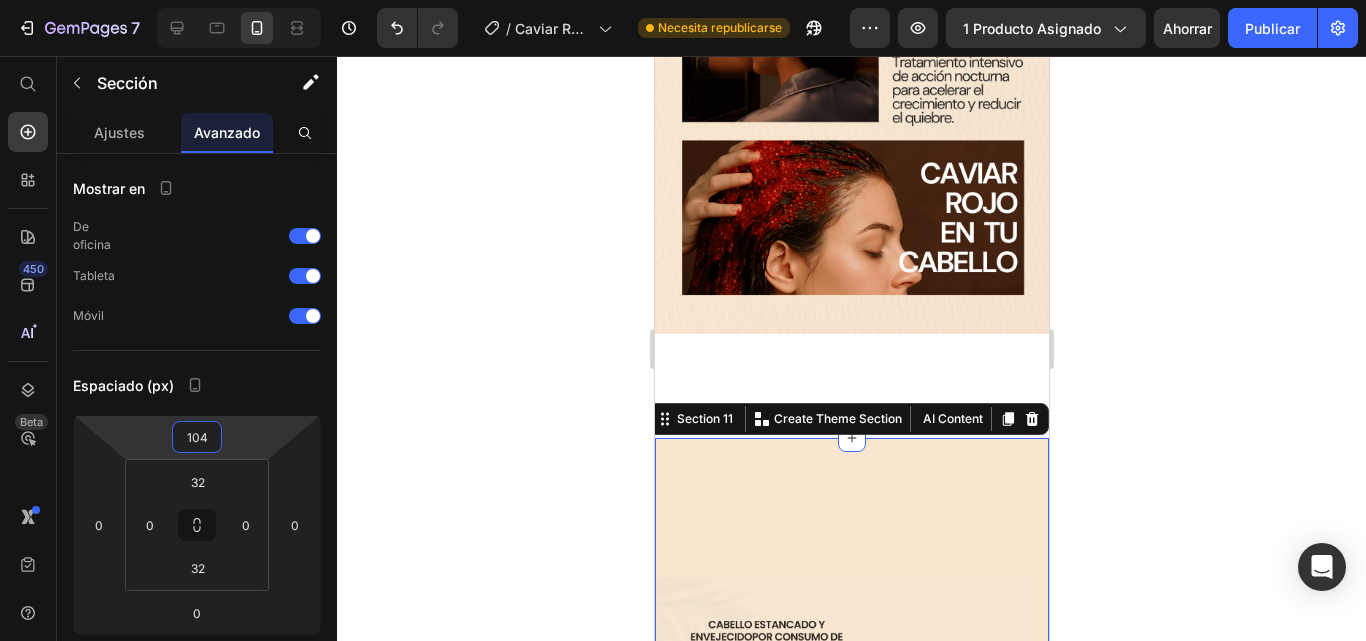 click on "Drop element here Hero Banner
Drop element here
Drop element here Hero Banner Section 10 Image Image Image Image Carousel Section 11   You can create reusable sections Create Theme Section AI Content Write with GemAI What would you like to describe here? Tone and Voice Persuasive Product BAMBU Y ALOE MAX - MEGAOFERTA Show more Generate Root" at bounding box center [851, -25] 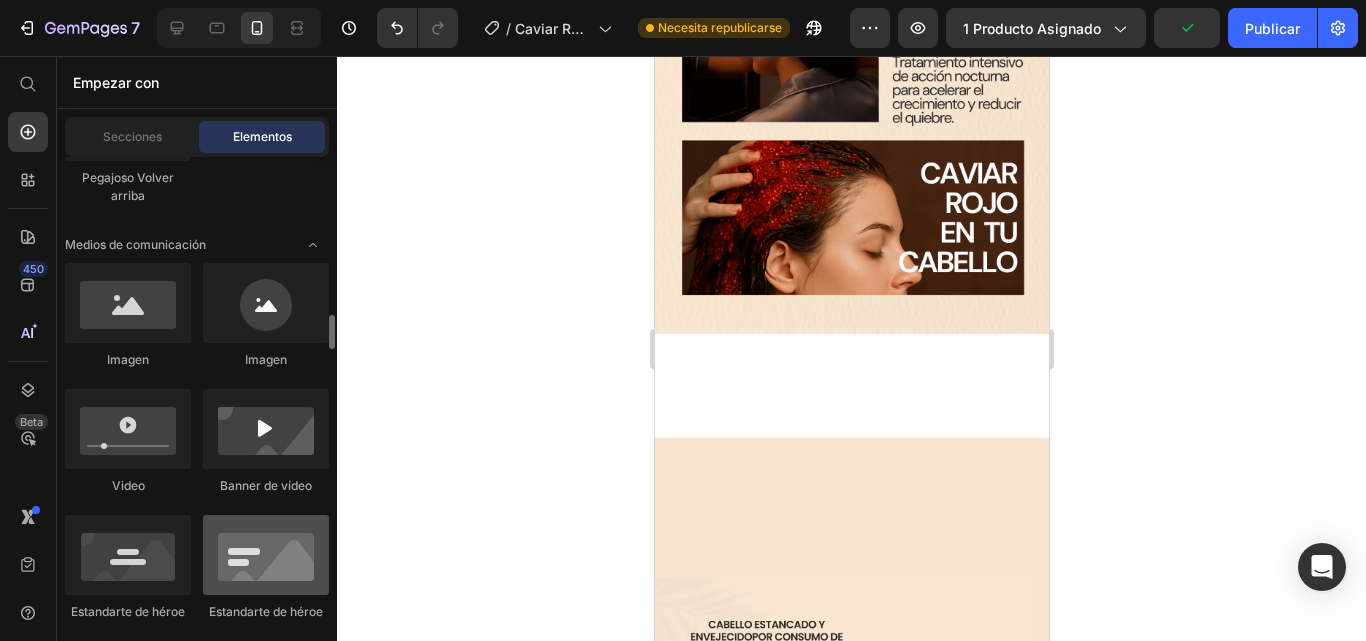 scroll, scrollTop: 800, scrollLeft: 0, axis: vertical 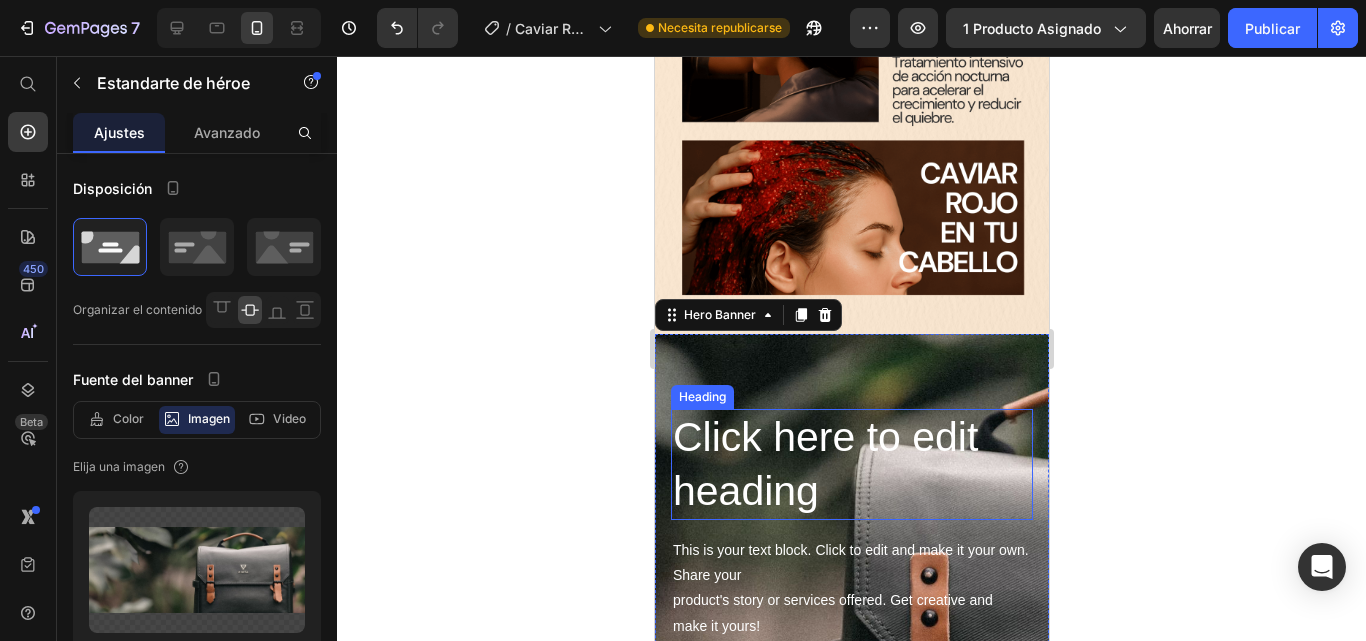 click on "Click here to edit heading" at bounding box center [851, 464] 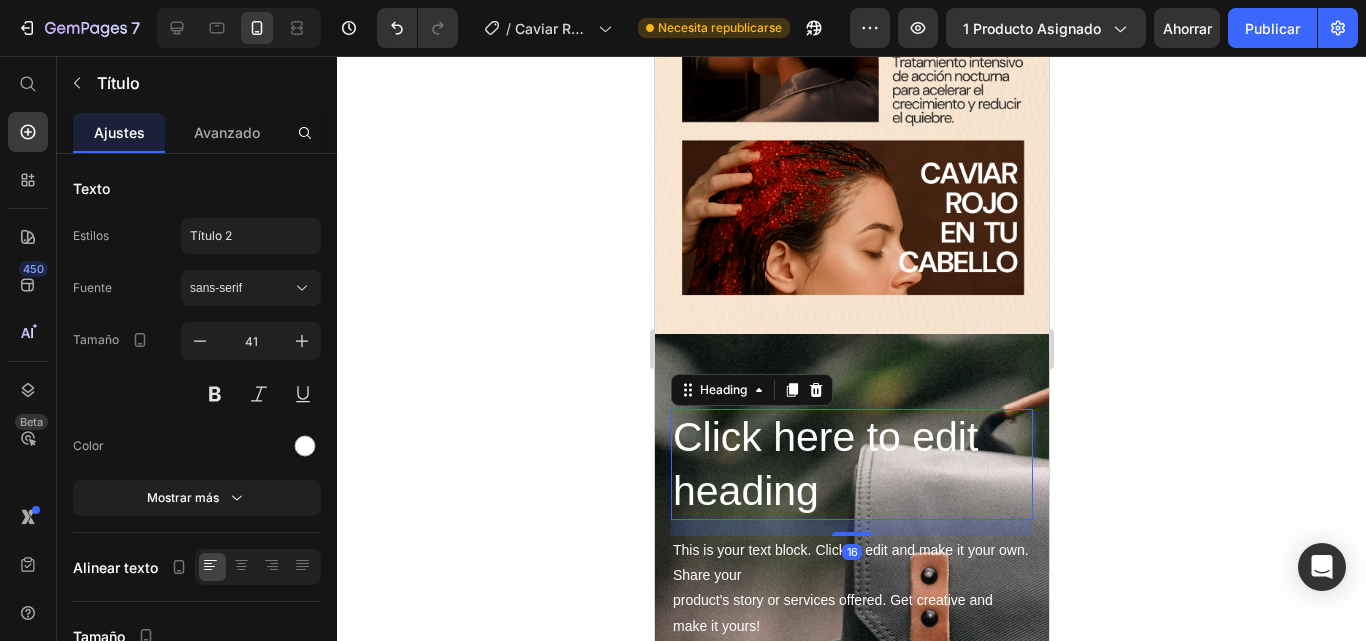 drag, startPoint x: 809, startPoint y: 360, endPoint x: 782, endPoint y: 502, distance: 144.54411 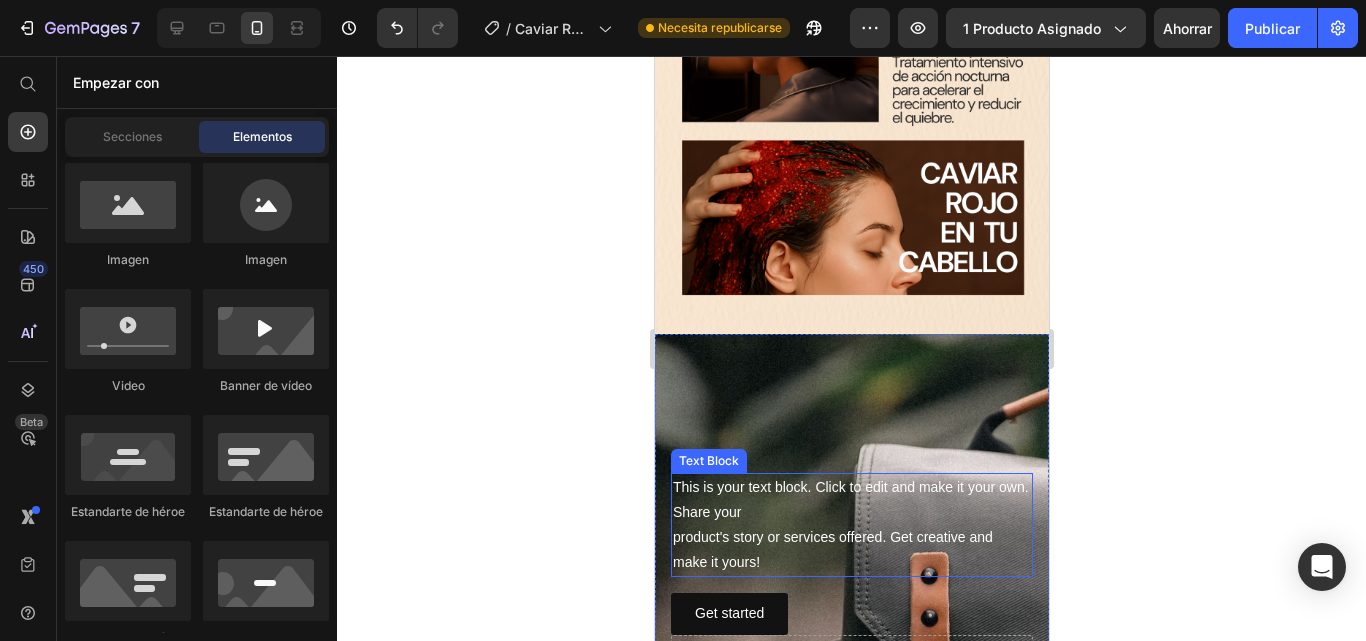 click on "This is your text block. Click to edit and make it your own. Share your                       product's story or services offered. Get creative and make it yours!" at bounding box center [851, 525] 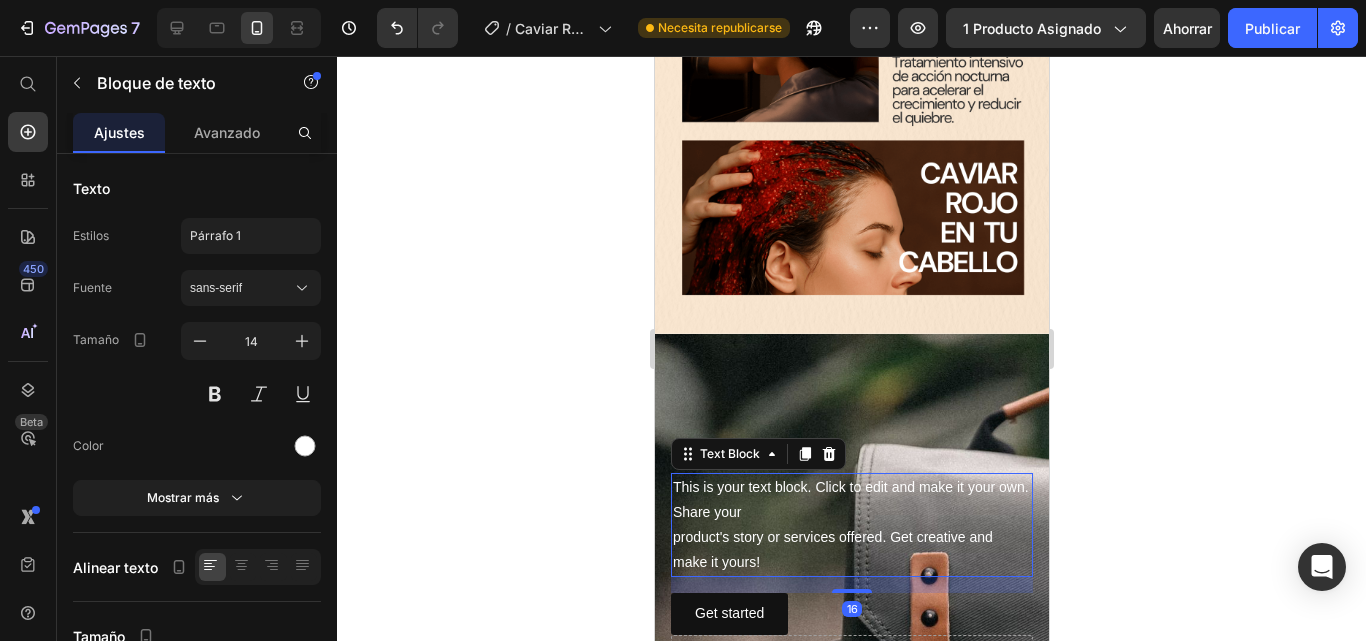 drag, startPoint x: 831, startPoint y: 429, endPoint x: 811, endPoint y: 494, distance: 68.007355 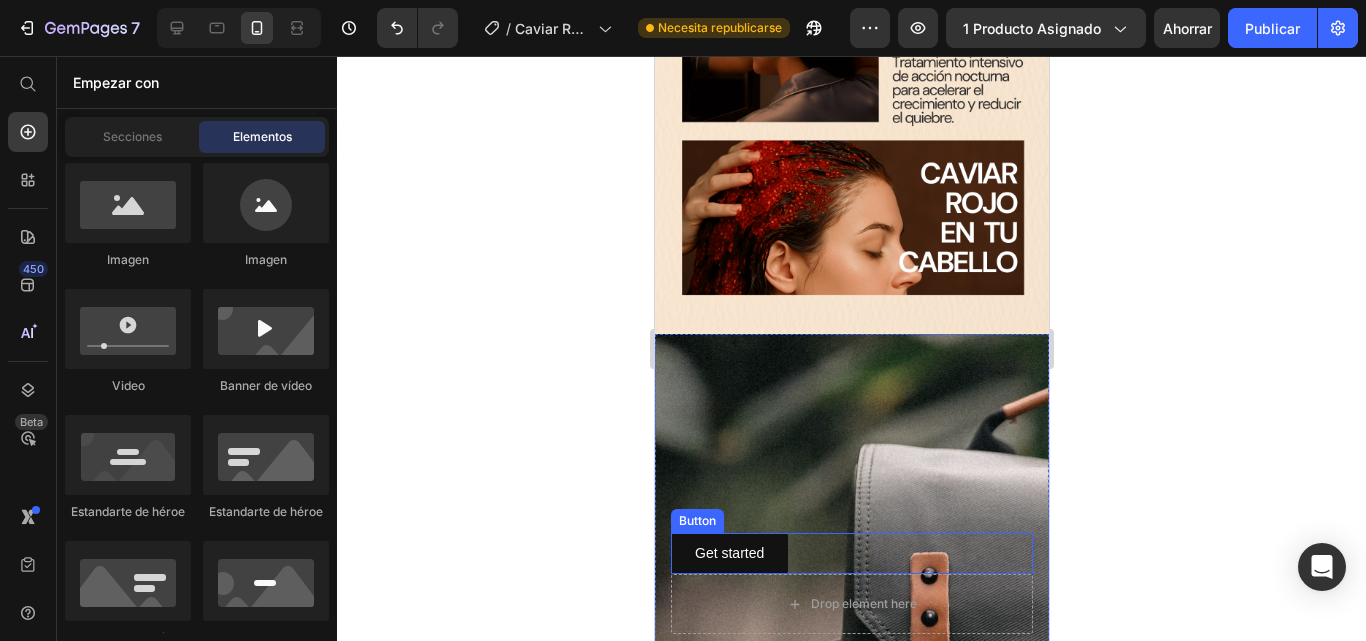 click on "Get started Button" at bounding box center [851, 553] 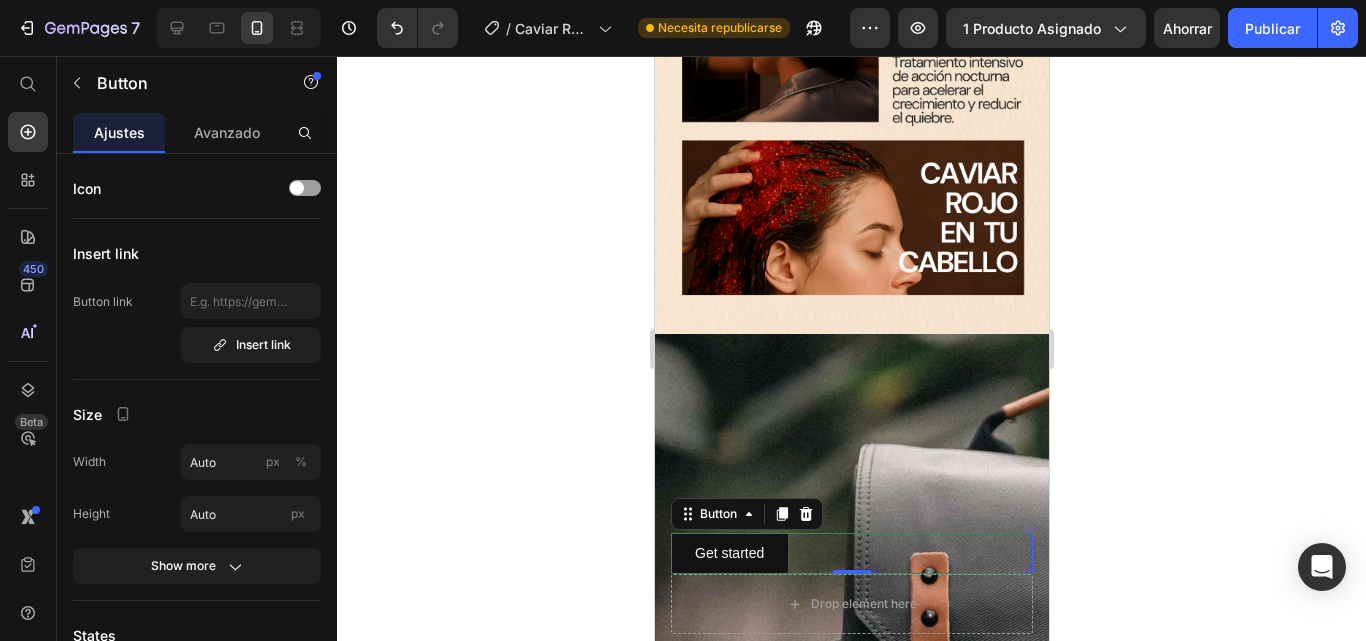 click at bounding box center (805, 514) 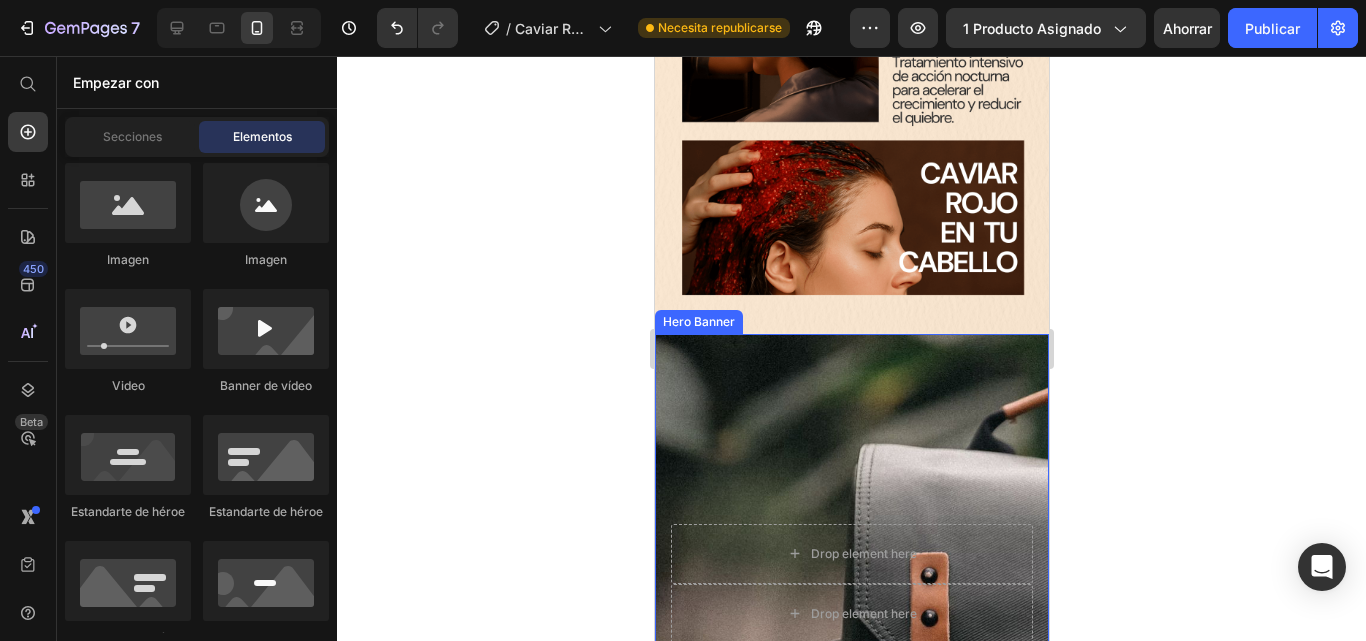 click at bounding box center [851, 584] 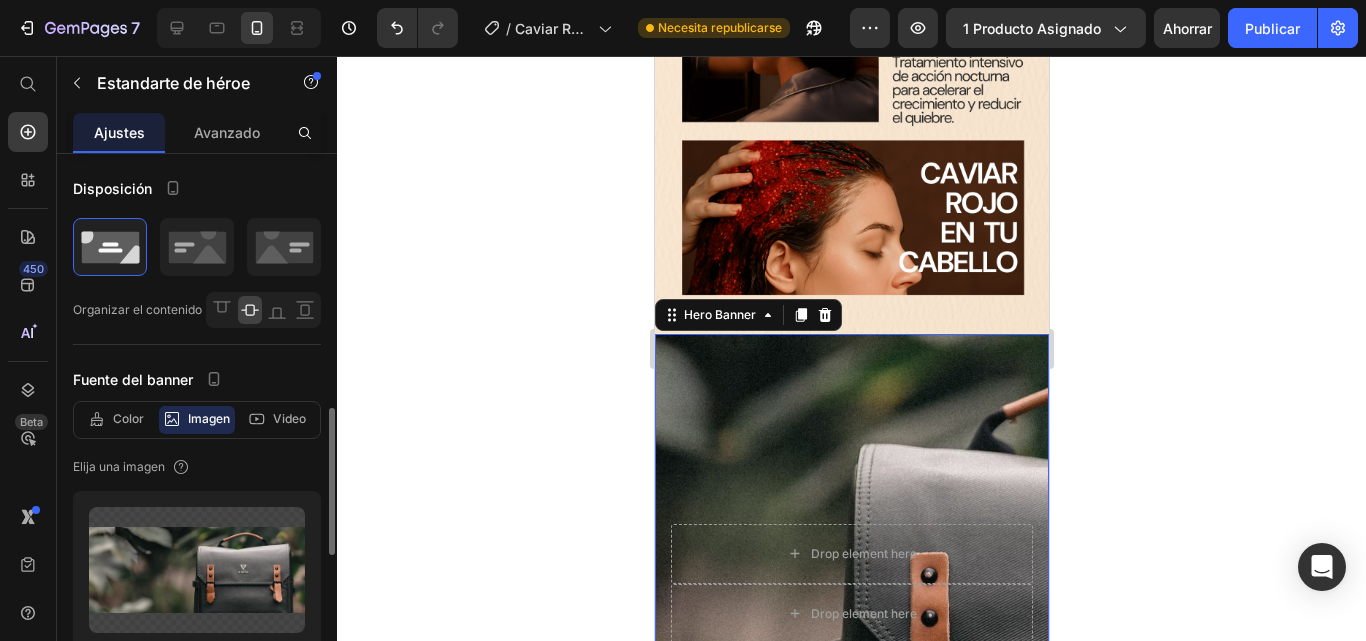 scroll, scrollTop: 200, scrollLeft: 0, axis: vertical 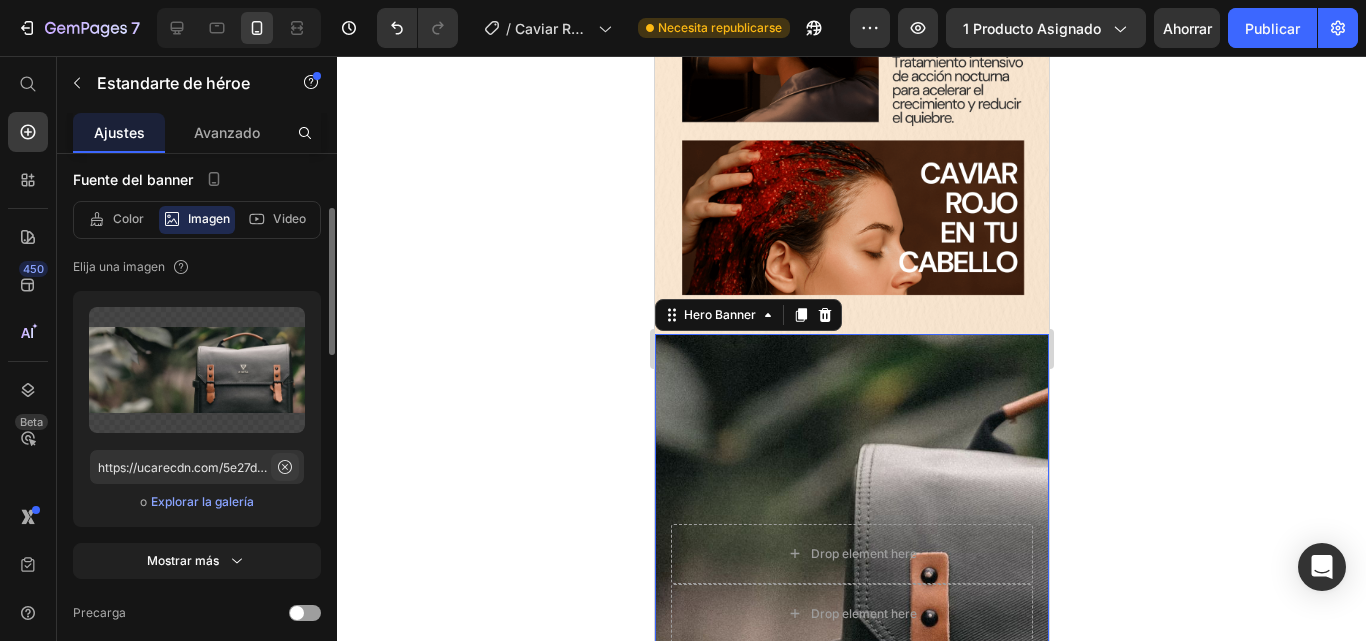 click 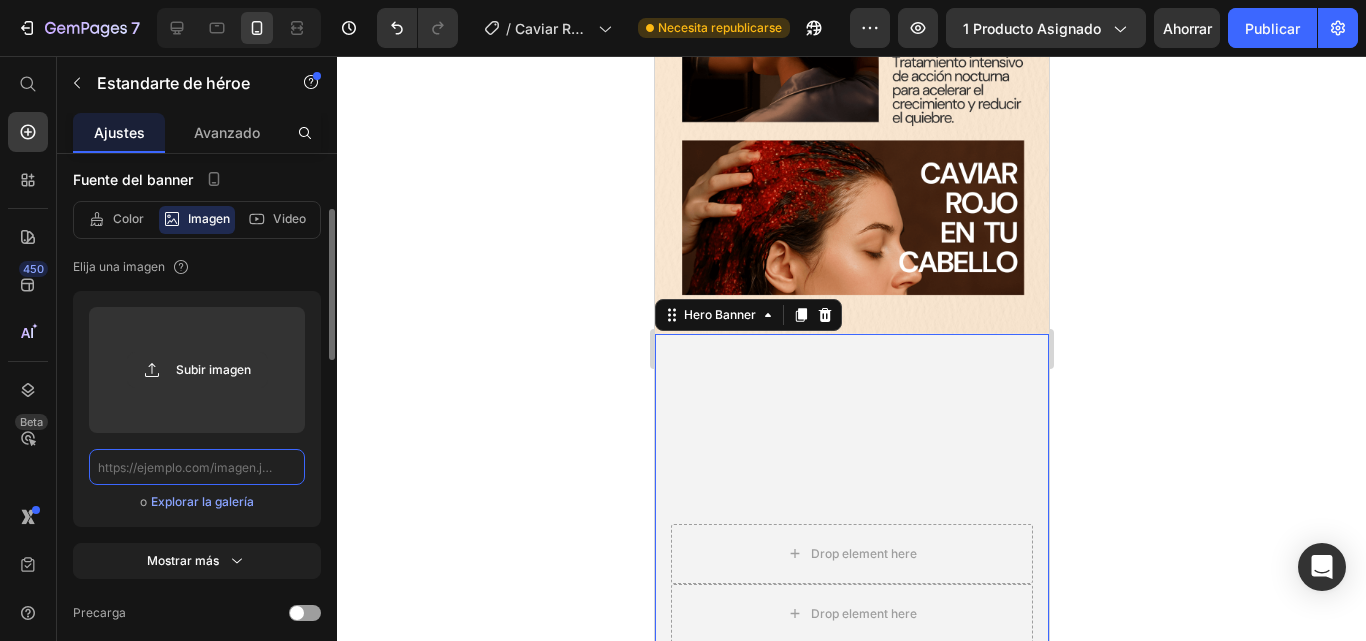 scroll, scrollTop: 0, scrollLeft: 0, axis: both 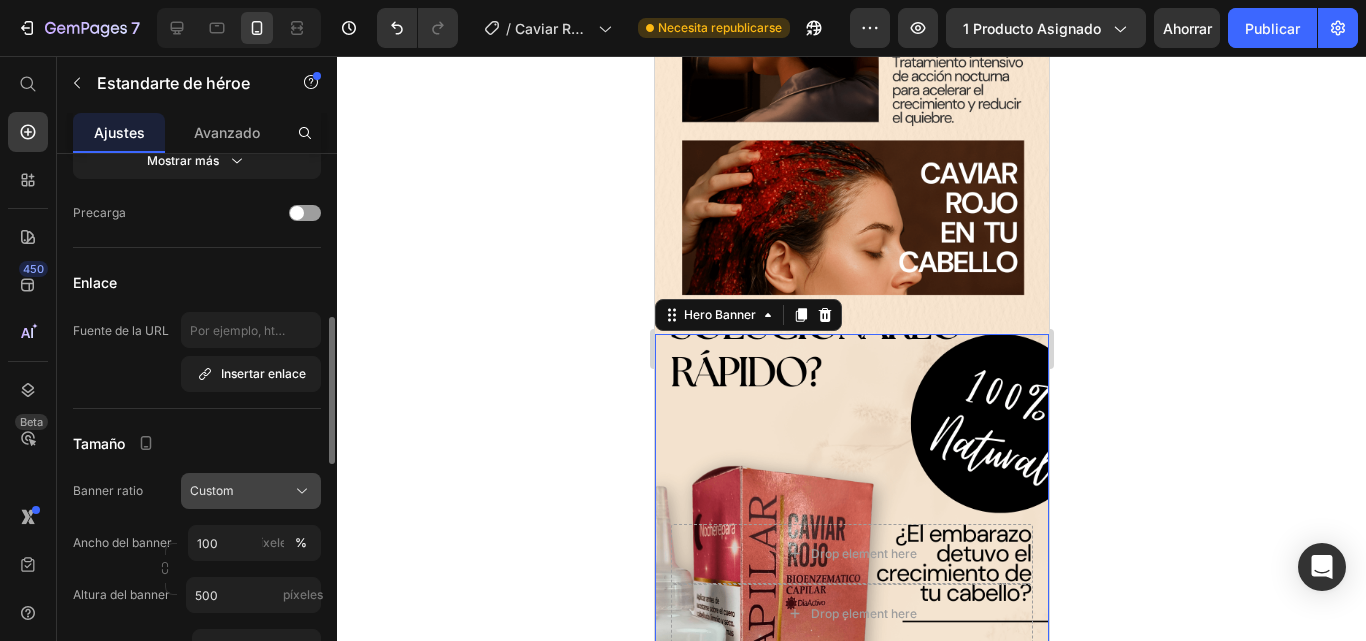 type on "https://cdn.shopify.com/s/files/1/0573/6208/7999/files/CAVIAR_ROJO_5.png?v=1752430593" 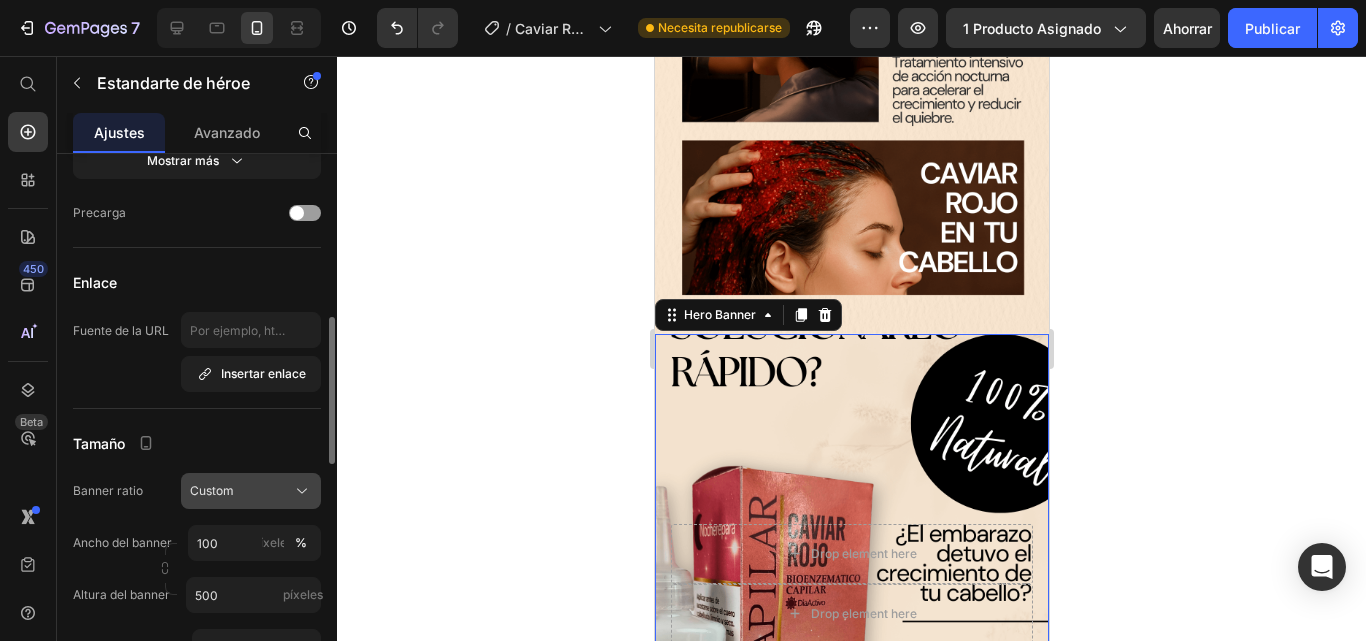 click on "Custom" 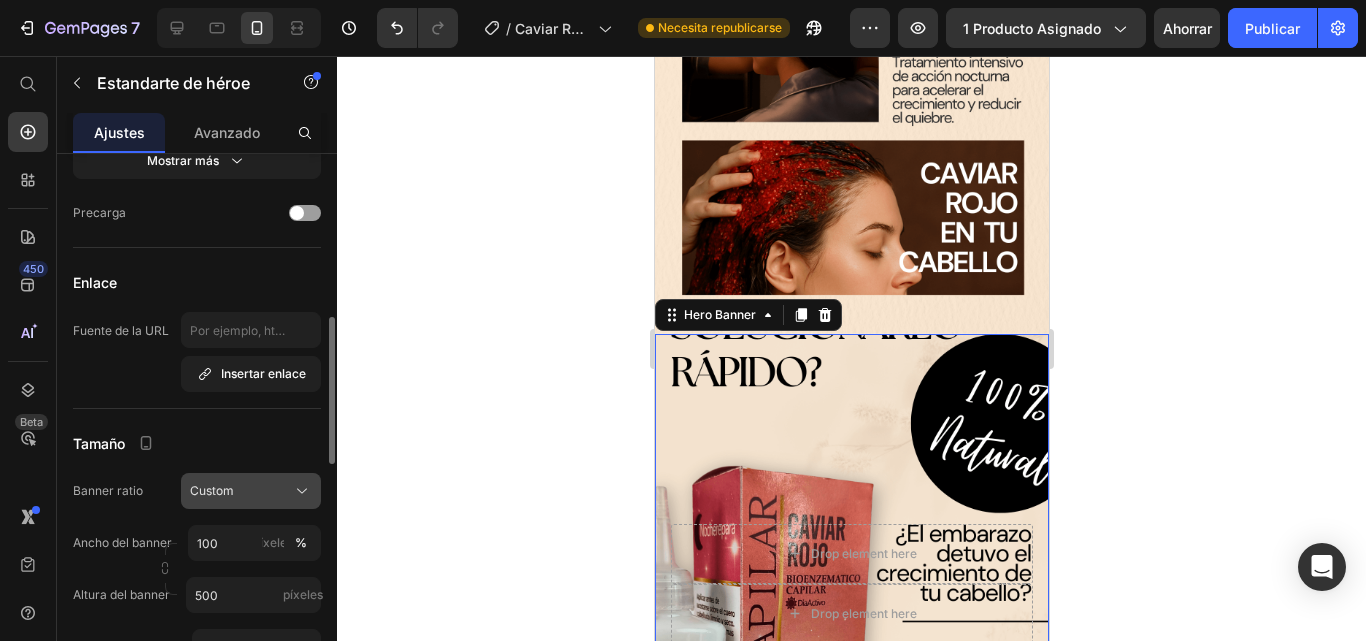 scroll, scrollTop: 0, scrollLeft: 0, axis: both 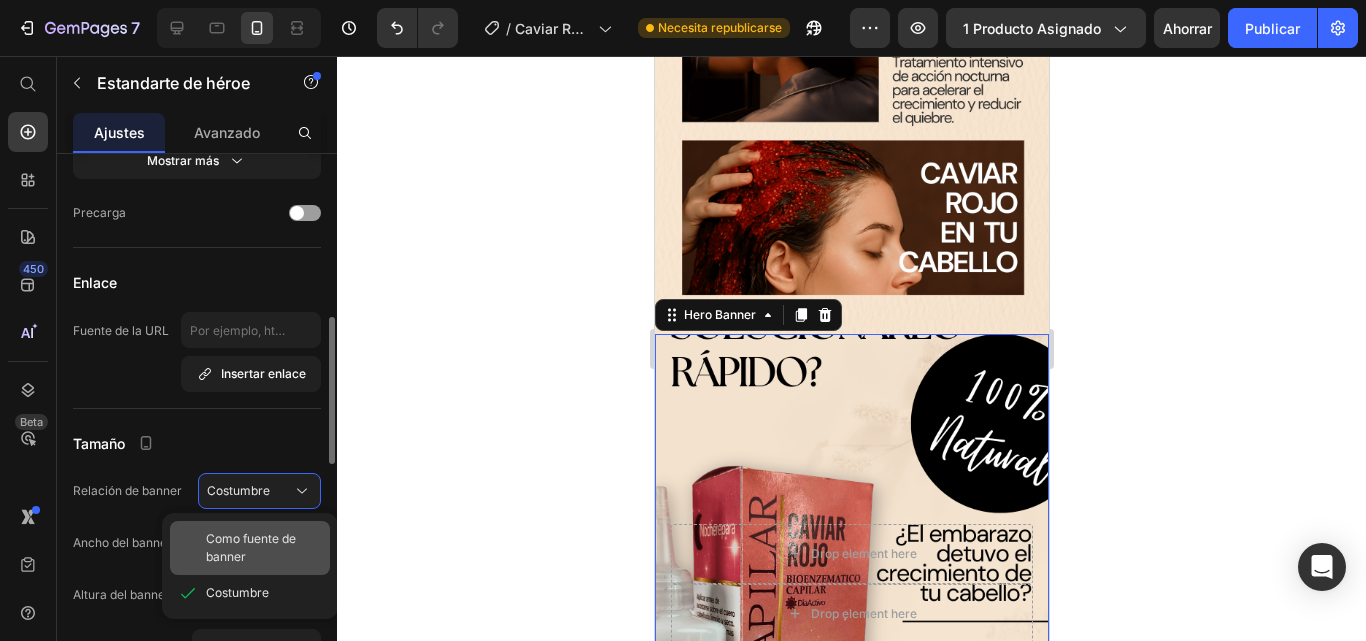 drag, startPoint x: 259, startPoint y: 539, endPoint x: 49, endPoint y: 470, distance: 221.04524 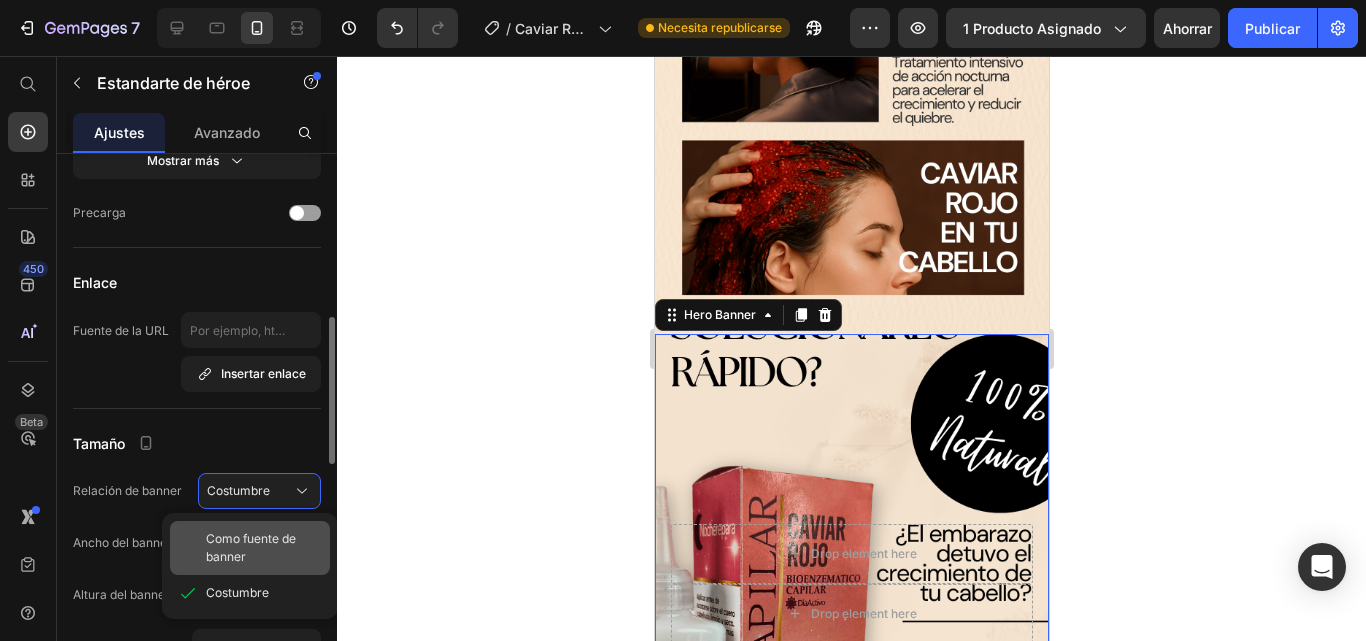 click on "Como fuente de banner" at bounding box center (251, 547) 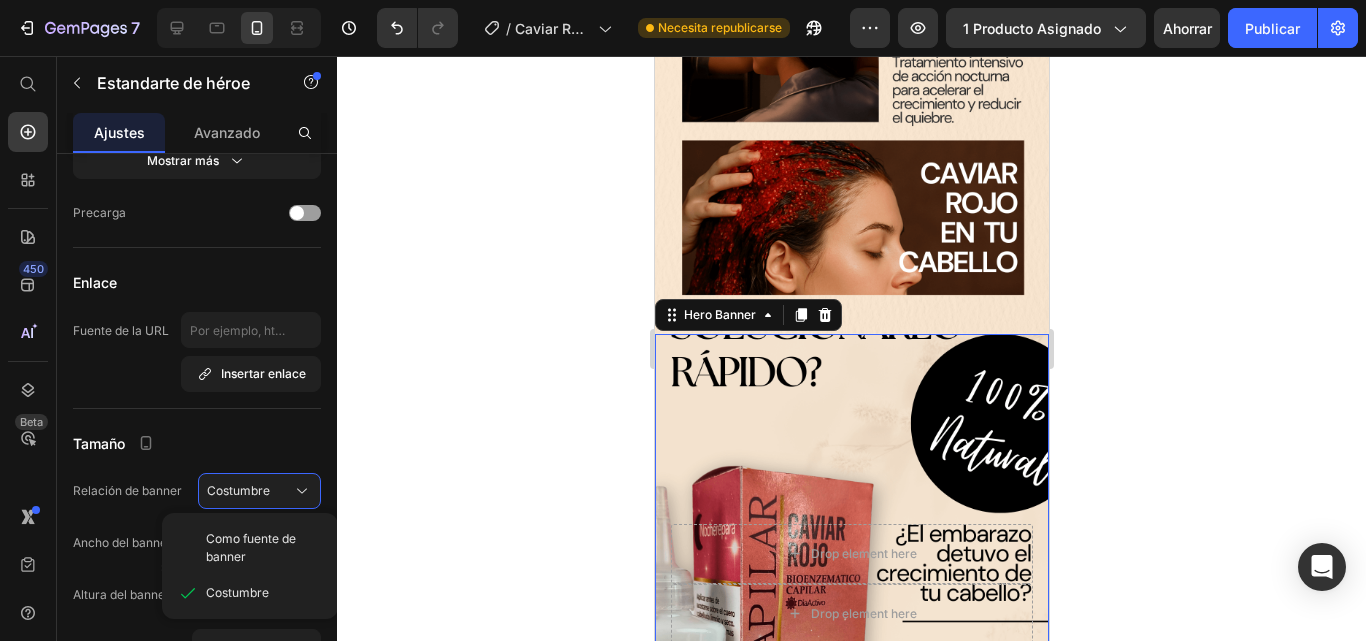type 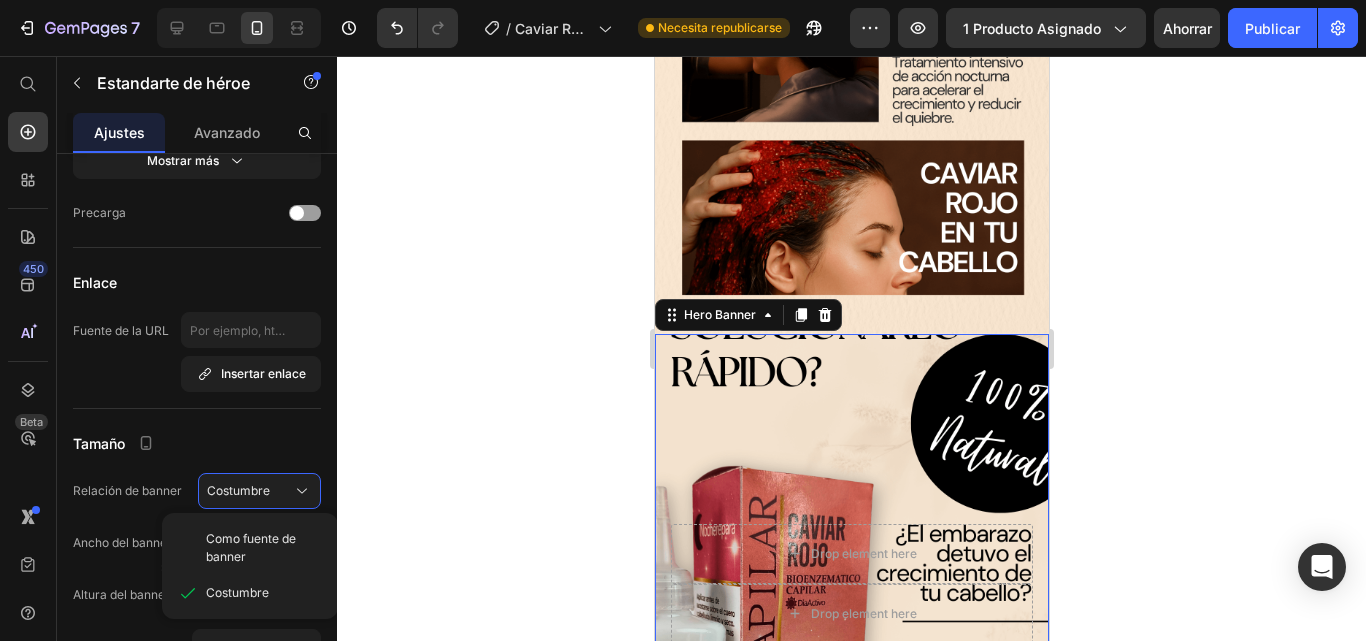 type 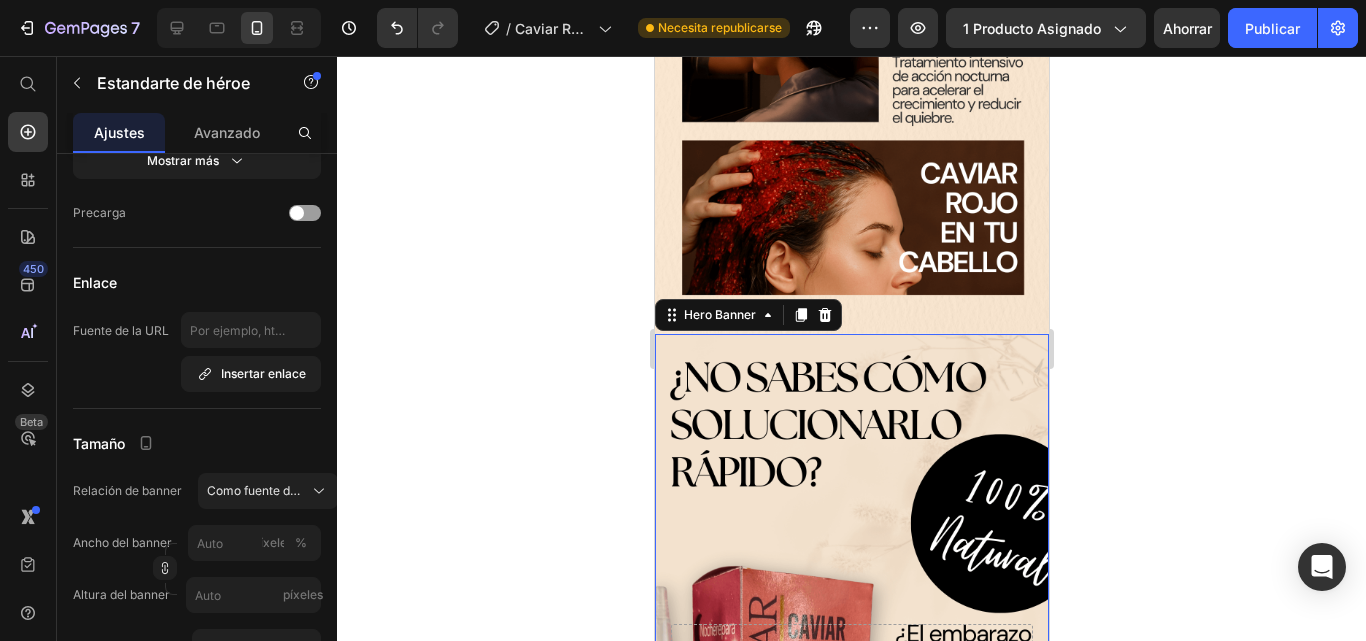 click 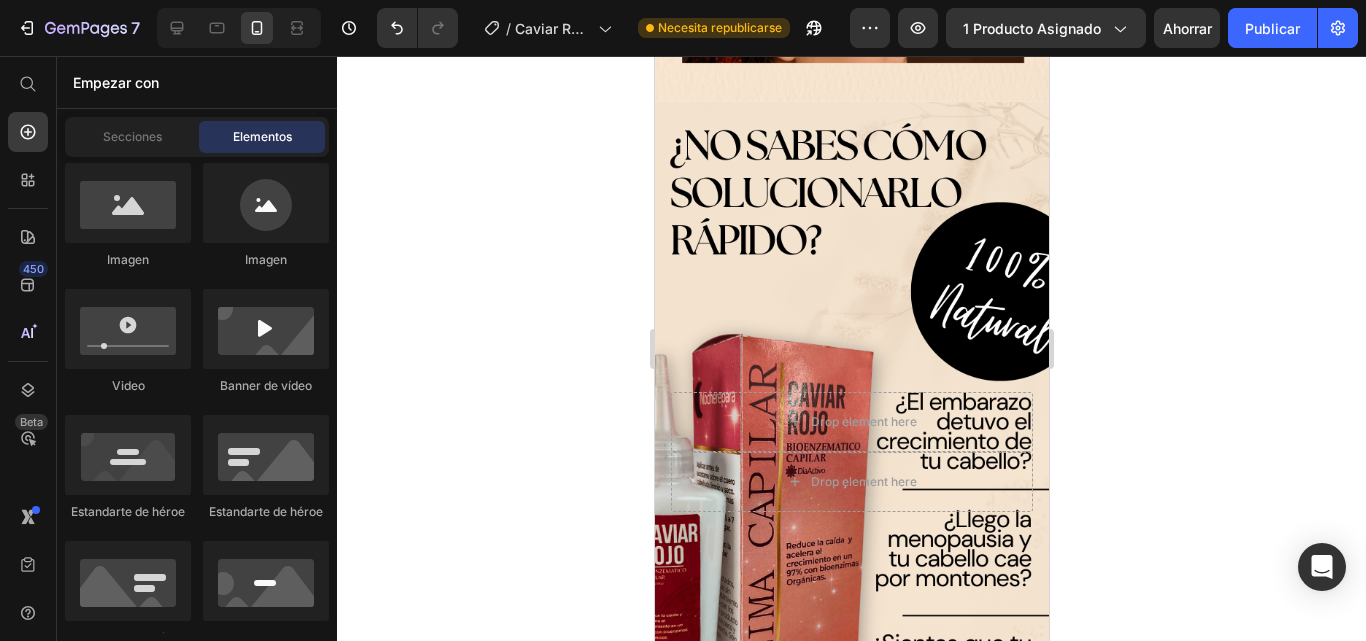 scroll, scrollTop: 5000, scrollLeft: 0, axis: vertical 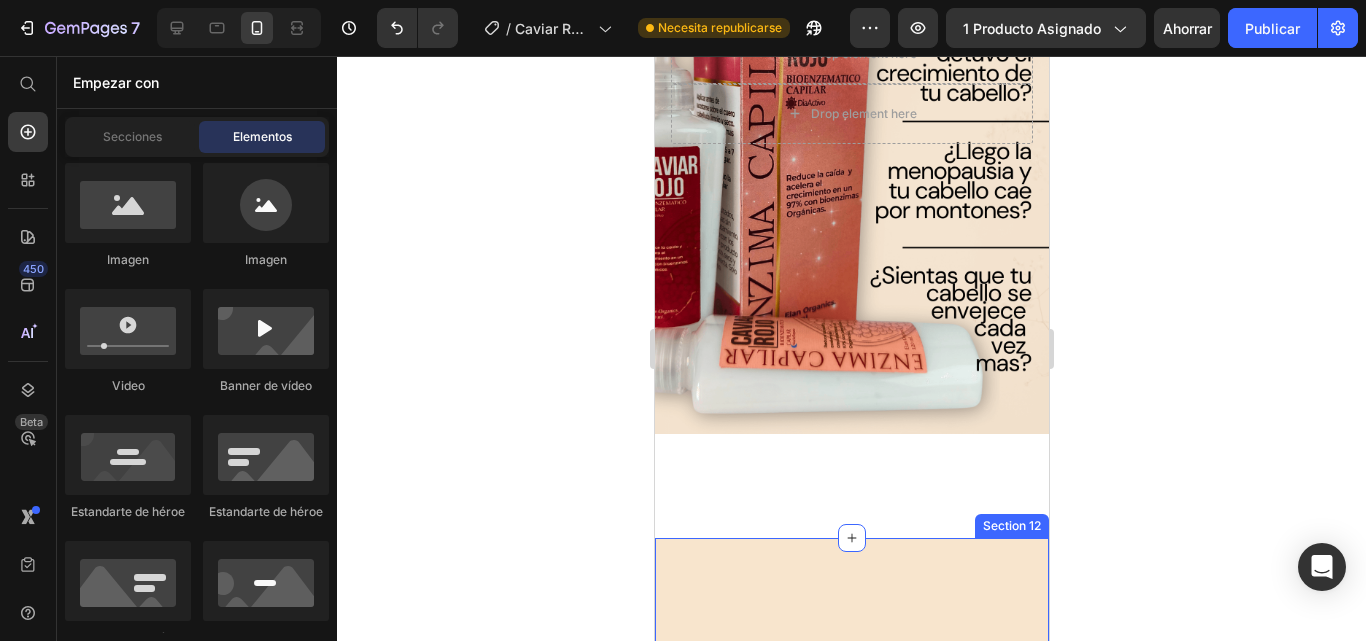click on "Image Image Image Image Carousel Section 12" at bounding box center [851, 813] 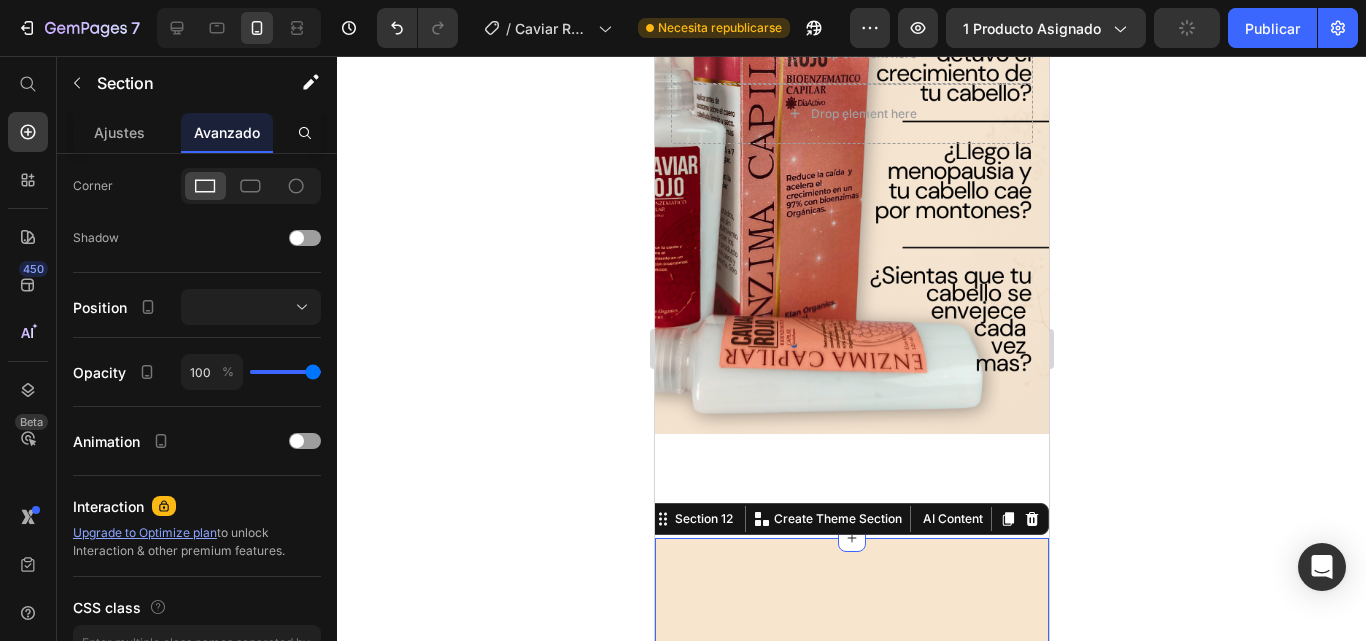scroll, scrollTop: 0, scrollLeft: 0, axis: both 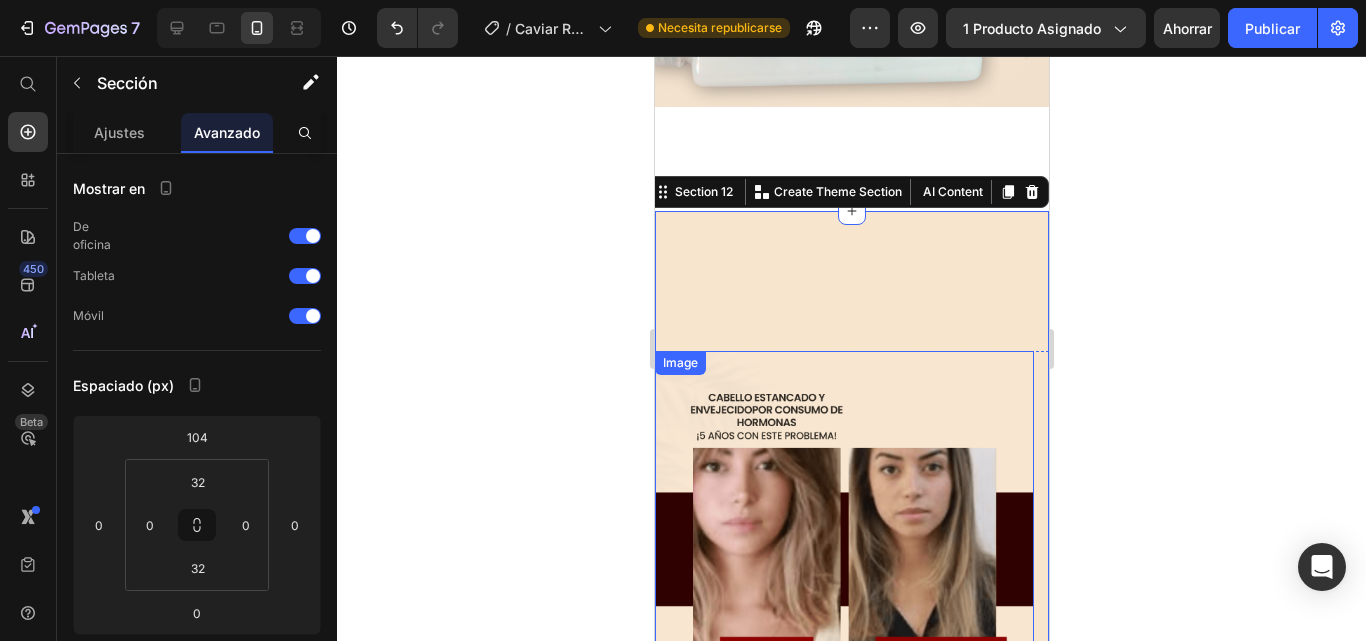 click on "Image" at bounding box center [679, 363] 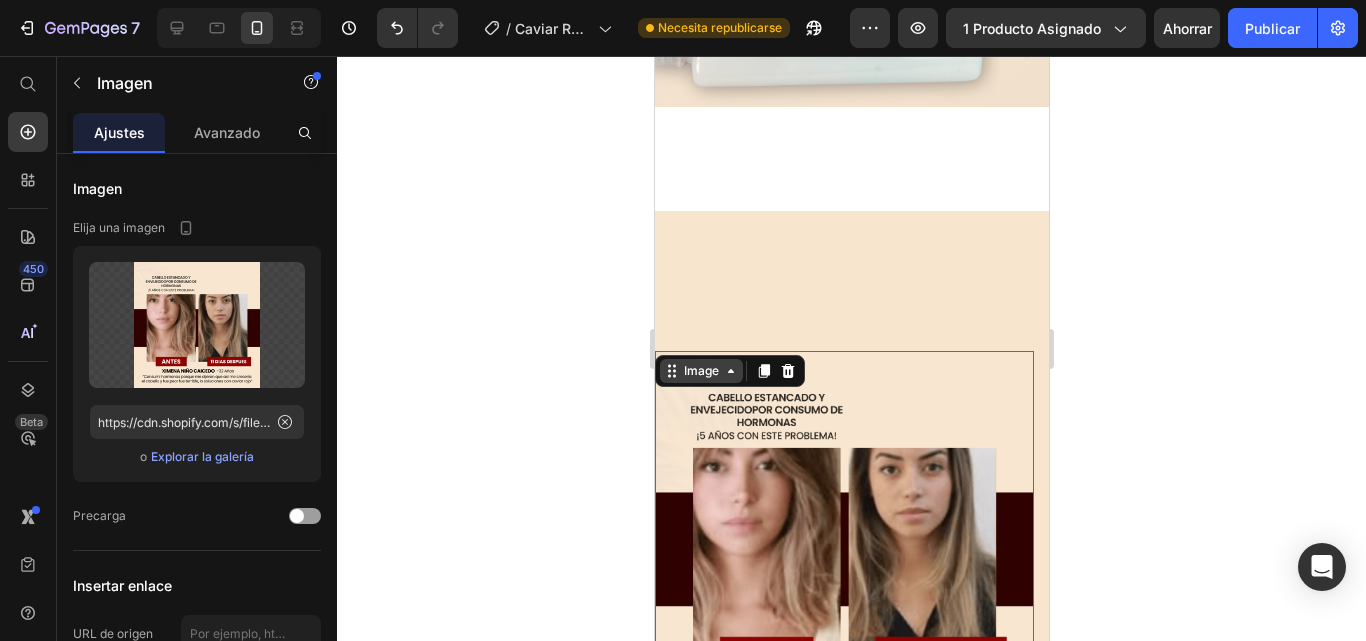 click on "Image" at bounding box center (700, 371) 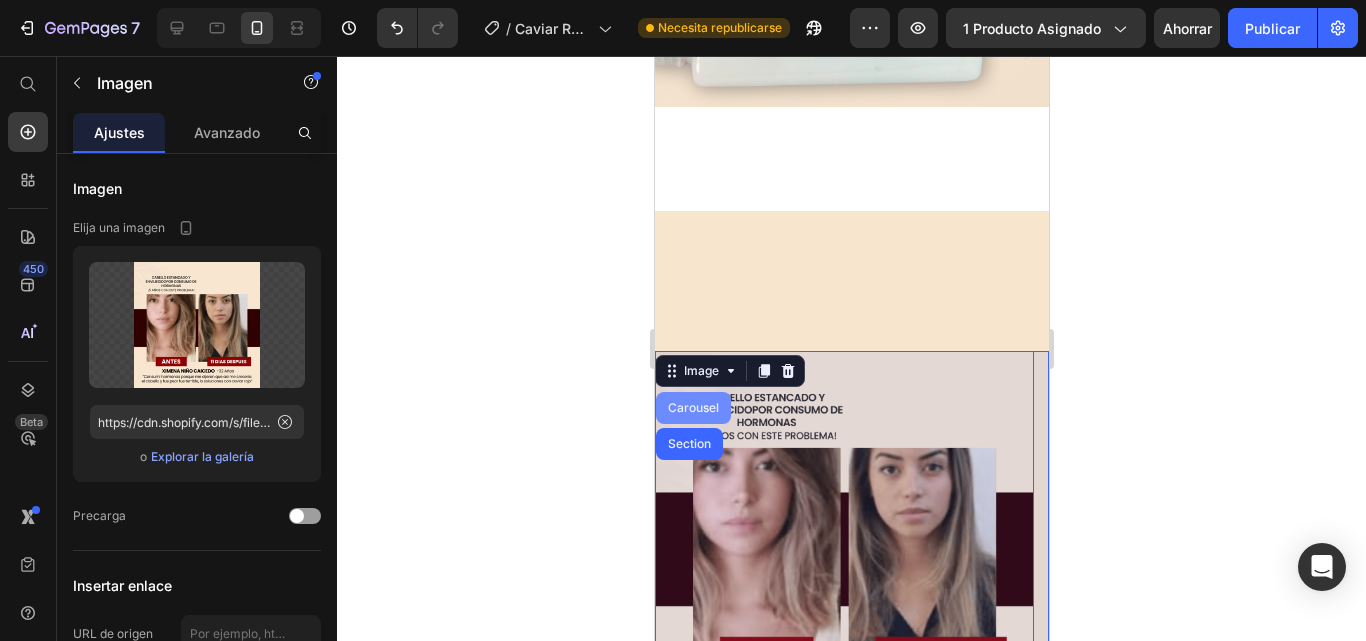 click on "Carousel" at bounding box center (692, 408) 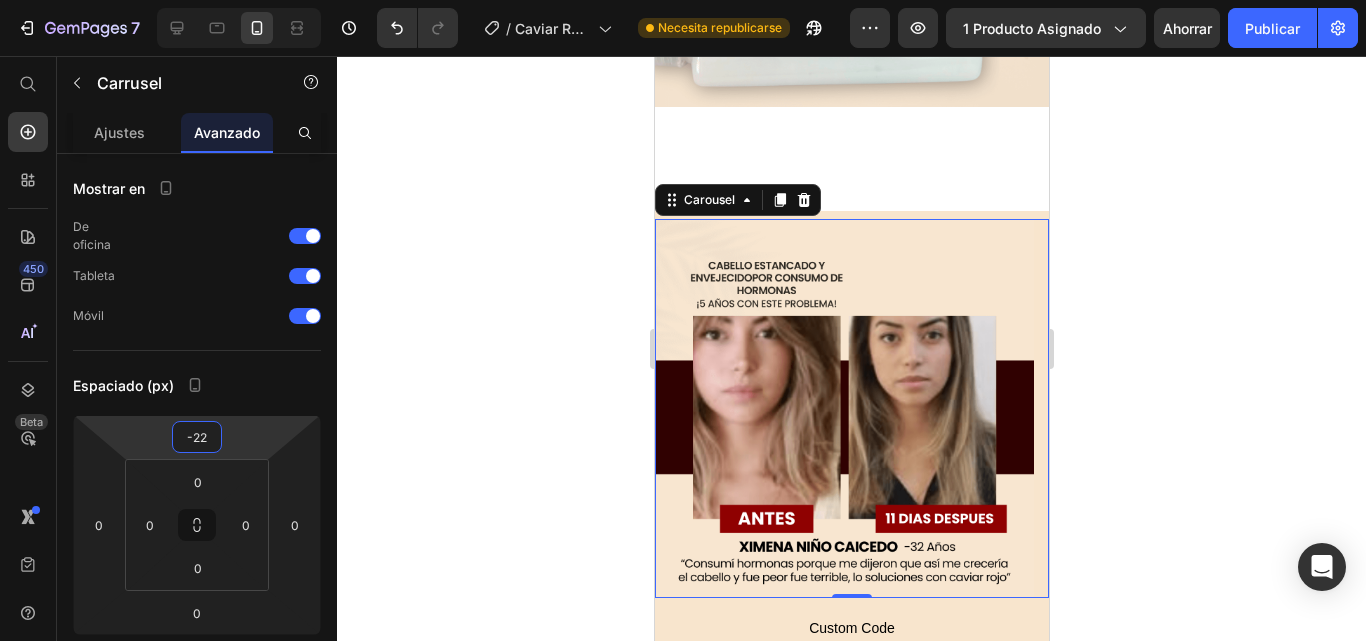 type on "-24" 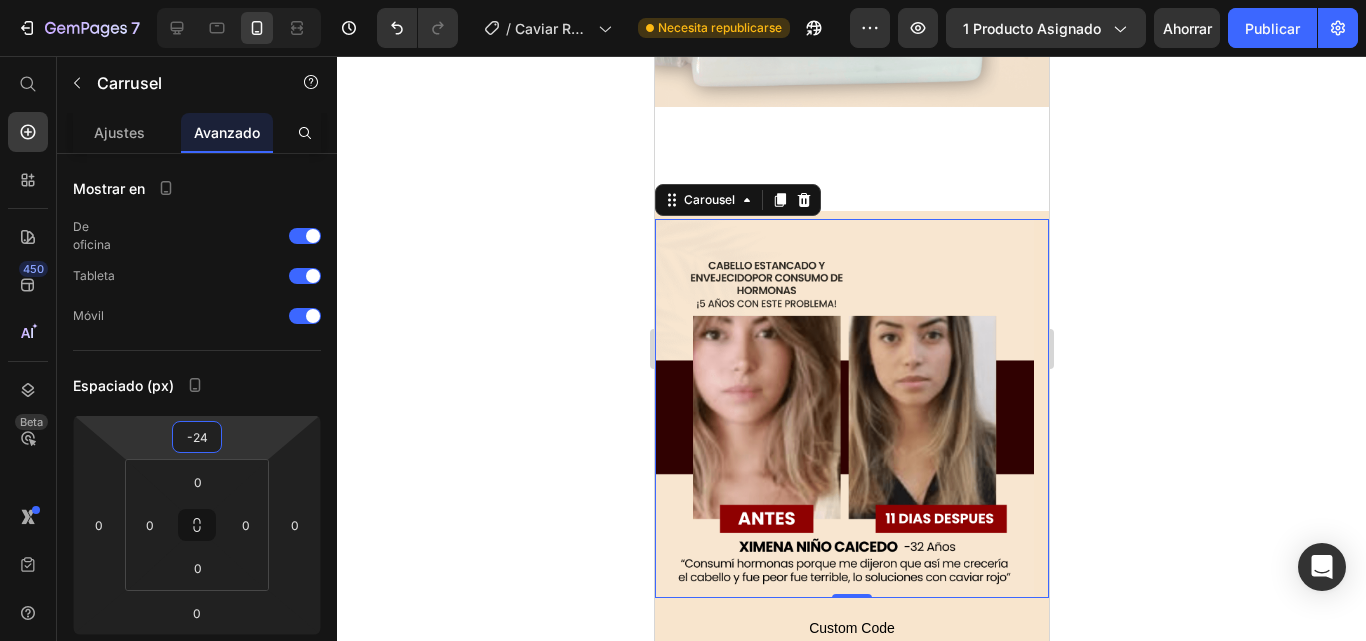 drag, startPoint x: 278, startPoint y: 419, endPoint x: 285, endPoint y: 485, distance: 66.37017 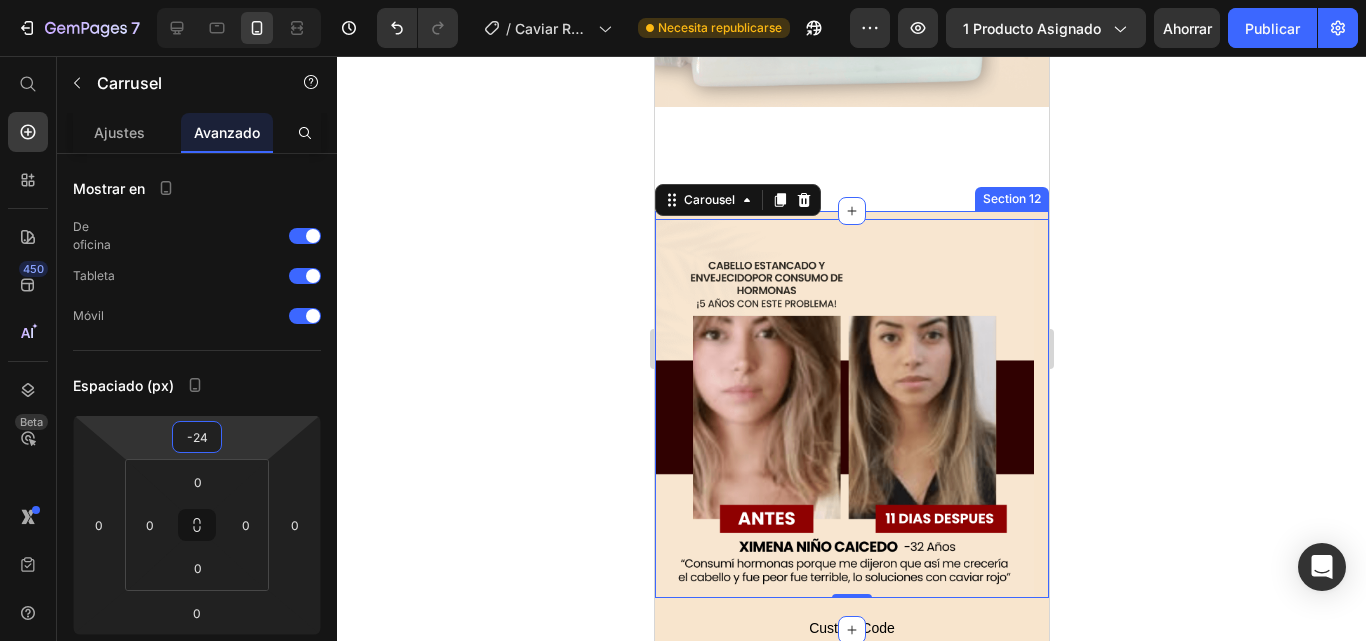click on "Image Image Image Image Carousel   0 Section 12" at bounding box center [851, 420] 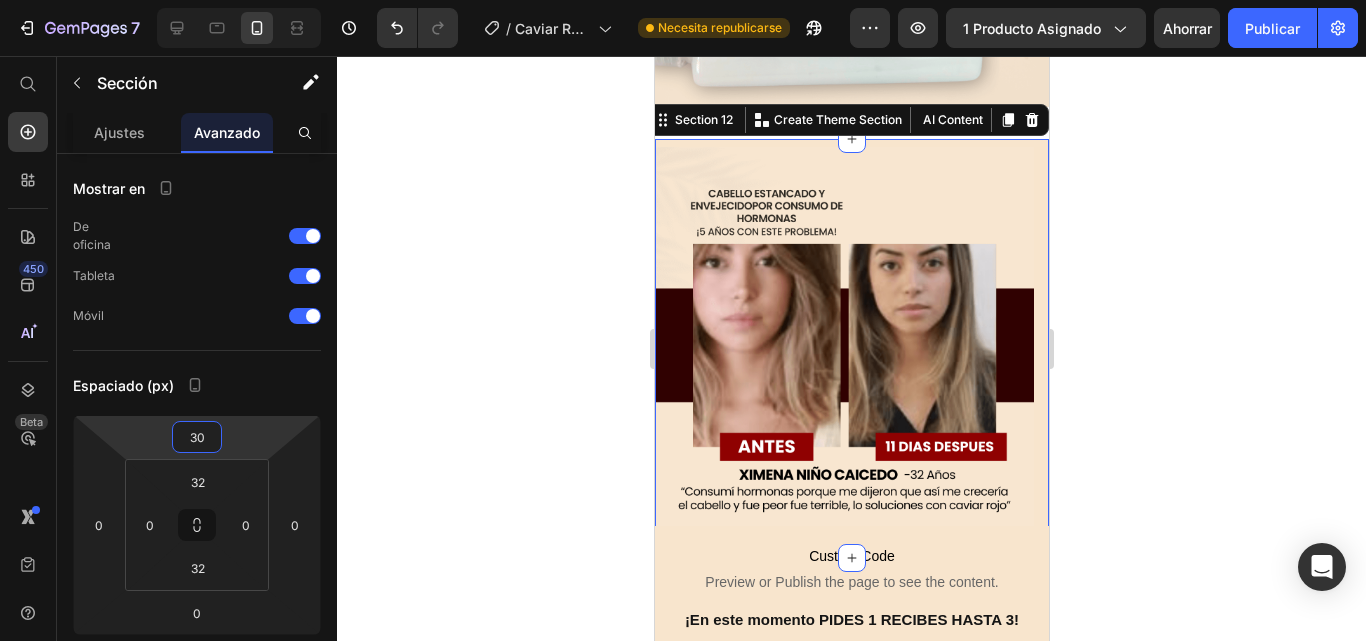 type on "28" 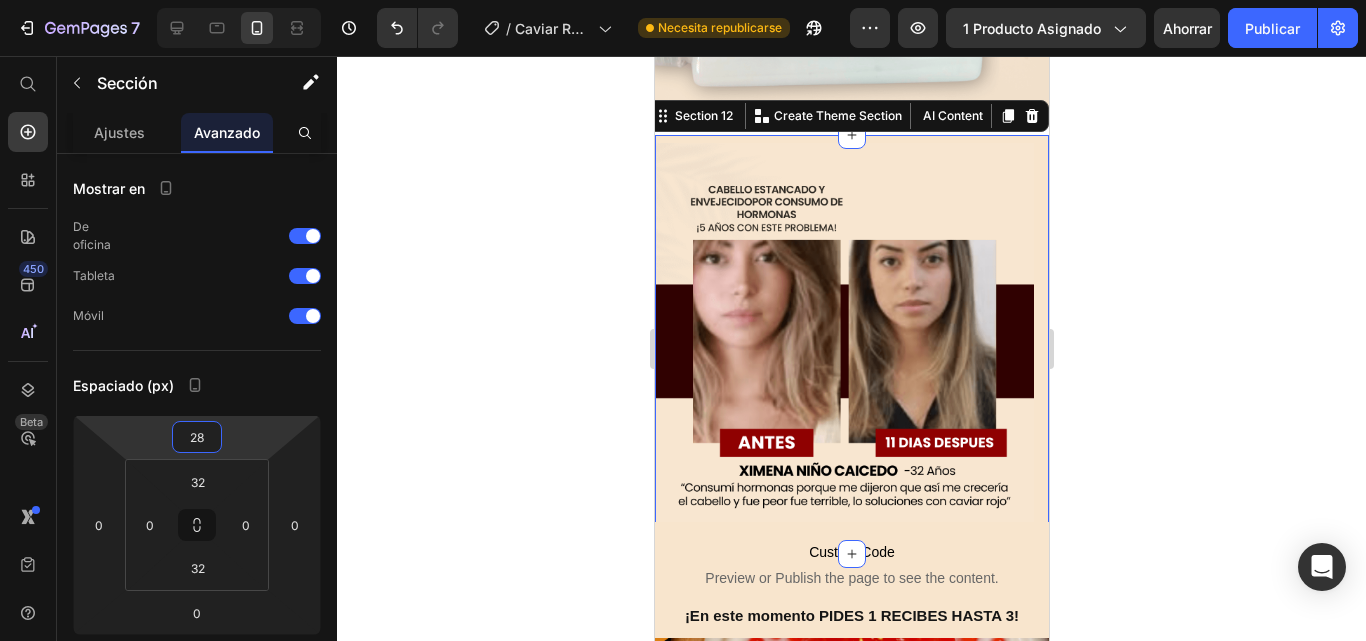drag, startPoint x: 269, startPoint y: 422, endPoint x: 272, endPoint y: 460, distance: 38.118237 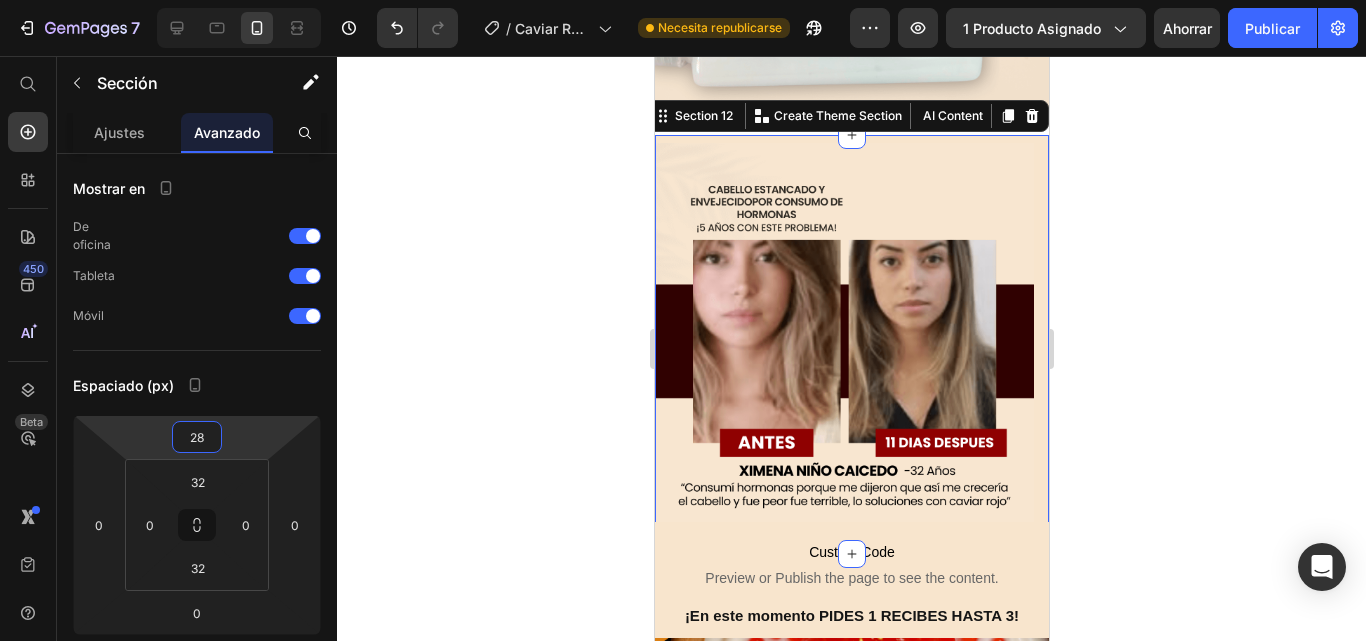 click on "Historial de versiones / Caviar Rojo [DATE] Necesita republicarse Avance 1 producto asignado Ahorrar Publicar 450 Beta Empezar con Secciones Elementos Sección de héroes Detalle del producto Marcas Insignias de confianza Garantizar Desglose del producto Cómo utilizar Testimonios Comparar Manojo Preguntas frecuentes Prueba social Historia de la marca Lista de productos Recopilación Lista de blogs Contacto Sticky Añadir al carrito Pie de página personalizado Explorar la biblioteca 450 Disposición
Fila
Fila
Fila
Fila Texto
Título
Bloque de texto Botón
Botón
Botón" at bounding box center (683, 0) 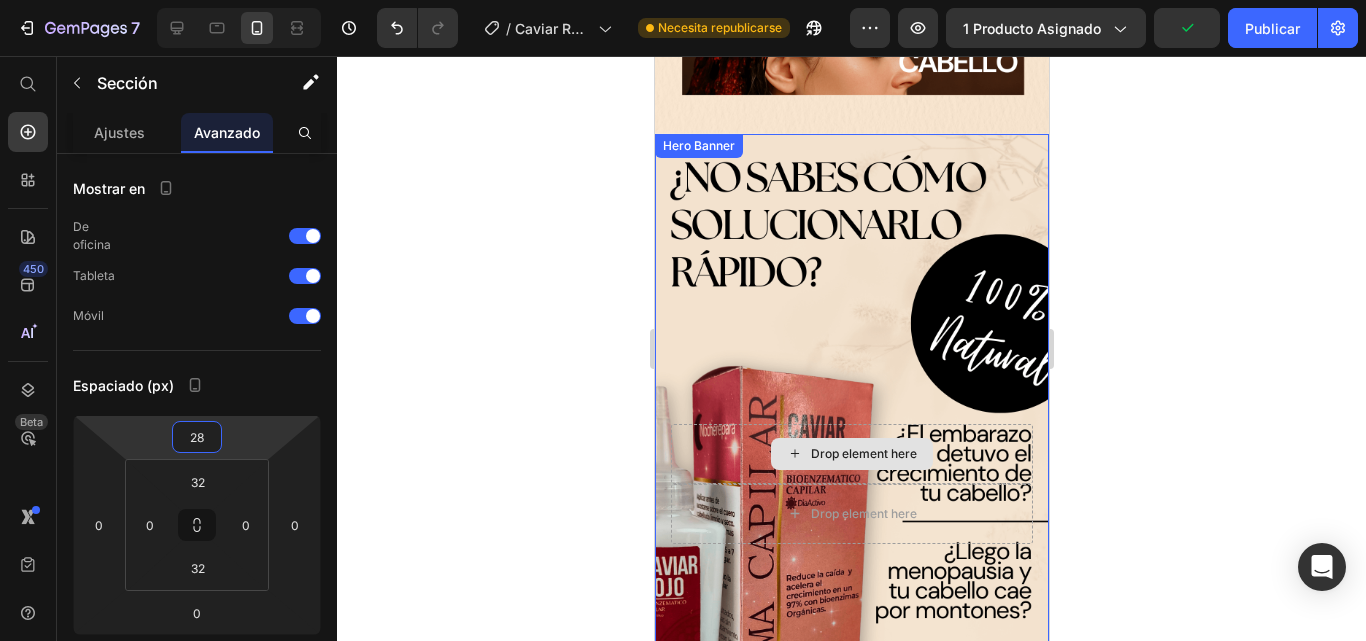 scroll, scrollTop: 4400, scrollLeft: 0, axis: vertical 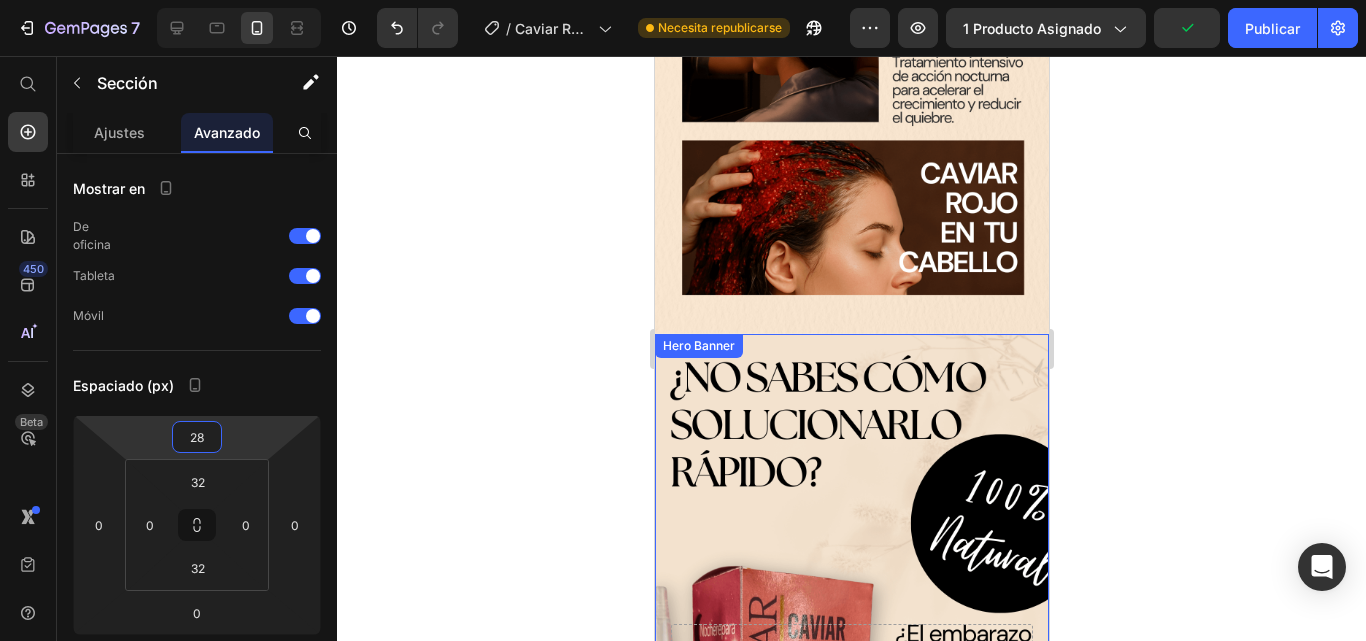 click at bounding box center [851, 684] 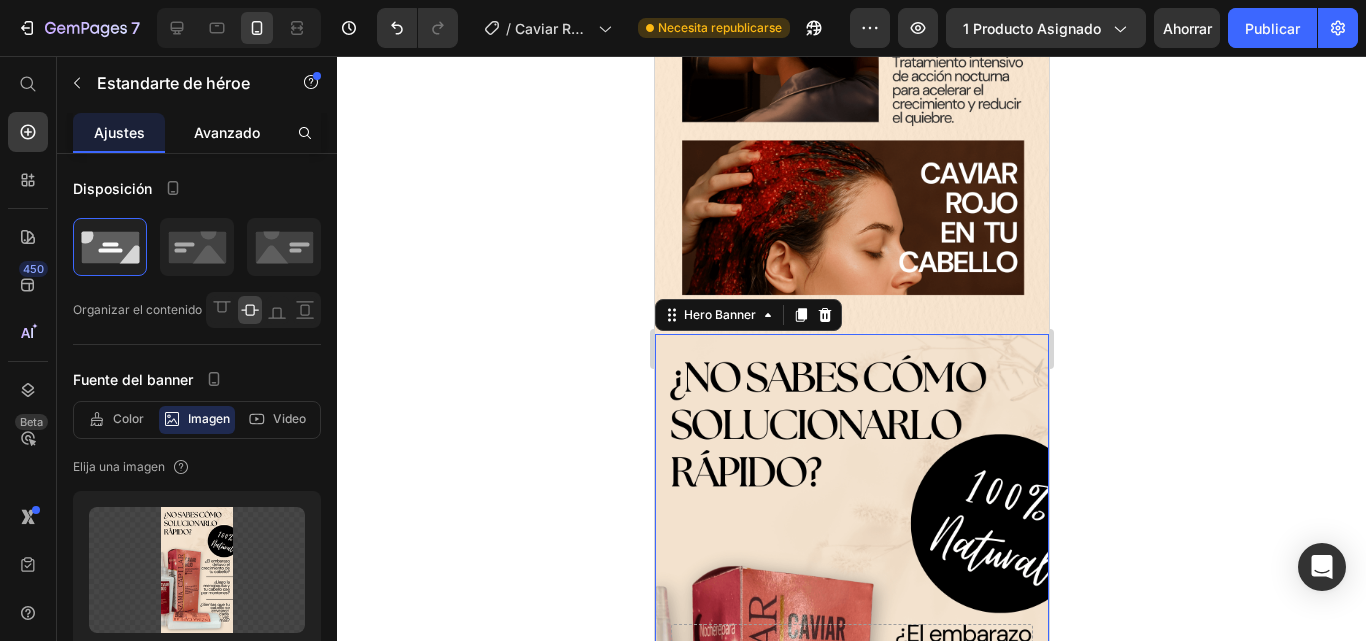 click on "Avanzado" at bounding box center [227, 132] 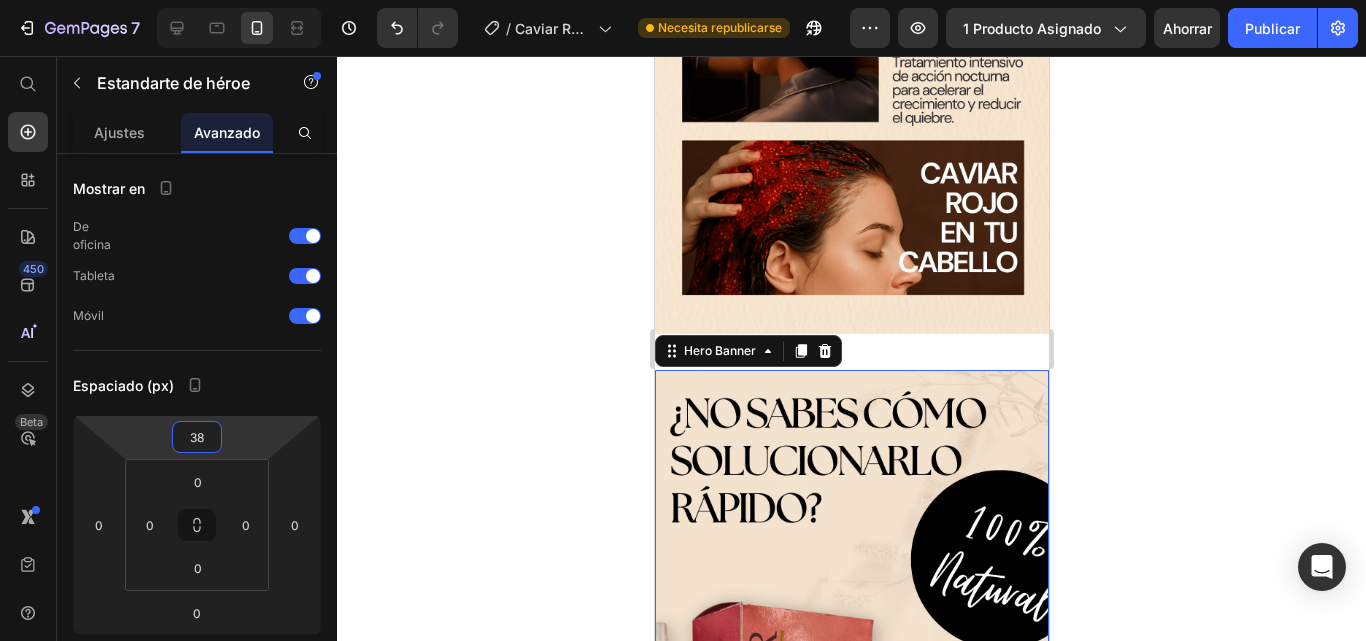 drag, startPoint x: 257, startPoint y: 398, endPoint x: 590, endPoint y: 378, distance: 333.60007 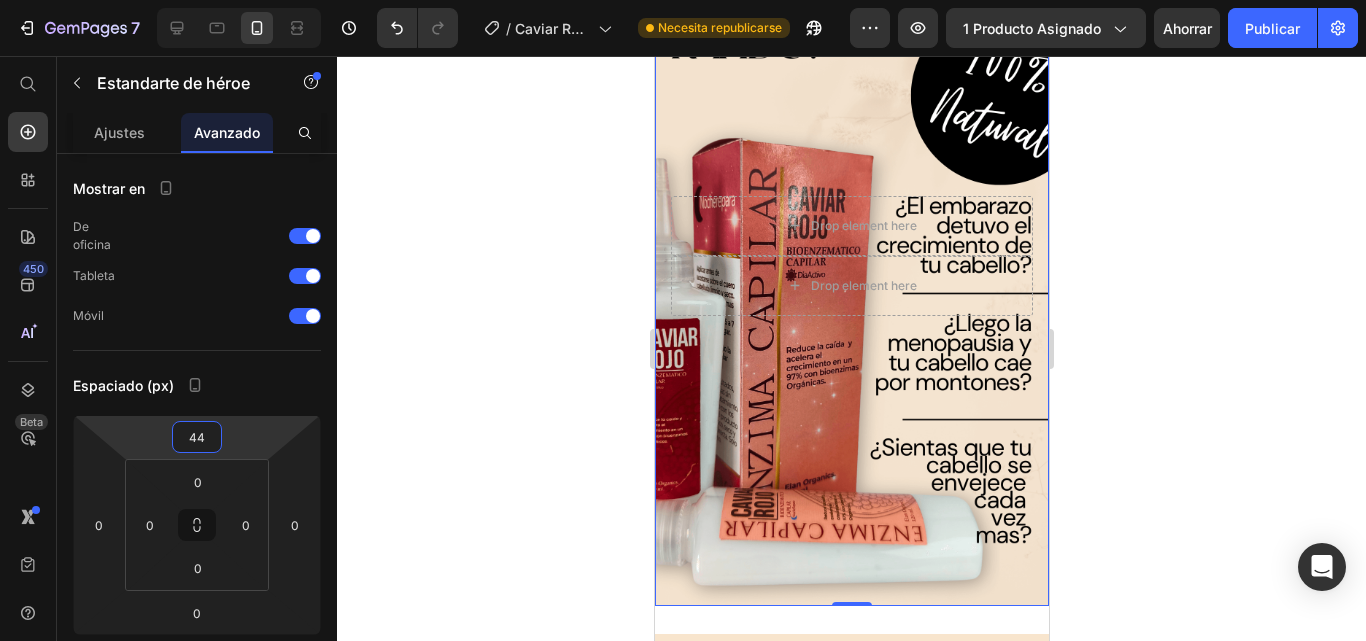scroll, scrollTop: 5000, scrollLeft: 0, axis: vertical 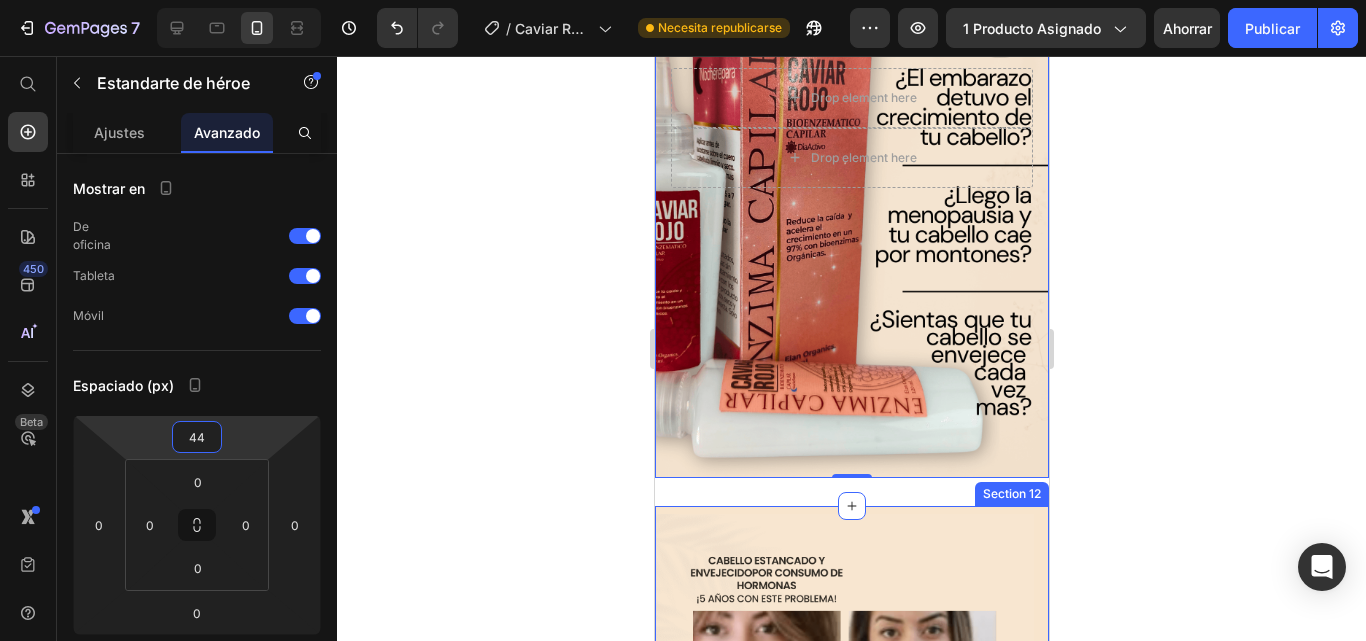 click on "Image Image Image Image Carousel Section 12" at bounding box center [851, 715] 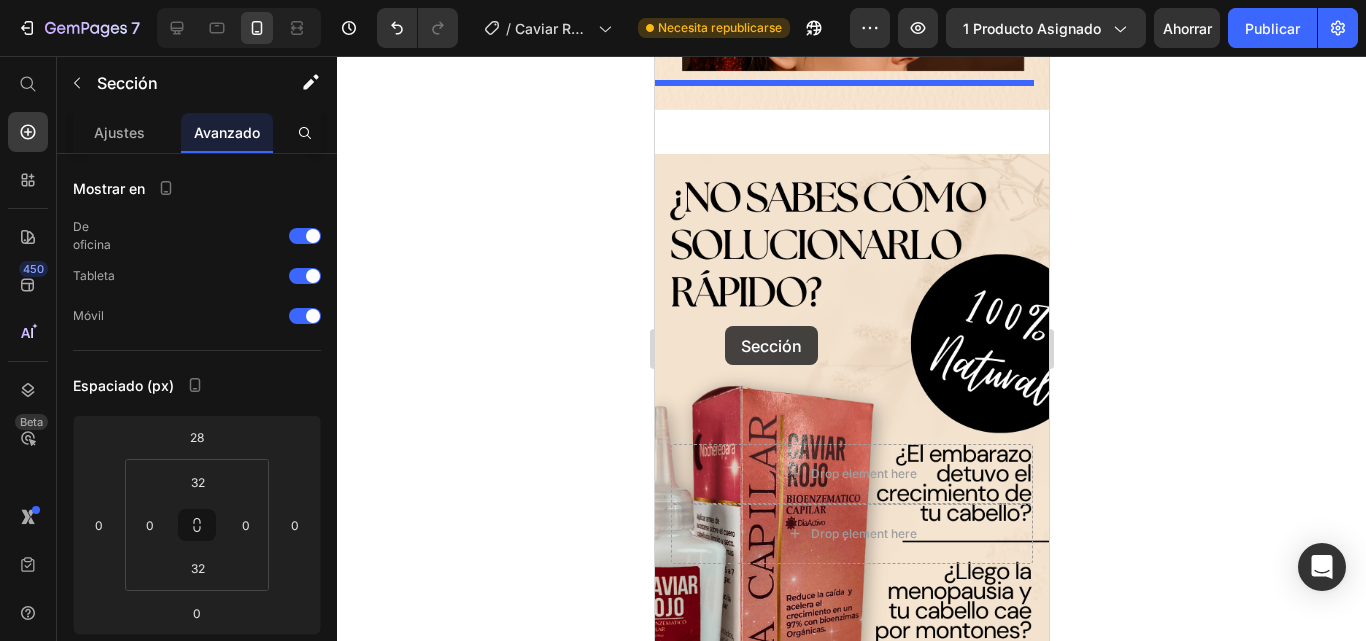 scroll, scrollTop: 4616, scrollLeft: 0, axis: vertical 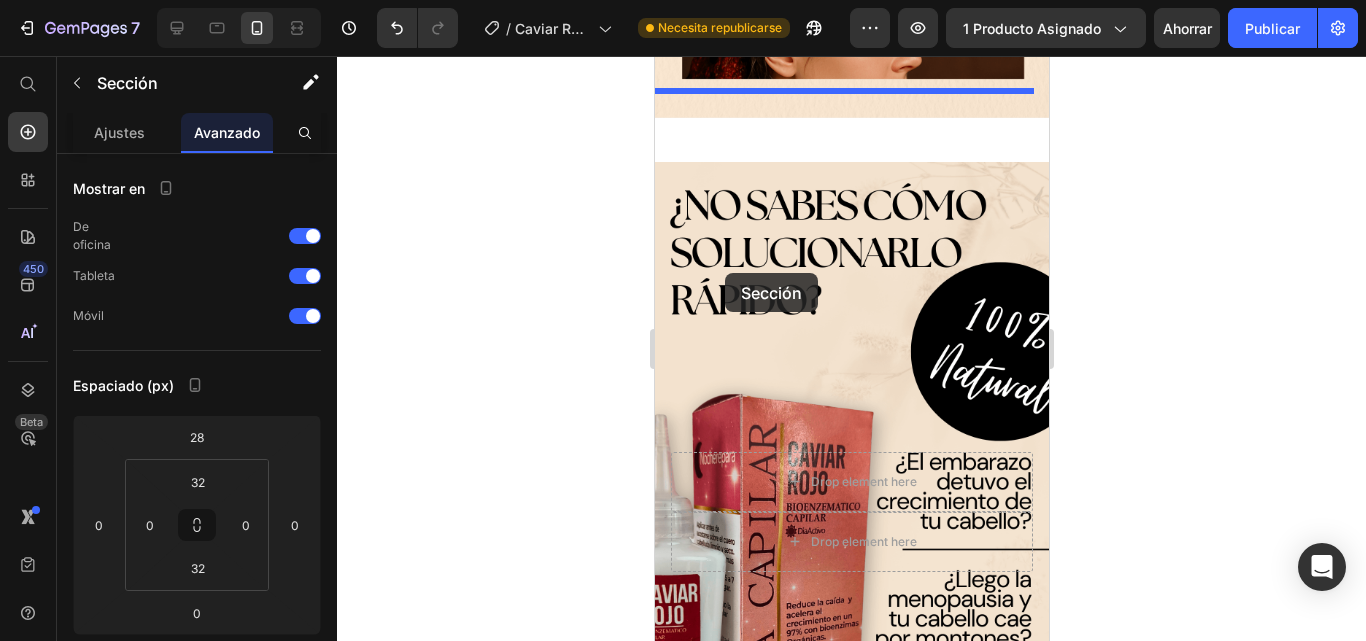 drag, startPoint x: 685, startPoint y: 430, endPoint x: 724, endPoint y: 273, distance: 161.77144 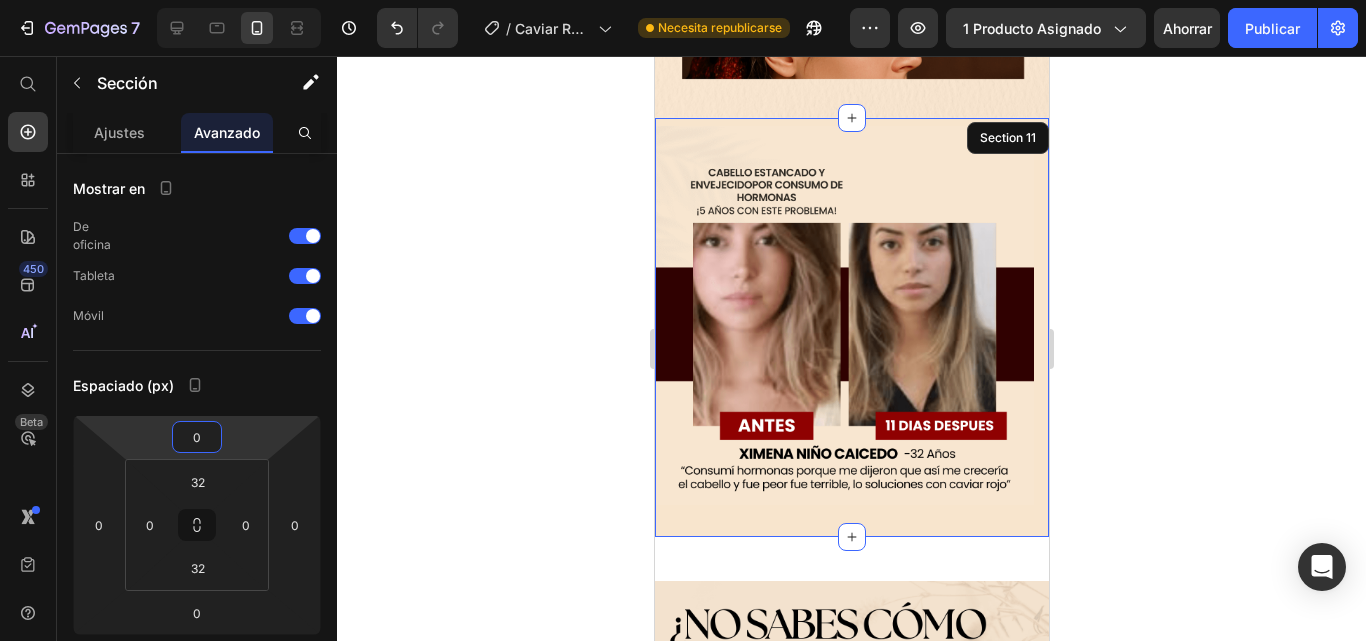 drag, startPoint x: 259, startPoint y: 427, endPoint x: 269, endPoint y: 441, distance: 17.20465 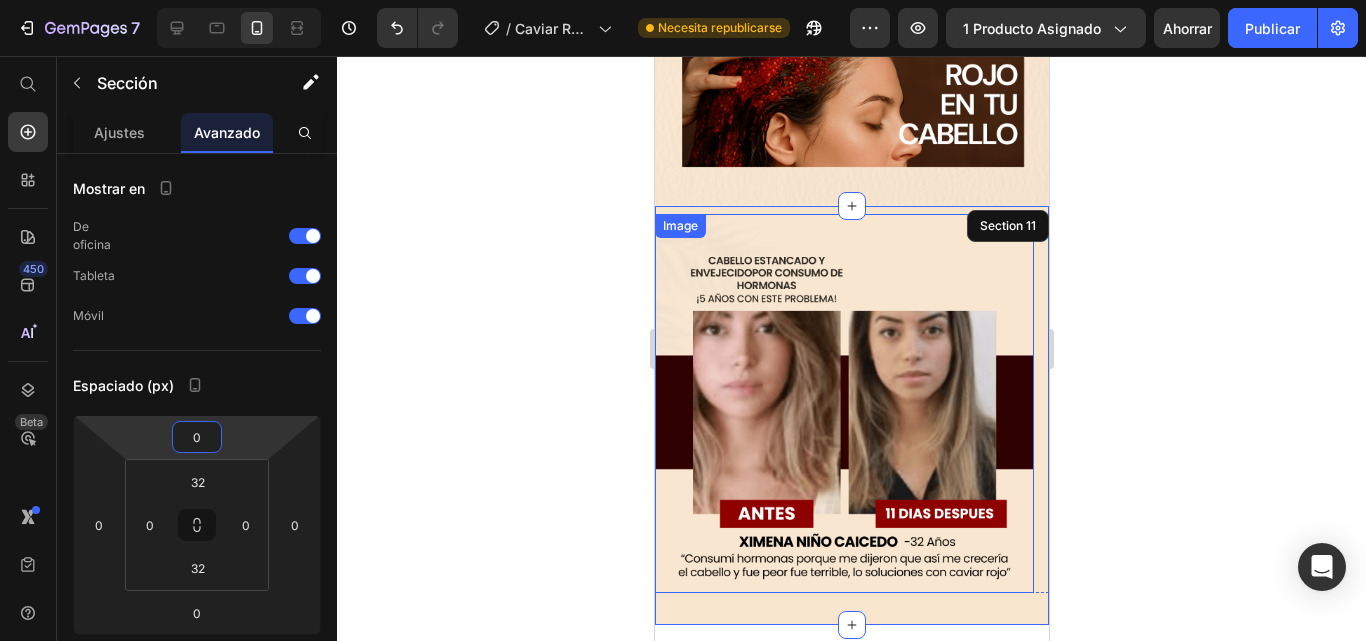 scroll, scrollTop: 4516, scrollLeft: 0, axis: vertical 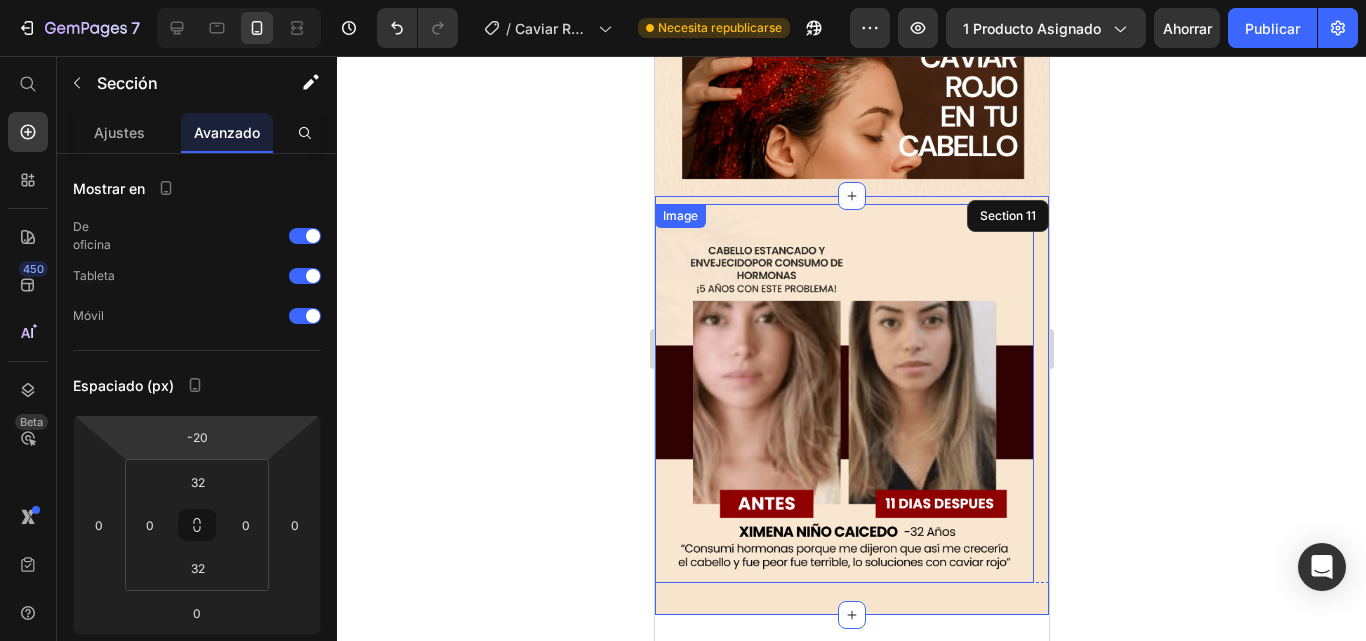 type on "-22" 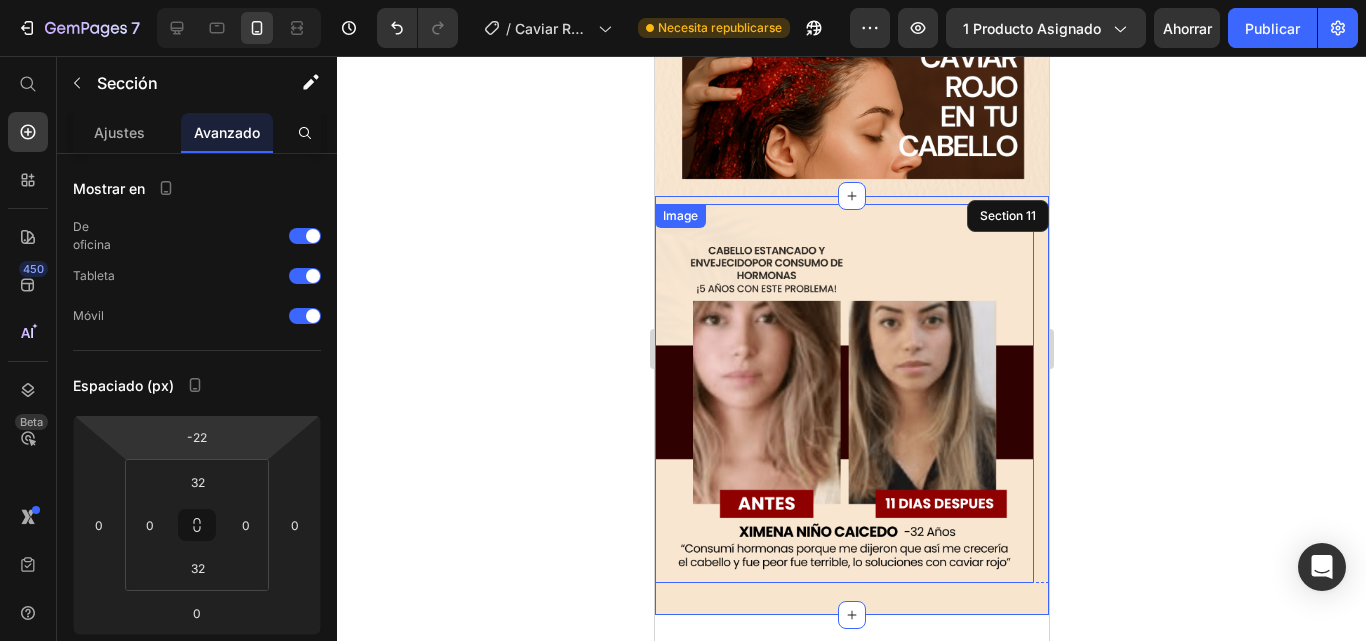click on "Historial de versiones / Caviar Rojo [DATE] Necesita republicarse Avance 1 producto asignado Ahorrar Publicar 450 Beta Empezar con Secciones Elementos Sección de héroes Detalle del producto Marcas Insignias de confianza Garantizar Desglose del producto Cómo utilizar Testimonios Comparar Manojo Preguntas frecuentes Prueba social Historia de la marca Lista de productos Recopilación Lista de blogs Contacto Sticky Añadir al carrito Pie de página personalizado Explorar la biblioteca 450 Disposición
Fila
Fila
Fila
Fila Texto
Título
Bloque de texto Botón
Botón
Botón" at bounding box center (683, 0) 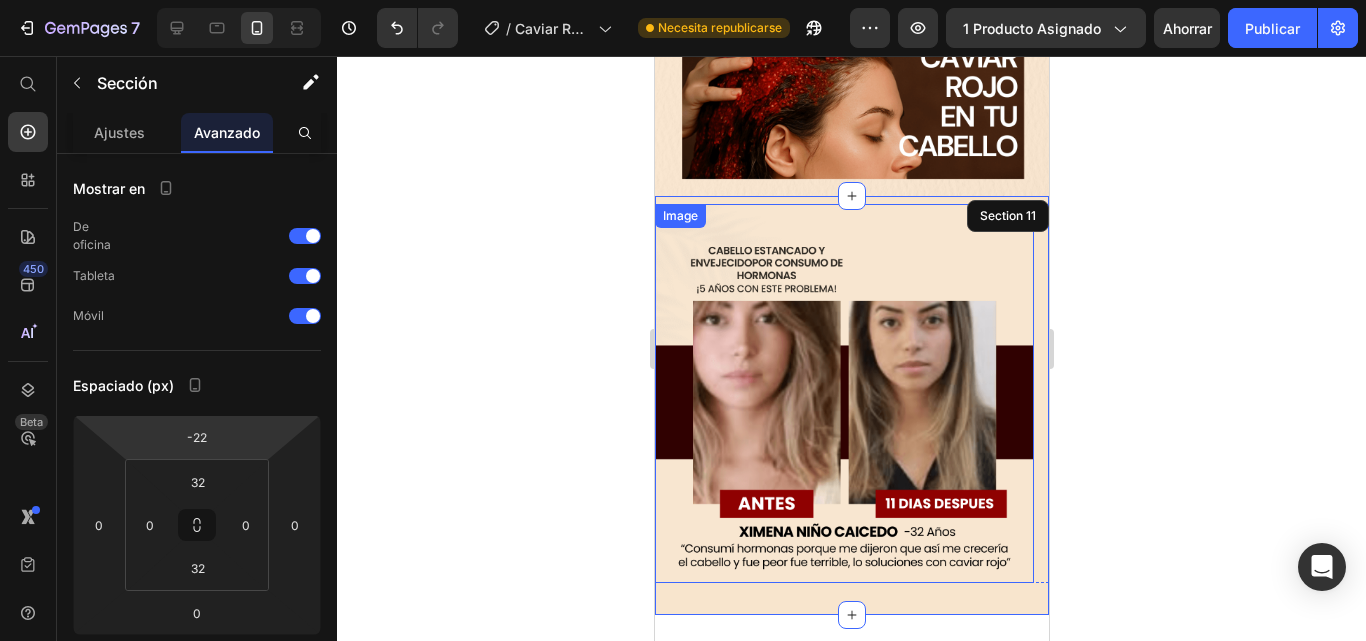 click 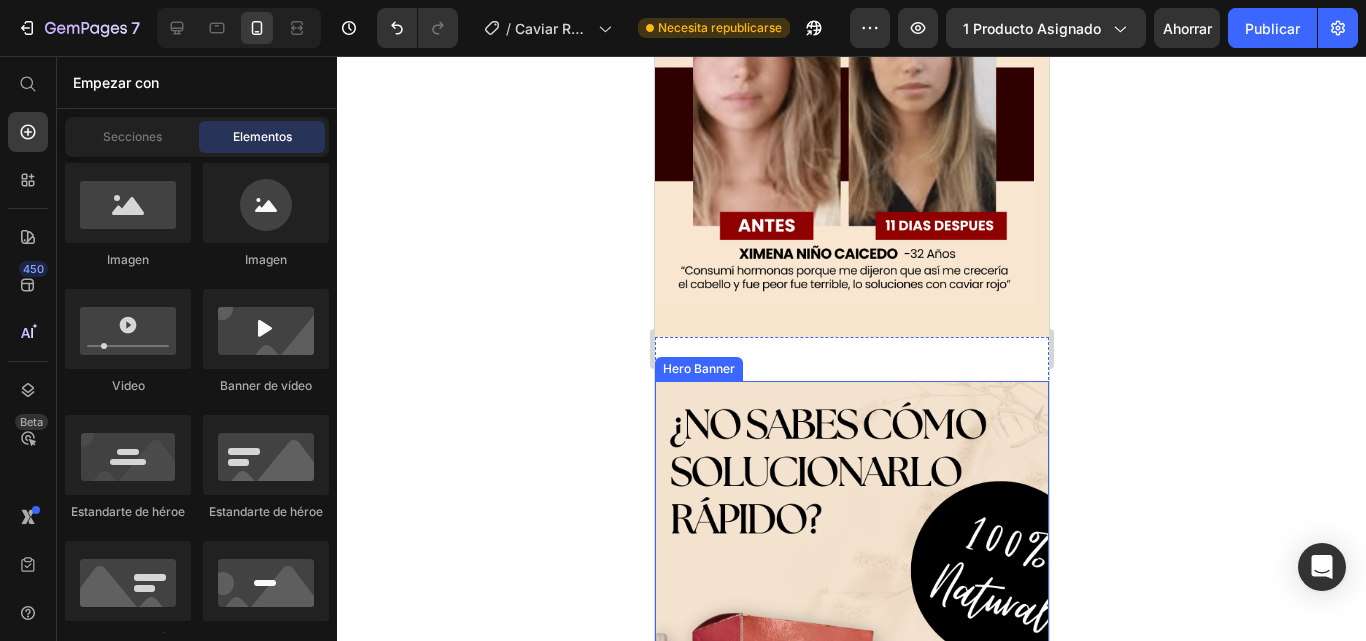 scroll, scrollTop: 4816, scrollLeft: 0, axis: vertical 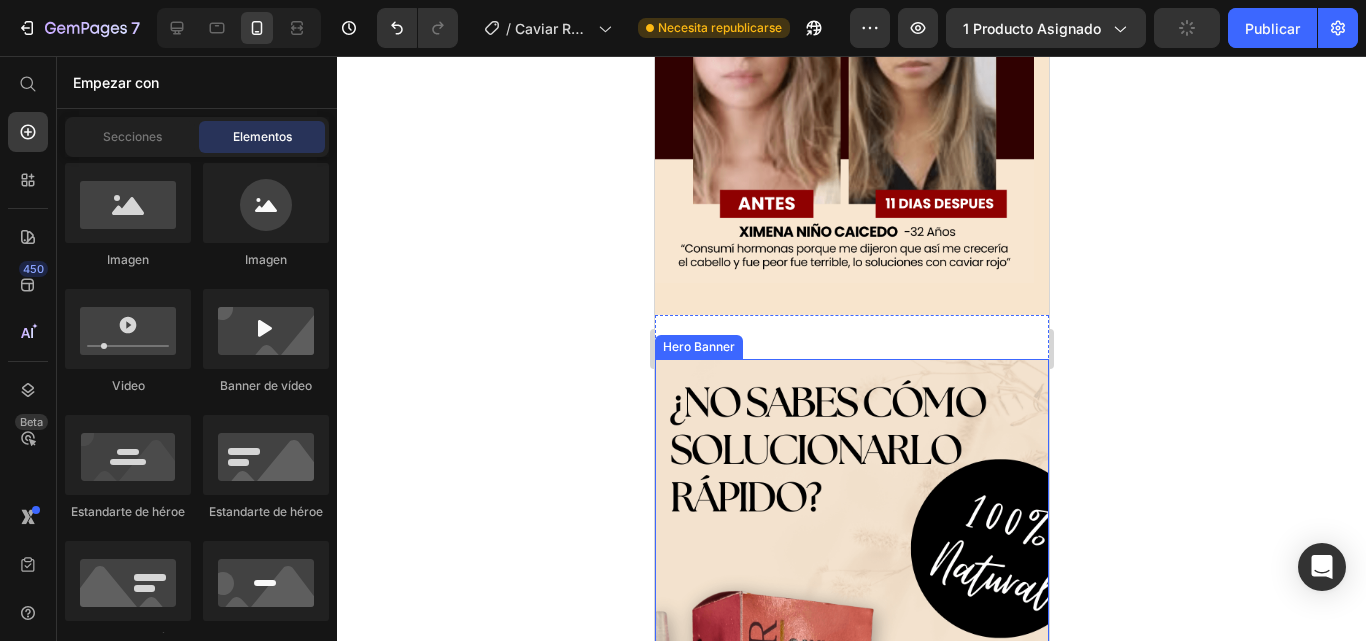 click at bounding box center [851, 709] 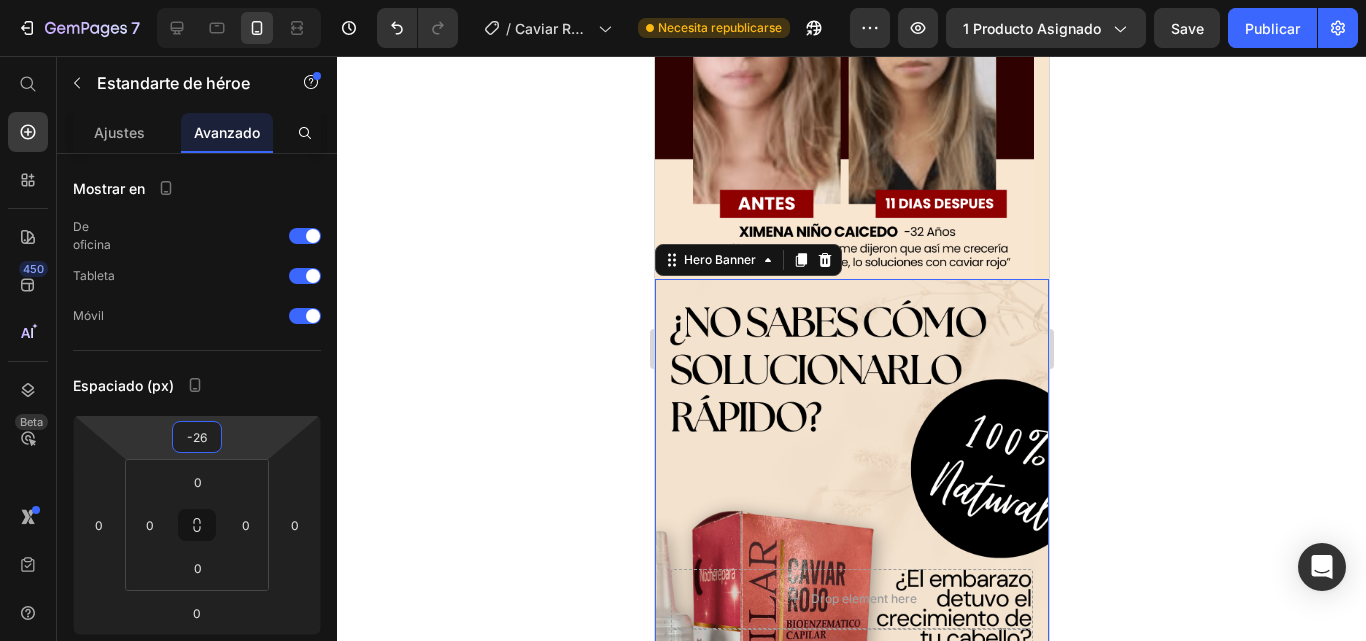 type on "-36" 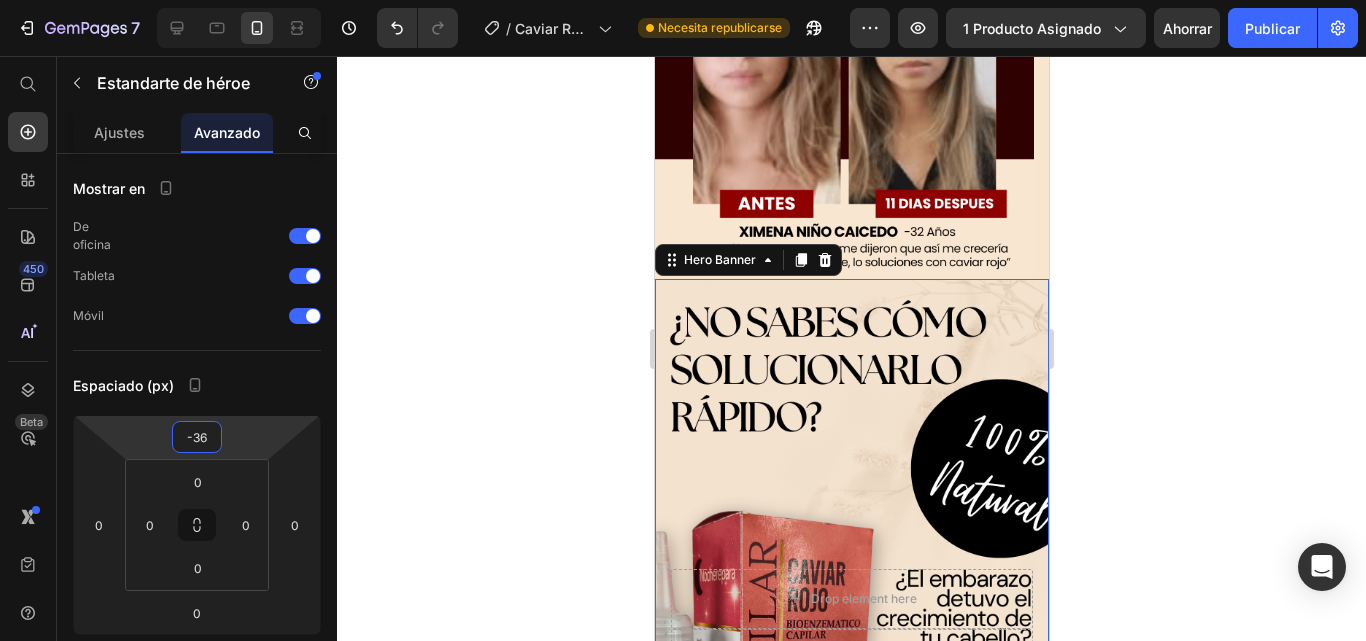 drag, startPoint x: 258, startPoint y: 421, endPoint x: 276, endPoint y: 461, distance: 43.863426 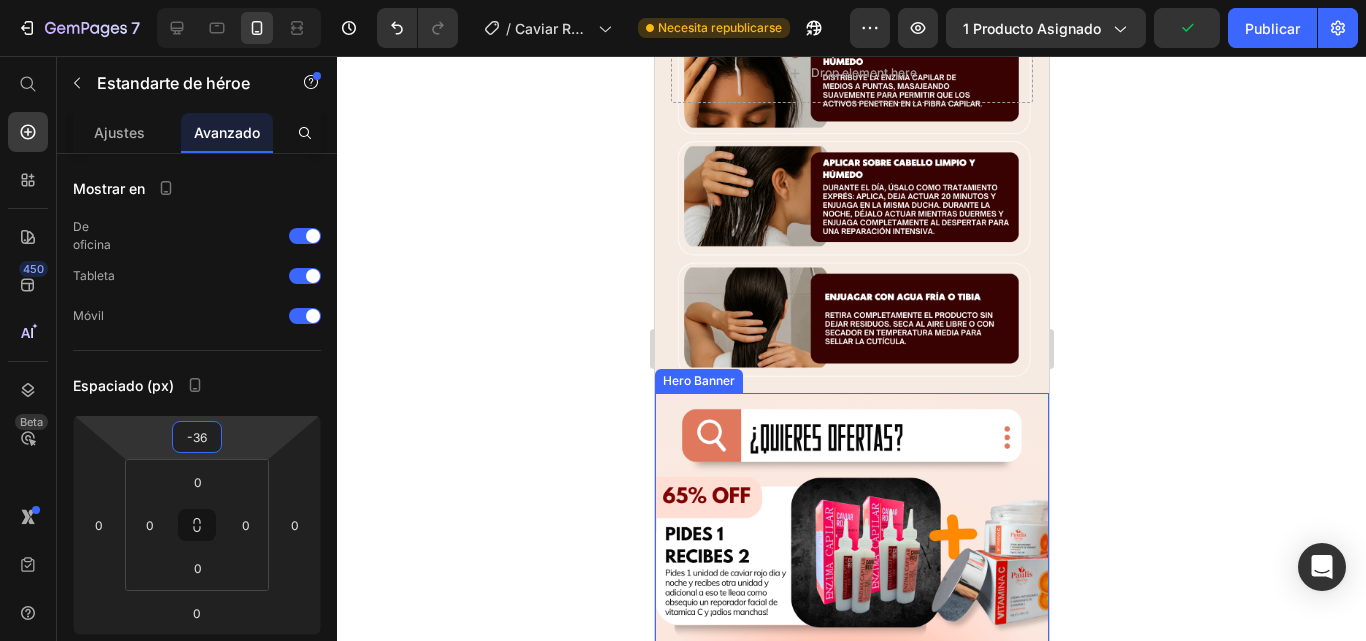 scroll, scrollTop: 8016, scrollLeft: 0, axis: vertical 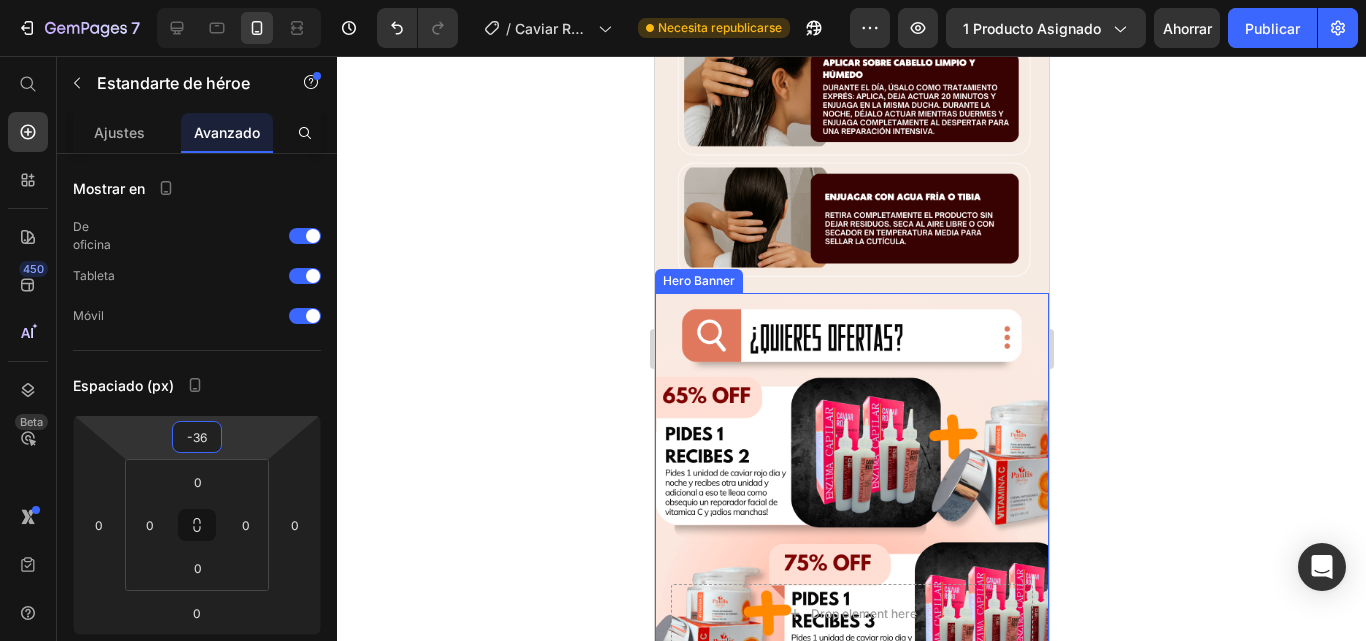 click at bounding box center (851, 643) 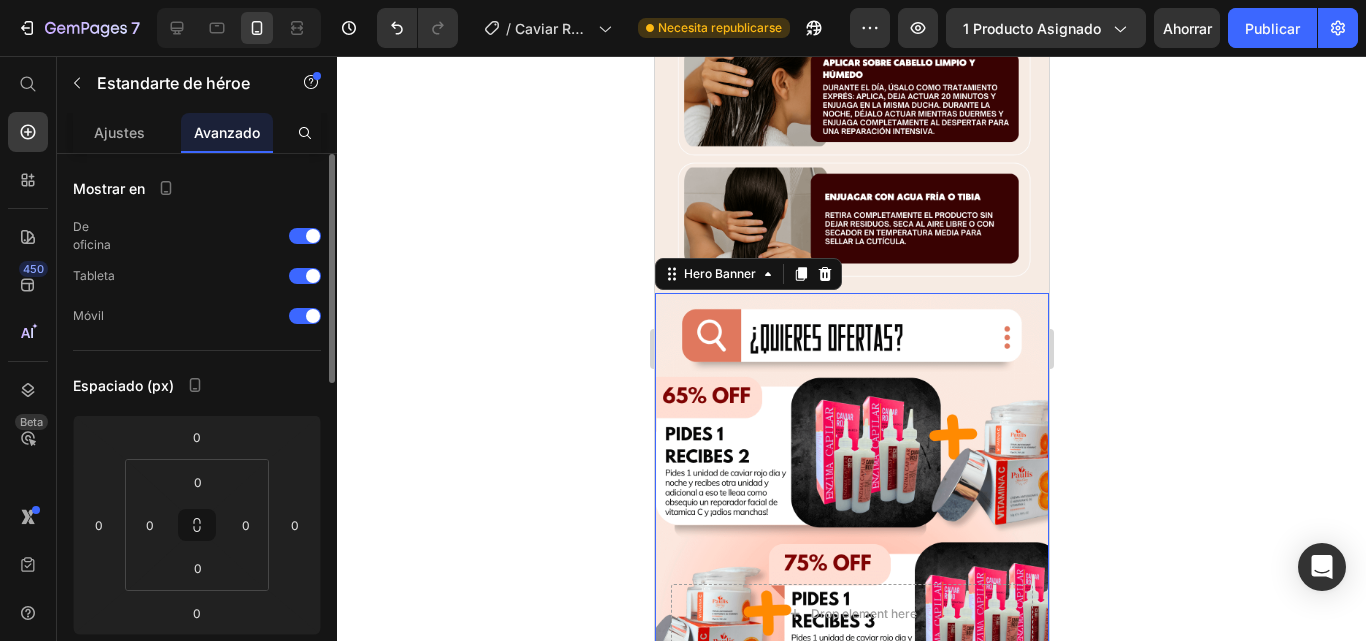 click on "Ajustes" at bounding box center (119, 132) 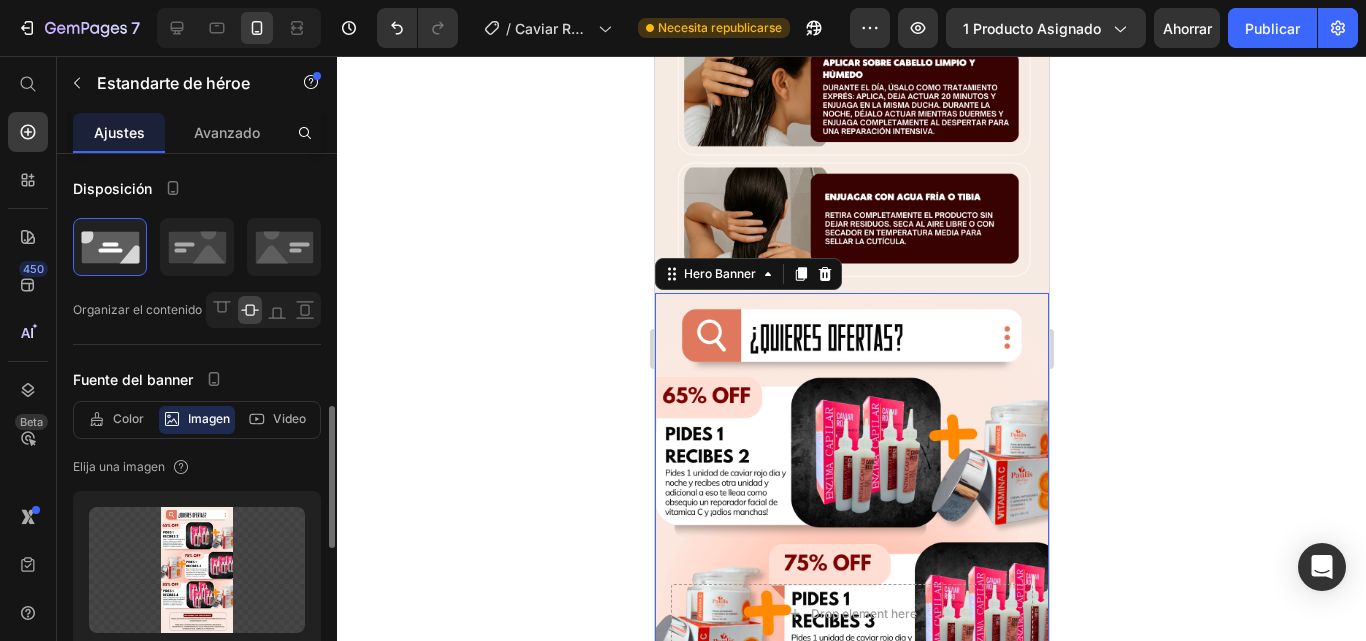 scroll, scrollTop: 200, scrollLeft: 0, axis: vertical 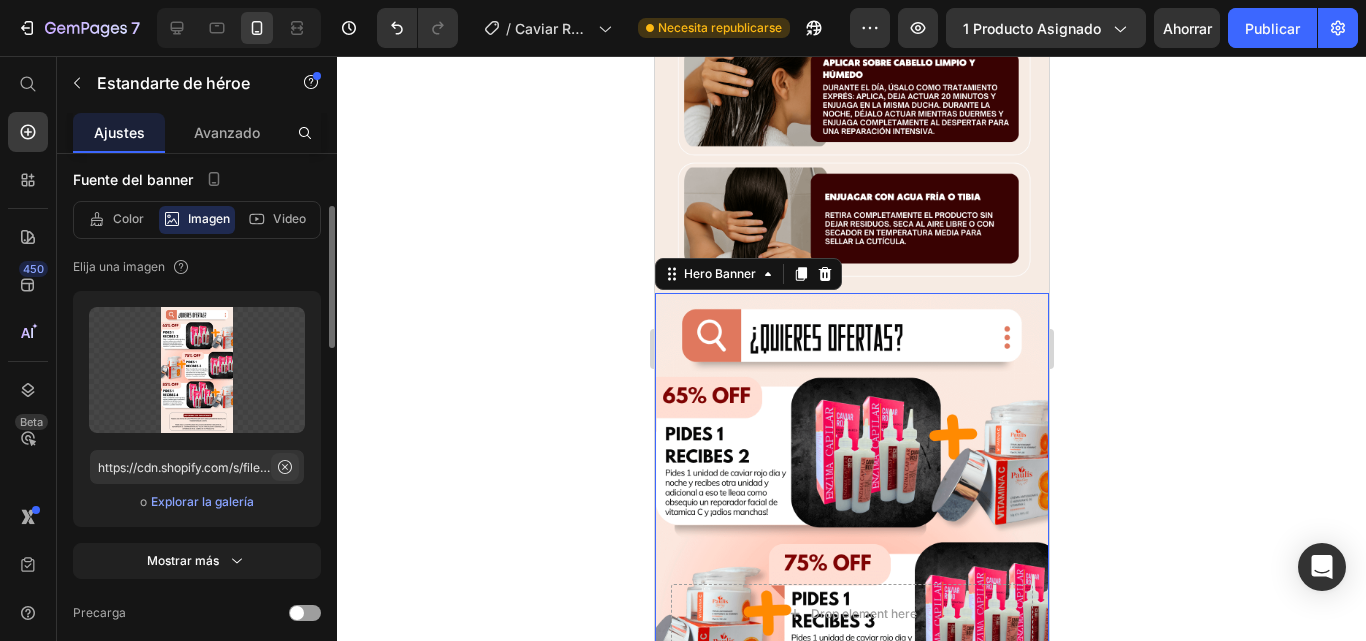 click 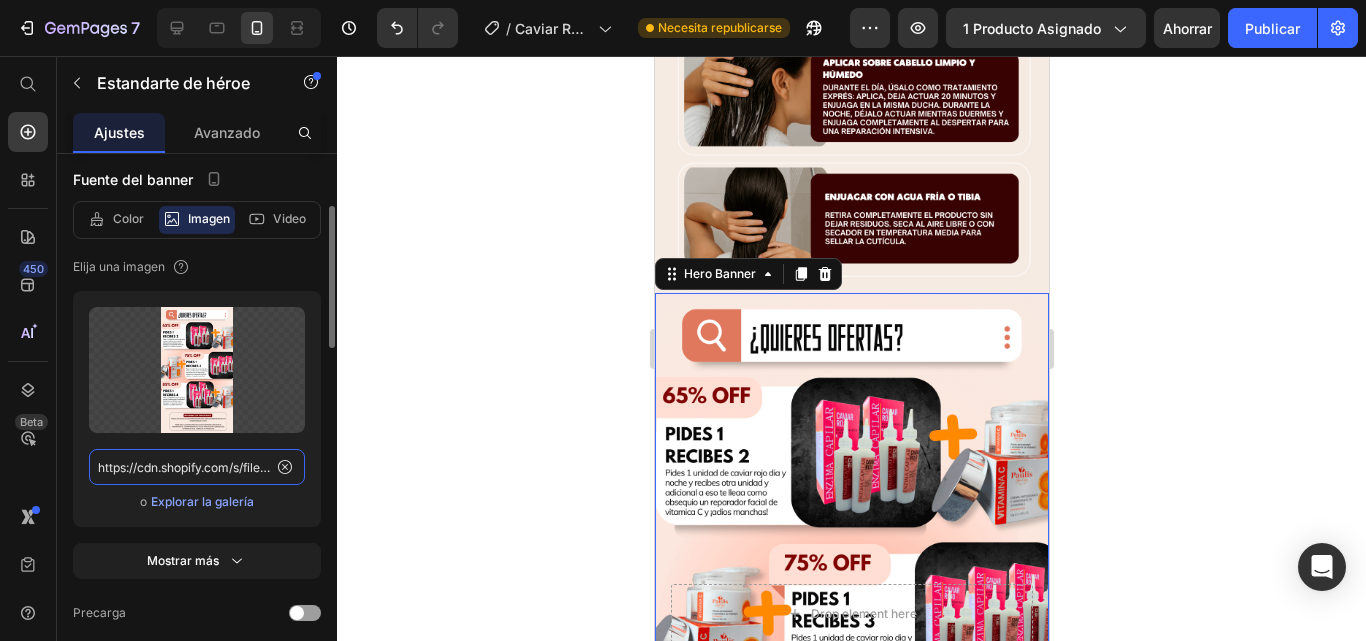 type 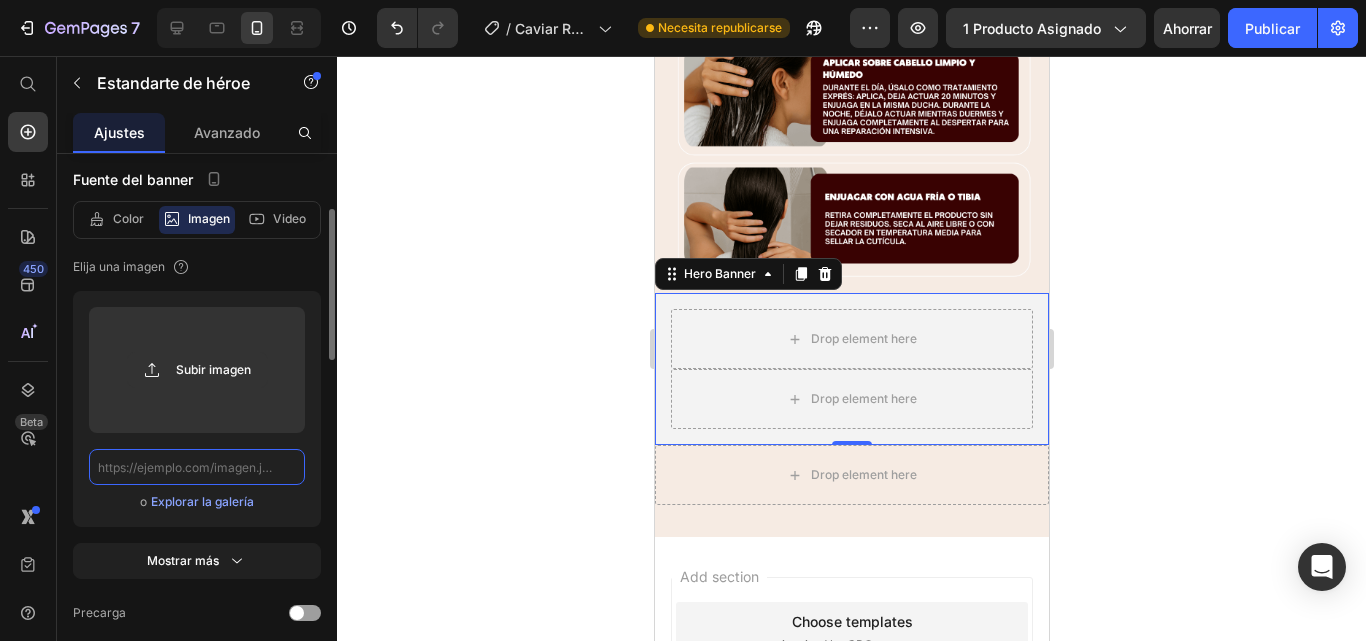 scroll, scrollTop: 0, scrollLeft: 0, axis: both 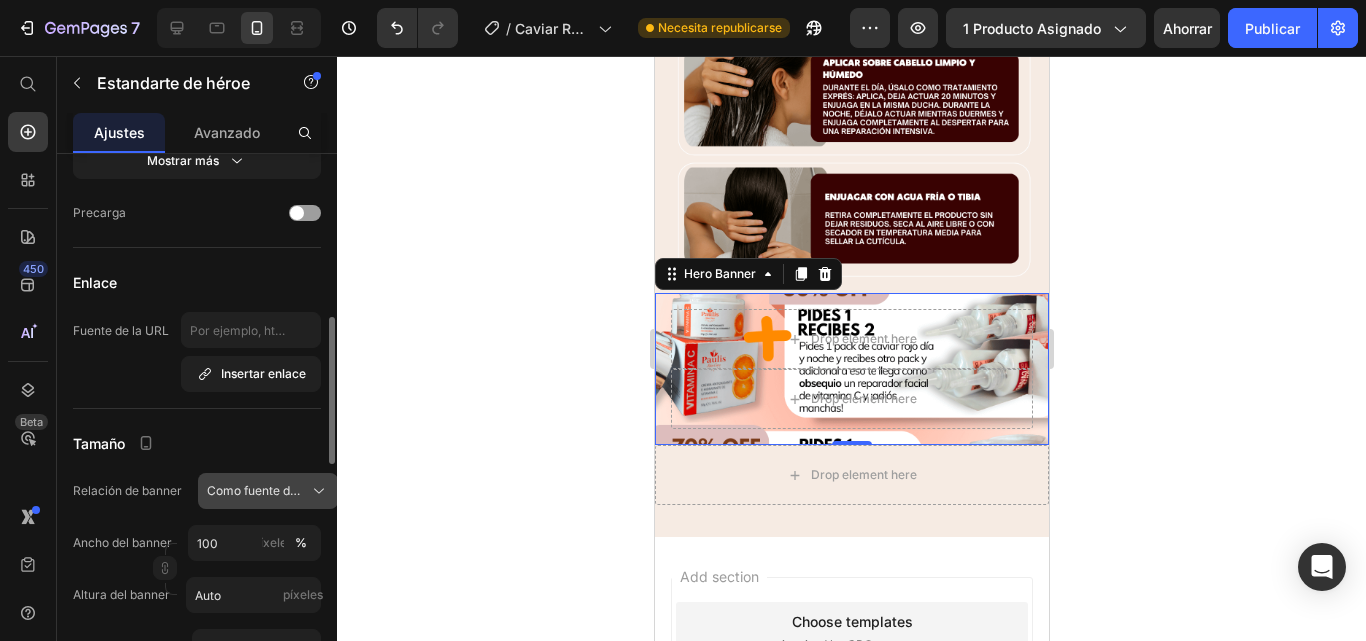 type on "https://cdn.shopify.com/s/files/1/0573/6208/7999/files/CAVIAR_ROJO_9.png?v=1752441110" 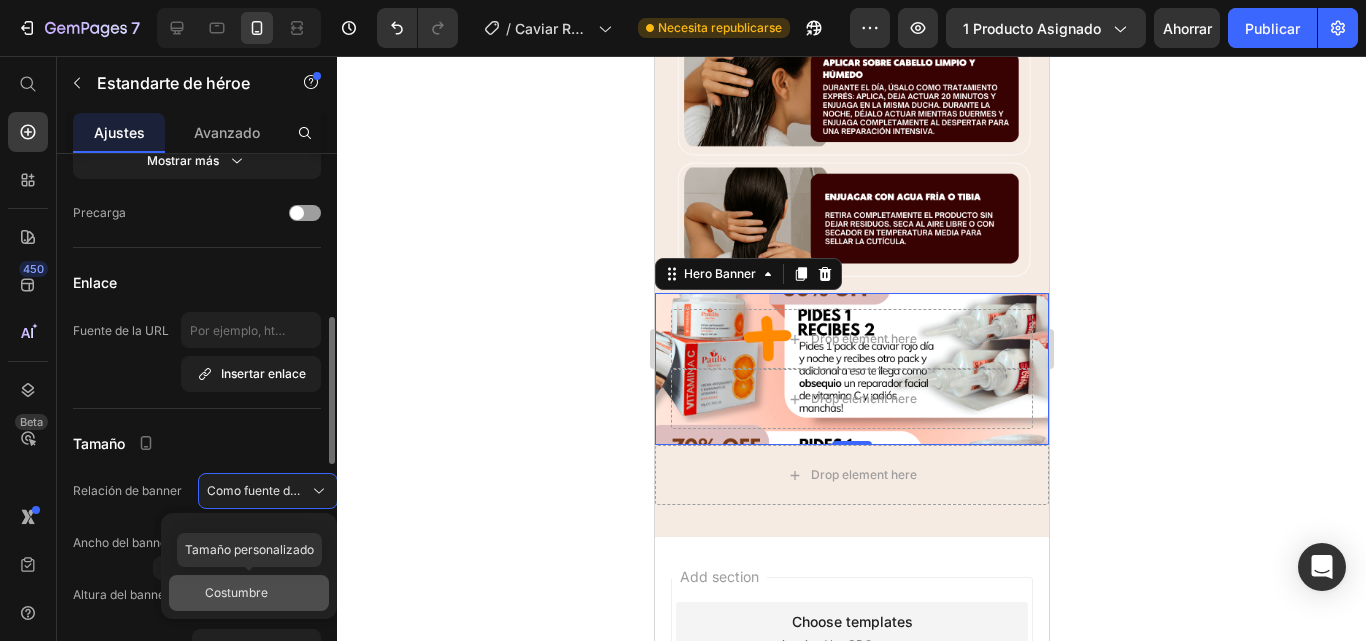 click on "Costumbre" 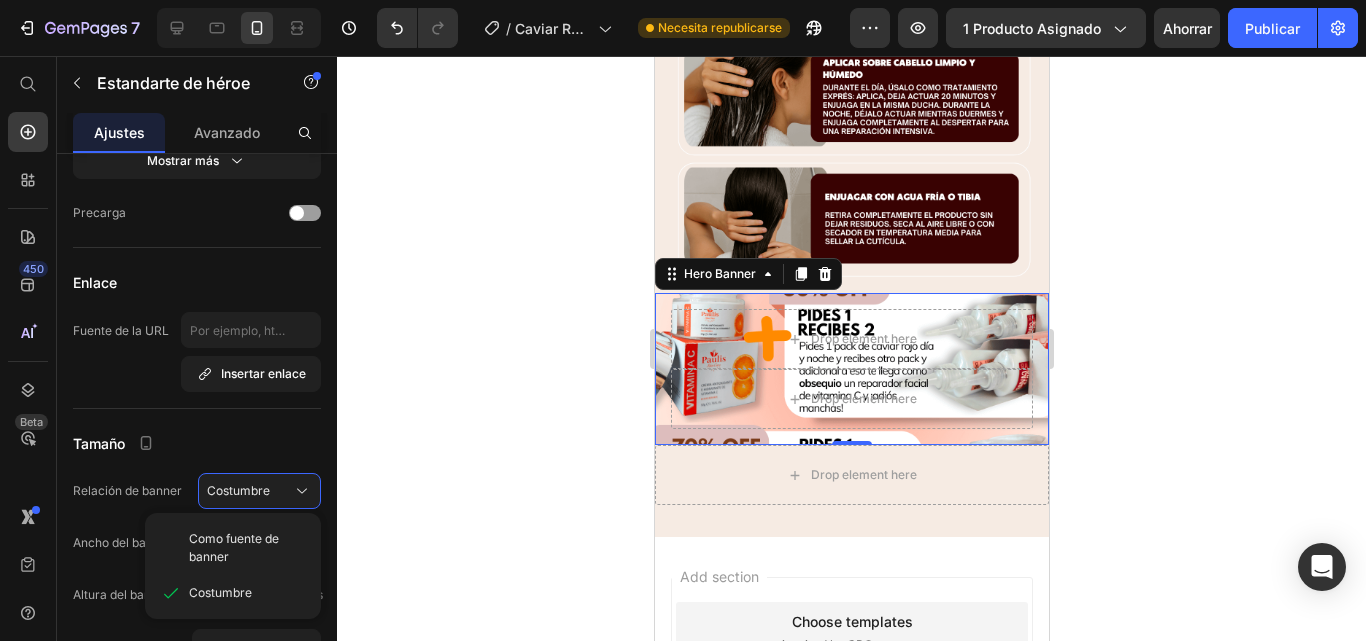 drag, startPoint x: 261, startPoint y: 538, endPoint x: 401, endPoint y: 566, distance: 142.77255 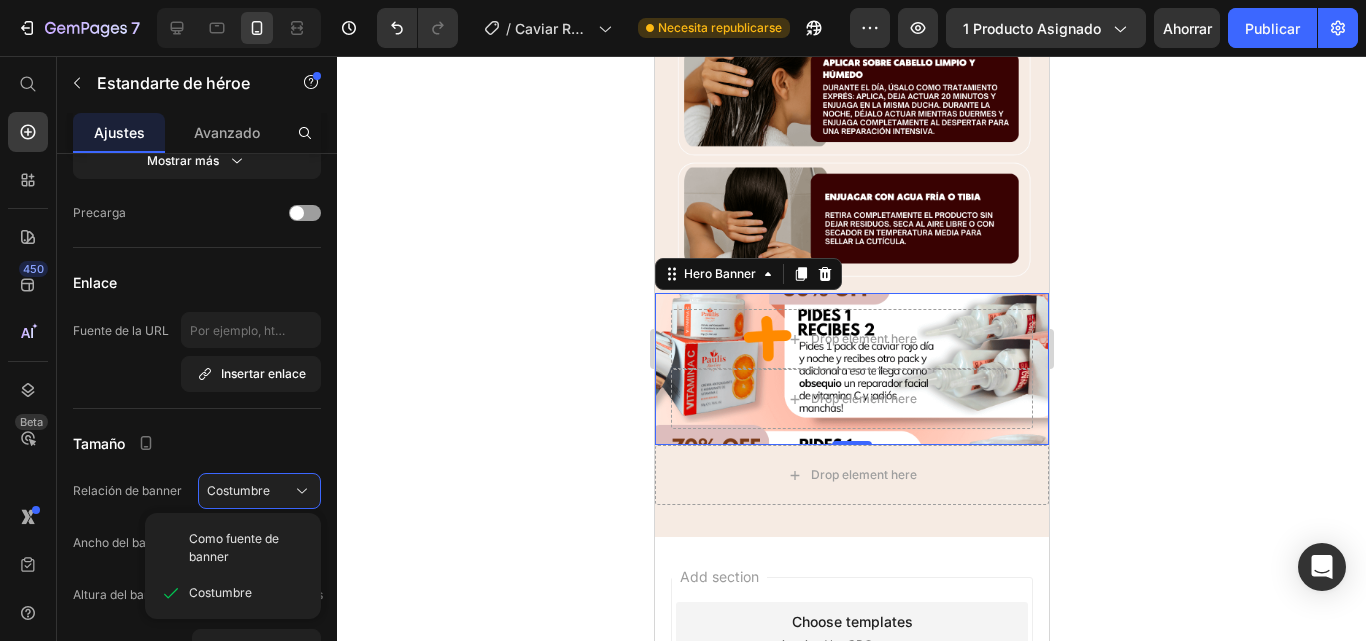 click on "Como fuente de banner" at bounding box center [234, 547] 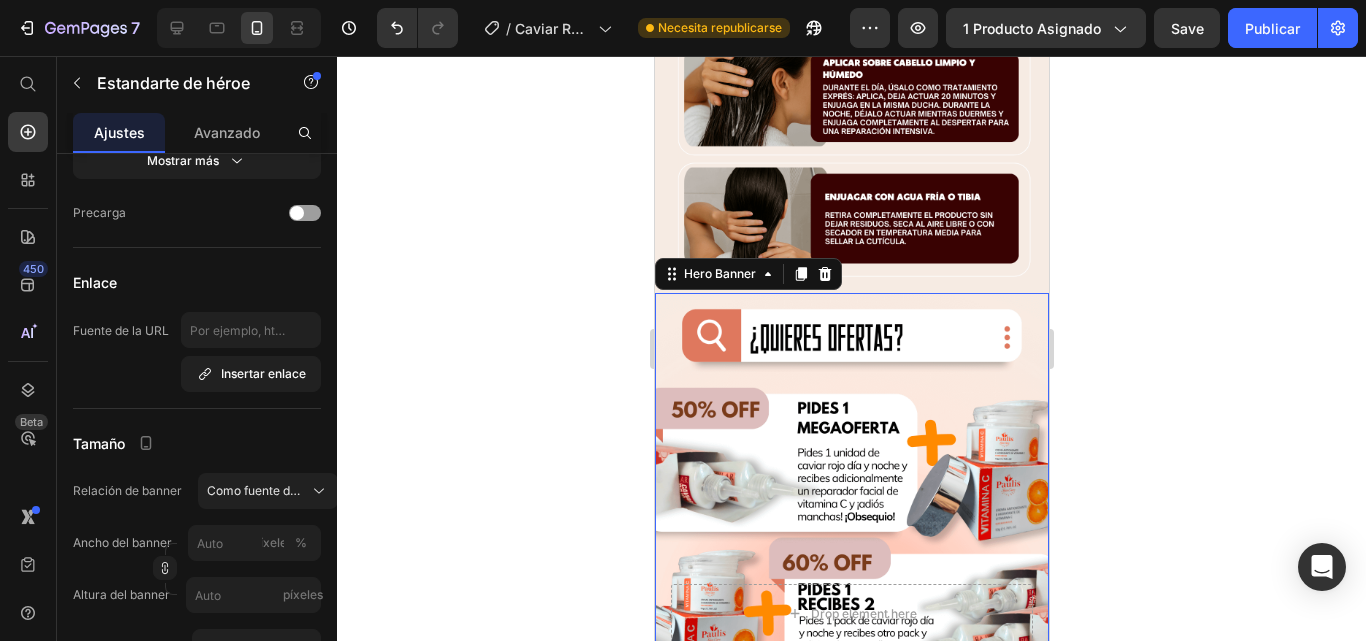 click 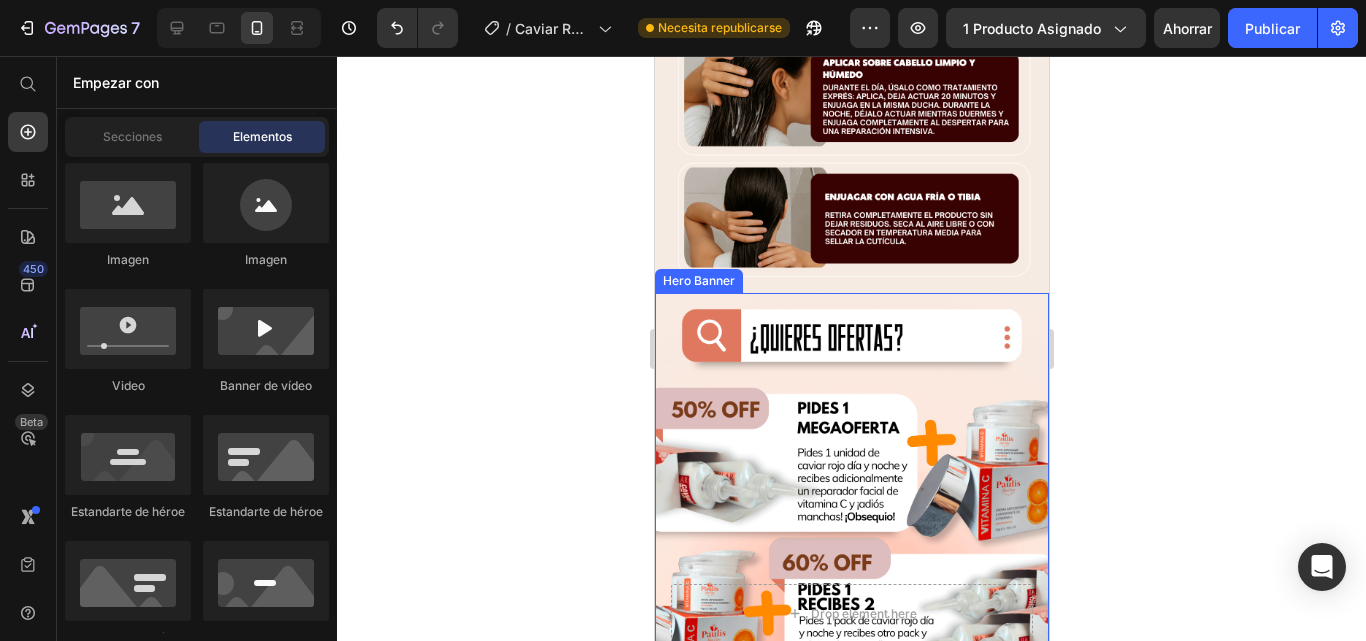 click at bounding box center (851, 643) 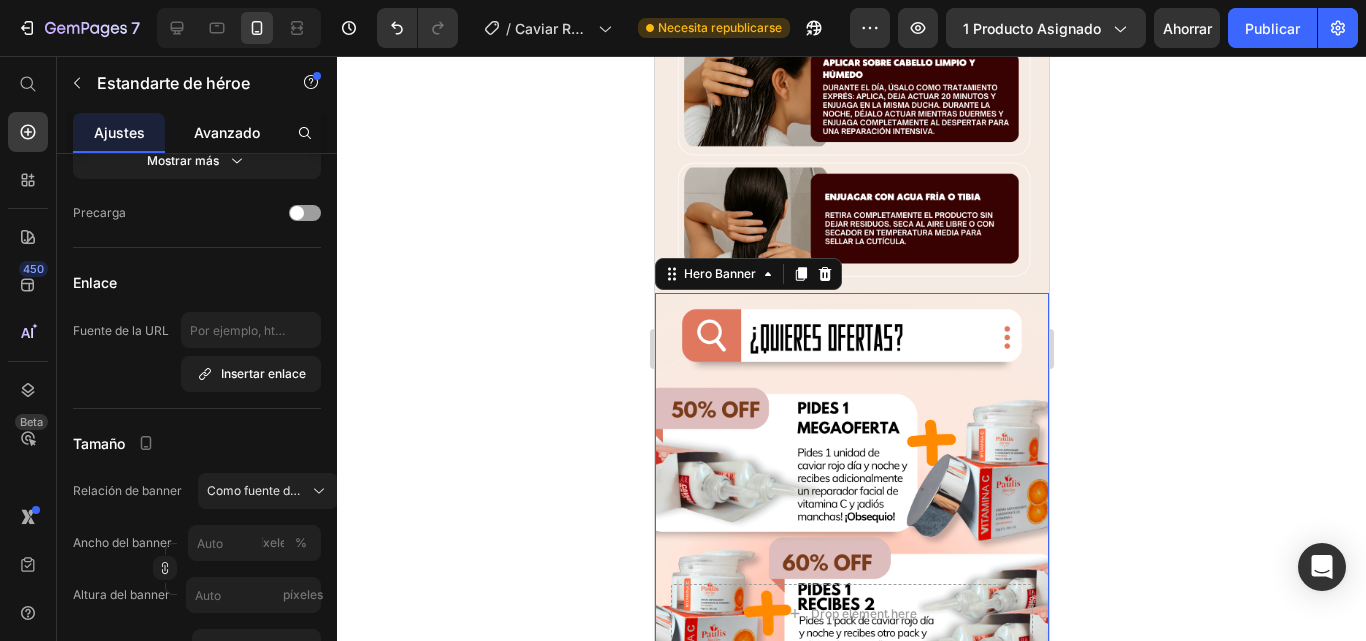 click on "Avanzado" at bounding box center [227, 132] 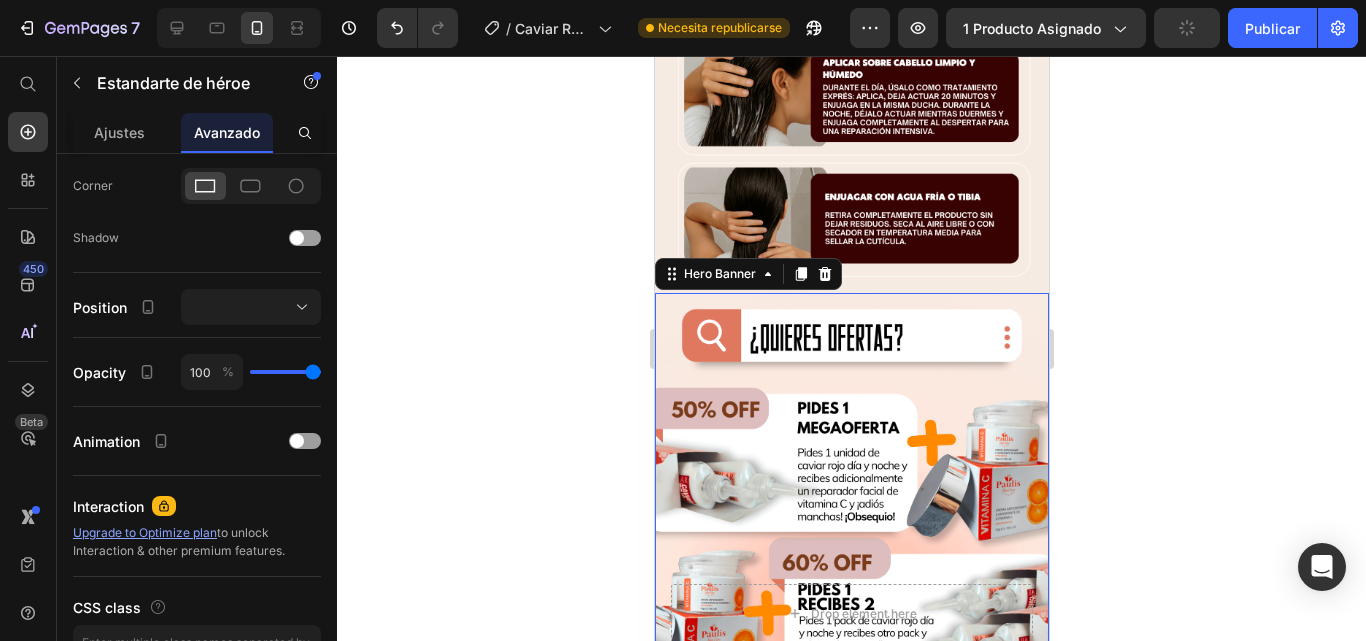 scroll, scrollTop: 0, scrollLeft: 0, axis: both 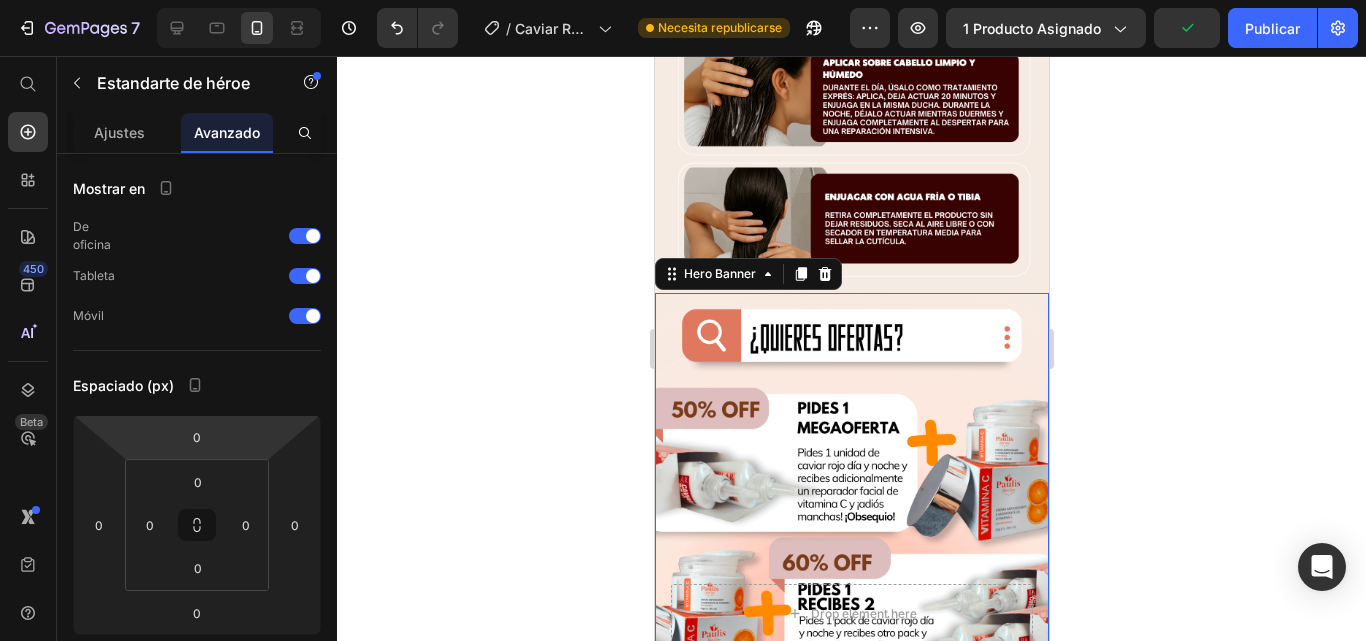 type on "-14" 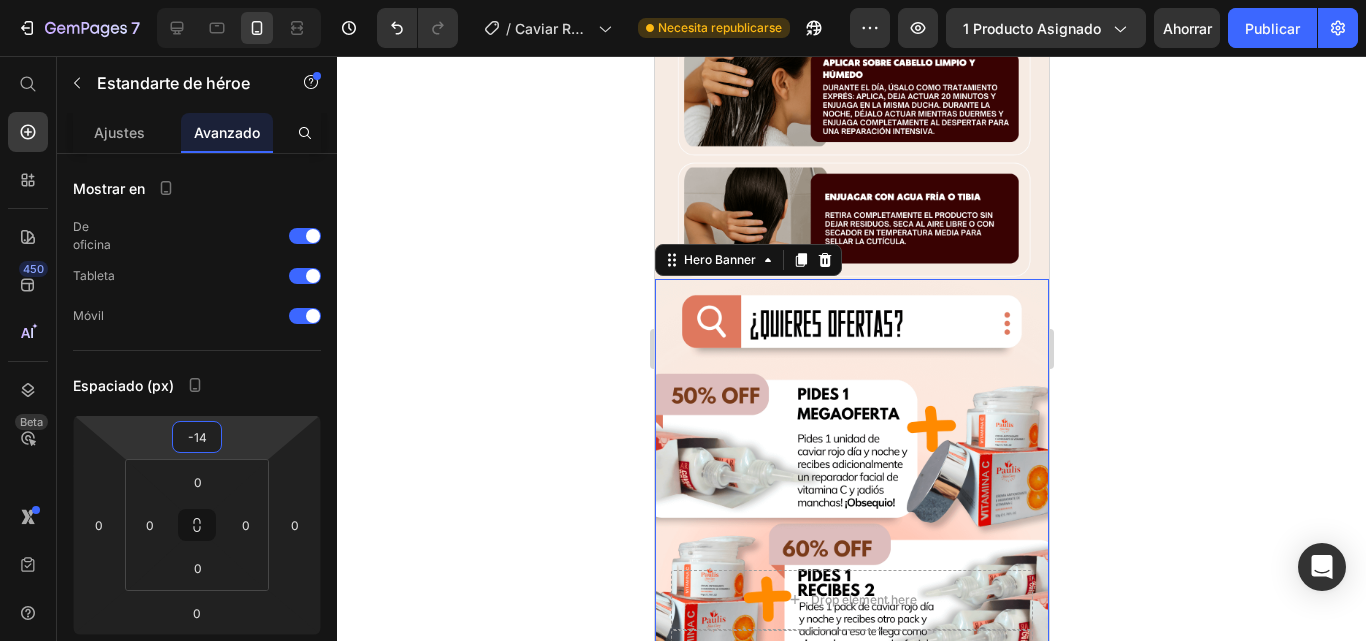 click on "Historial de versiones / Caviar Rojo [DATE] Necesita republicarse Avance 1 producto asignado Ahorrar Publicar 450 Beta Empezar con Secciones Elementos Sección de héroes Detalle del producto Marcas Insignias de confianza Garantizar Desglose del producto Cómo utilizar Testimonios Comparar Manojo Preguntas frecuentes Prueba social Historia de la marca Lista de productos Recopilación Lista de blogs Contacto Sticky Añadir al carrito Pie de página personalizado Explorar la biblioteca 450 Disposición
Fila
Fila
Fila
Fila Texto
Título
Bloque de texto Botón
Botón
Botón" at bounding box center (683, 0) 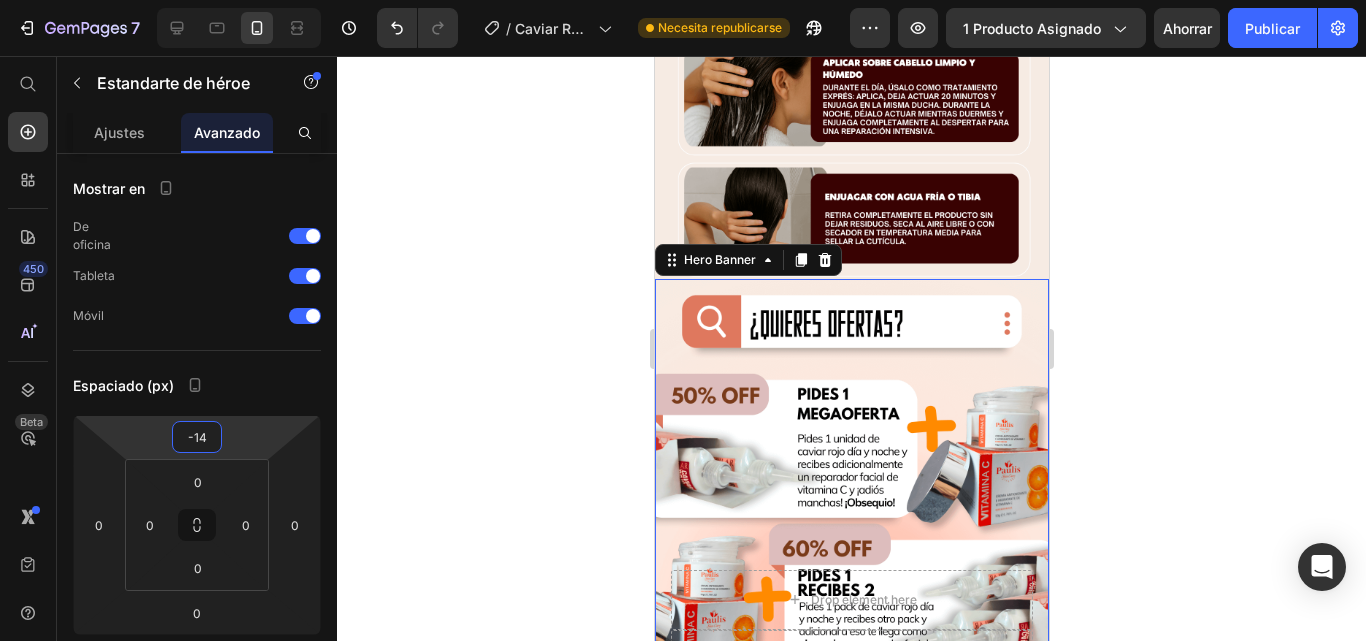 click 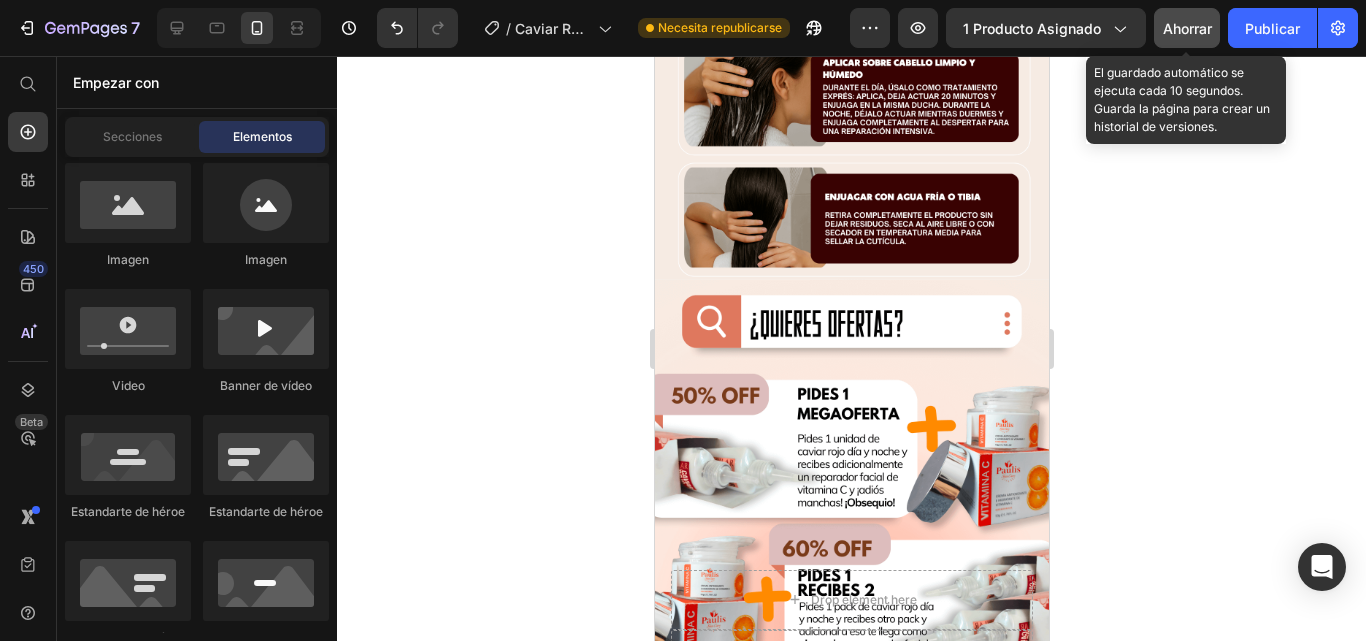 click on "Ahorrar" 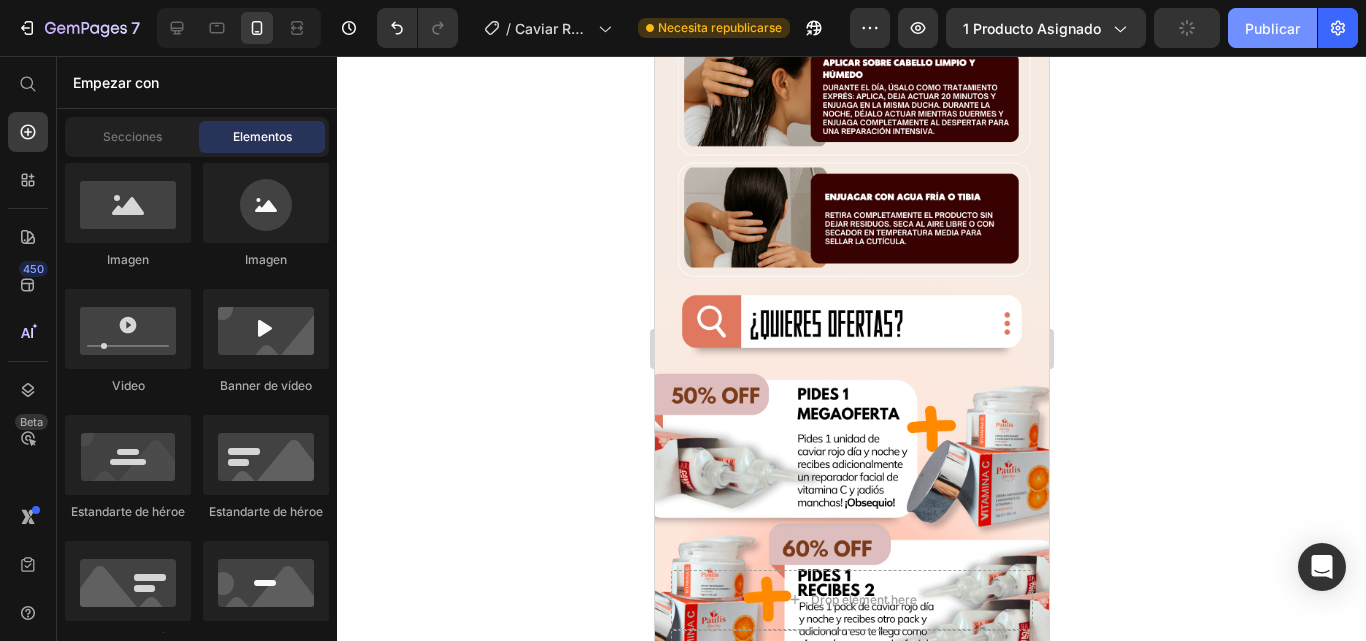 click on "Publicar" 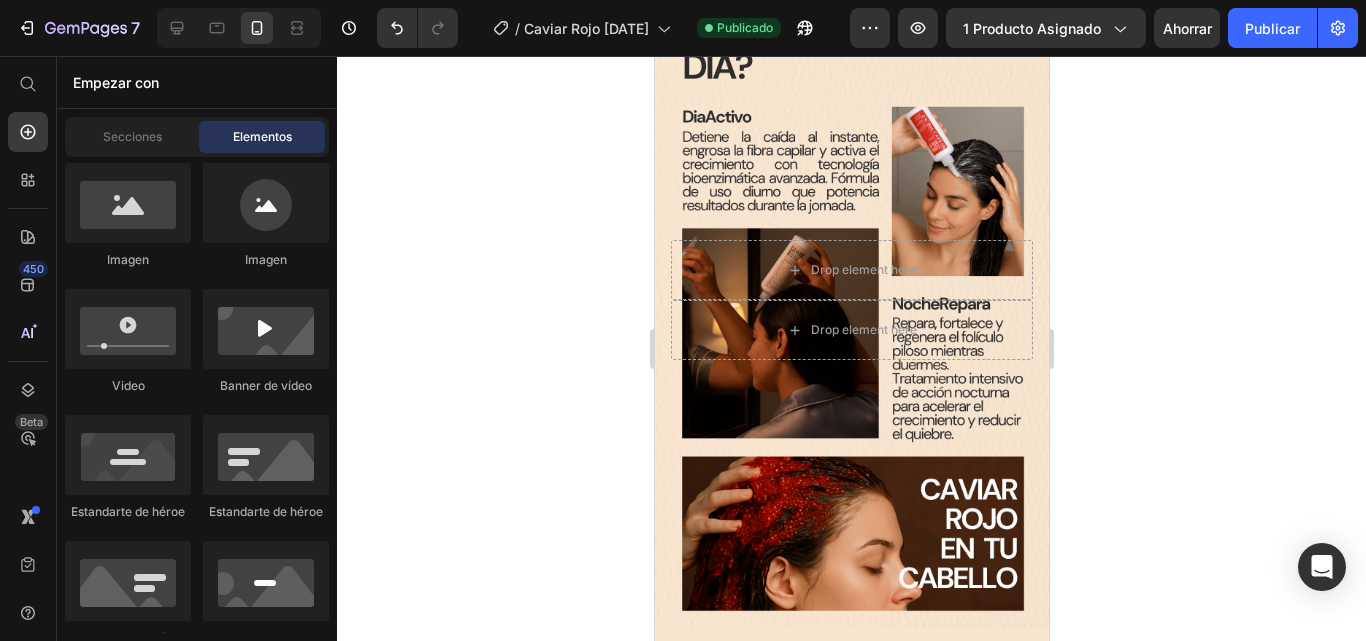 scroll, scrollTop: 2049, scrollLeft: 0, axis: vertical 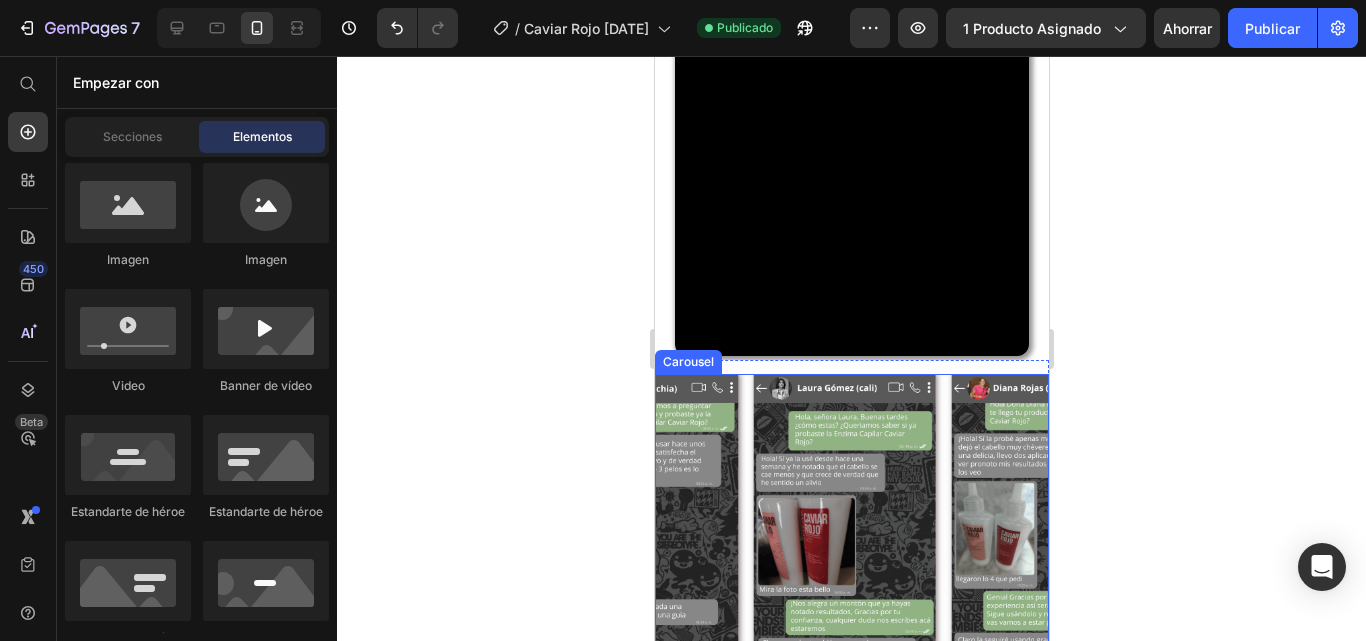 click on "Image Image Image Image Image" at bounding box center [851, 535] 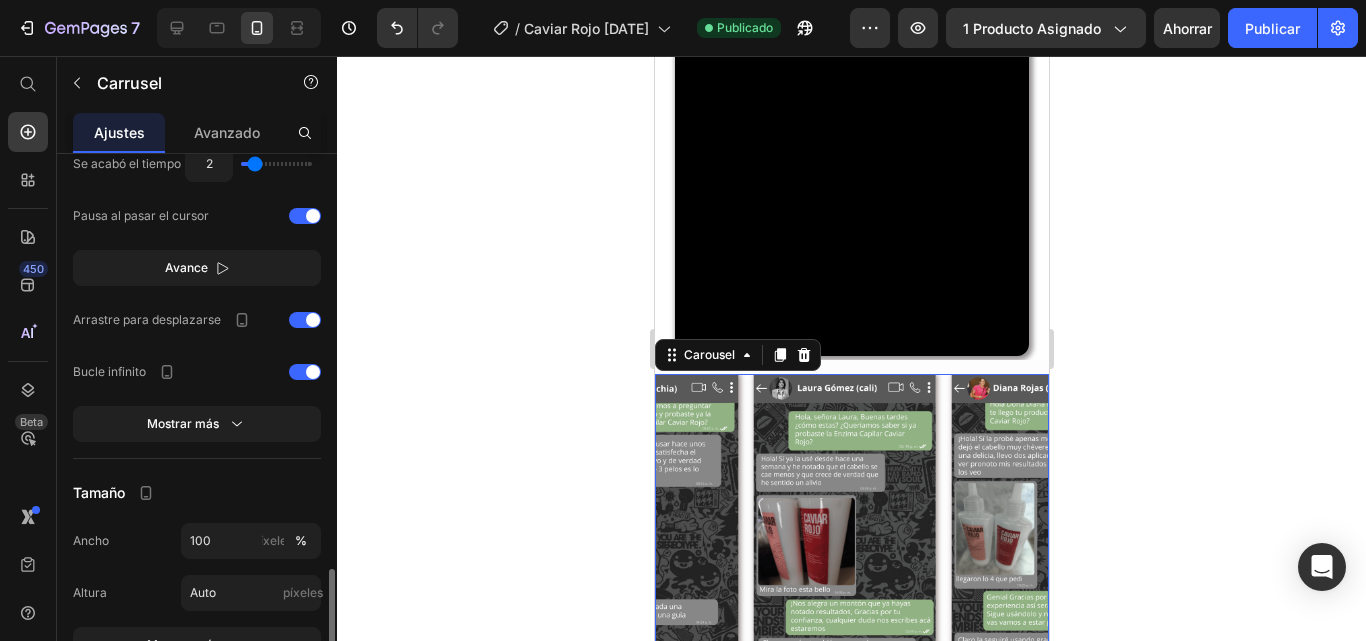 scroll, scrollTop: 1300, scrollLeft: 0, axis: vertical 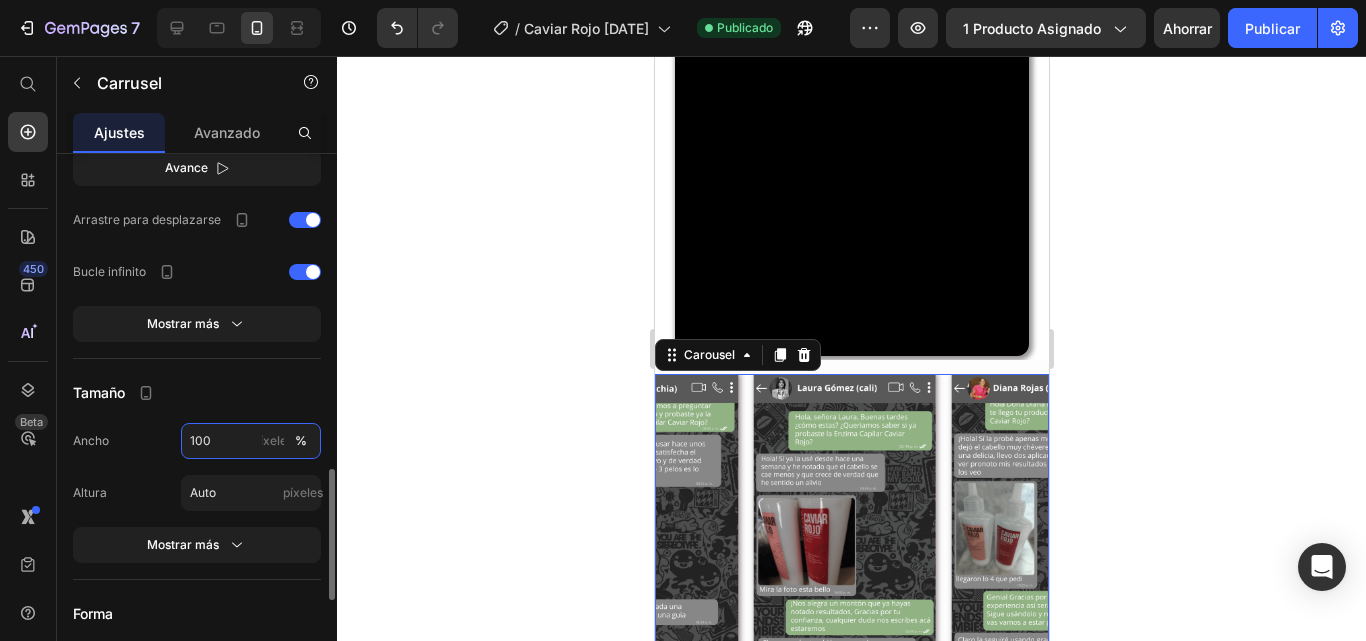 click on "100" at bounding box center (251, 441) 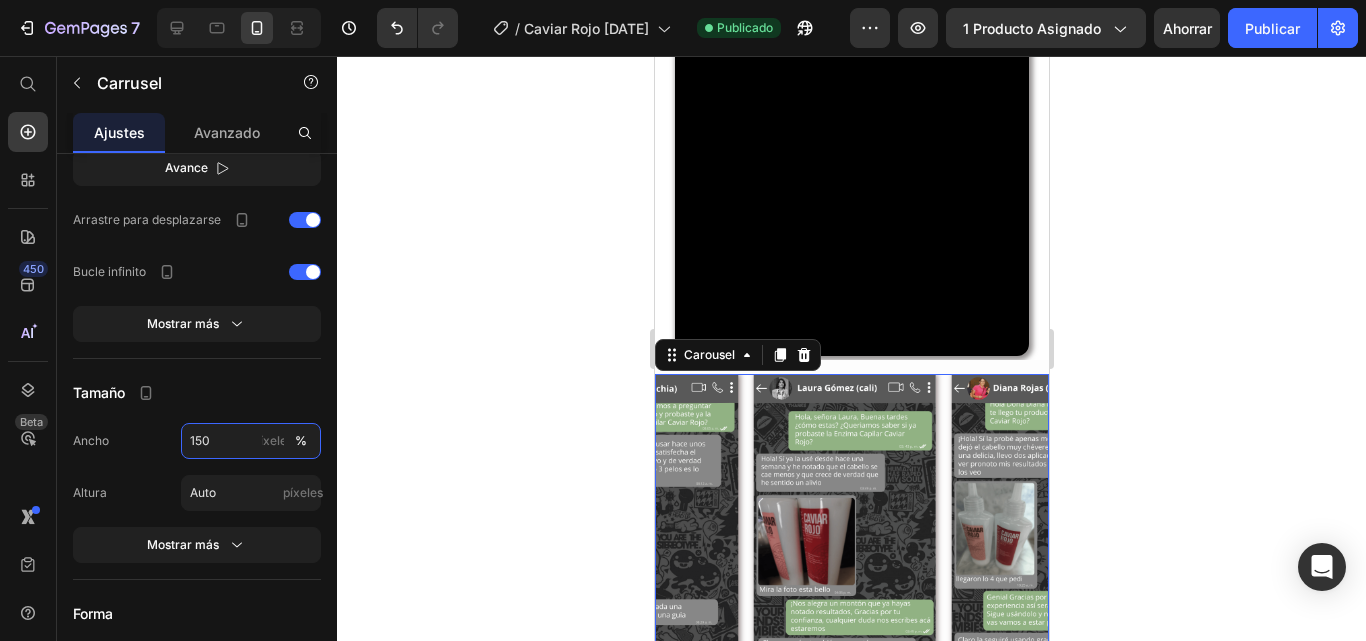 scroll, scrollTop: 1168, scrollLeft: 0, axis: vertical 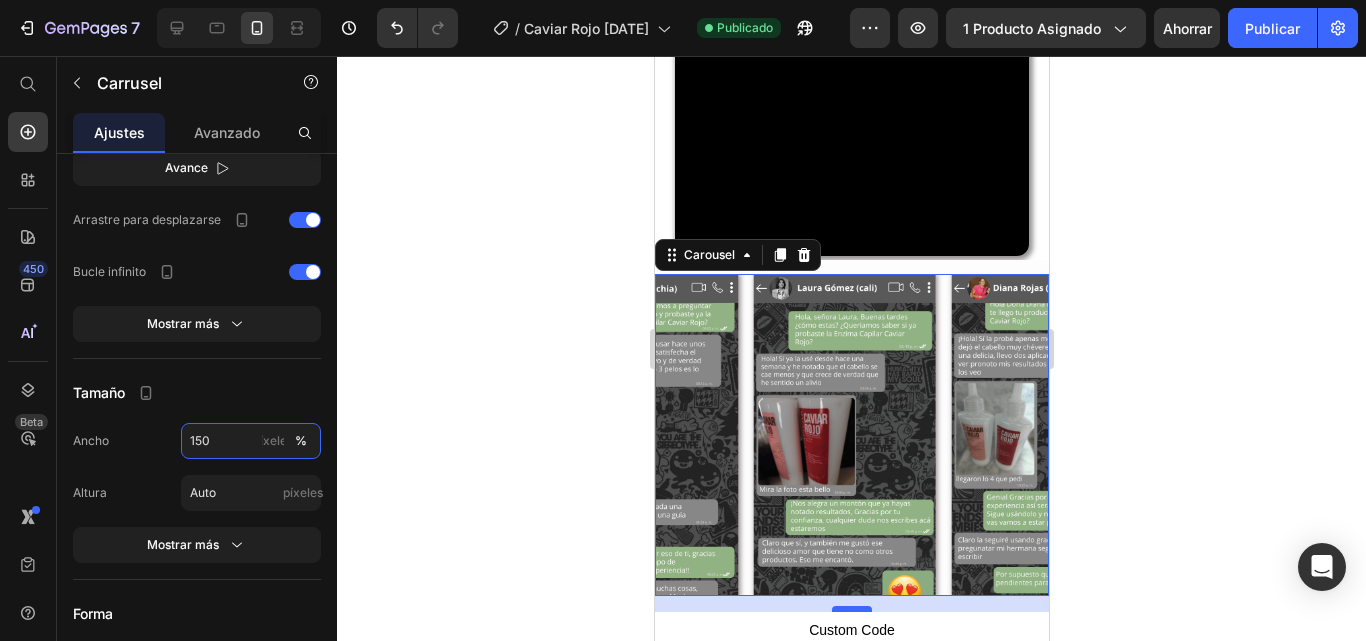 type on "150" 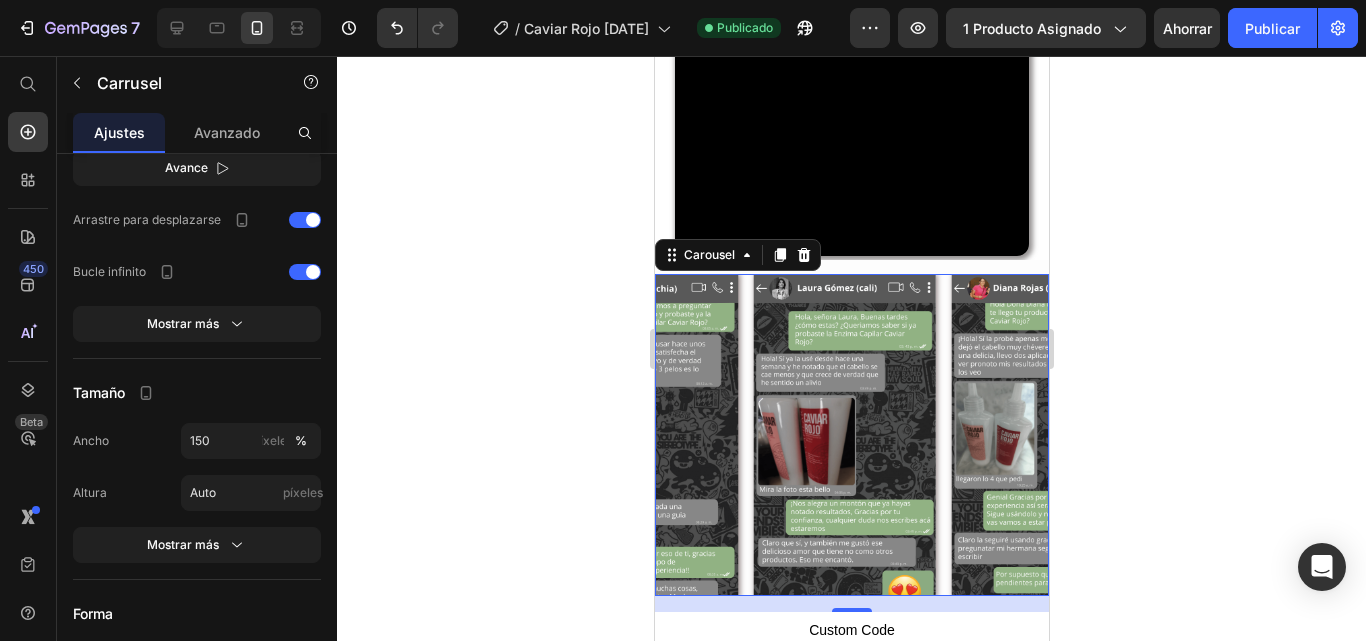 click at bounding box center (851, 610) 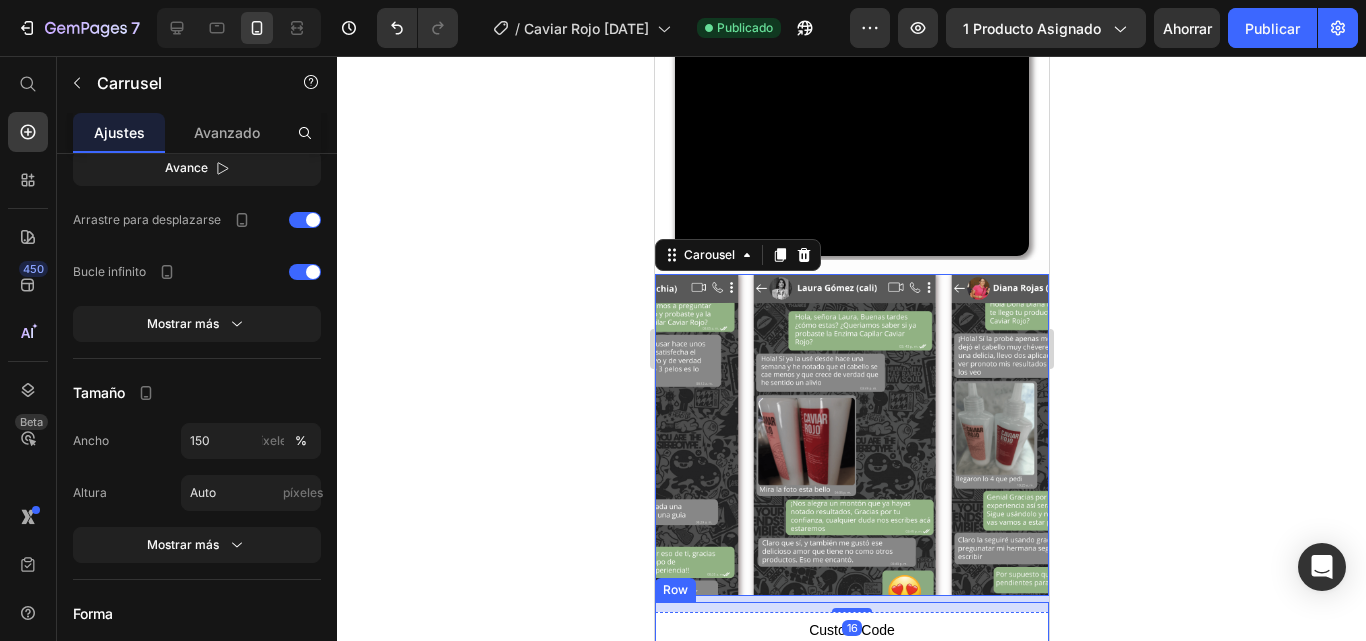 click 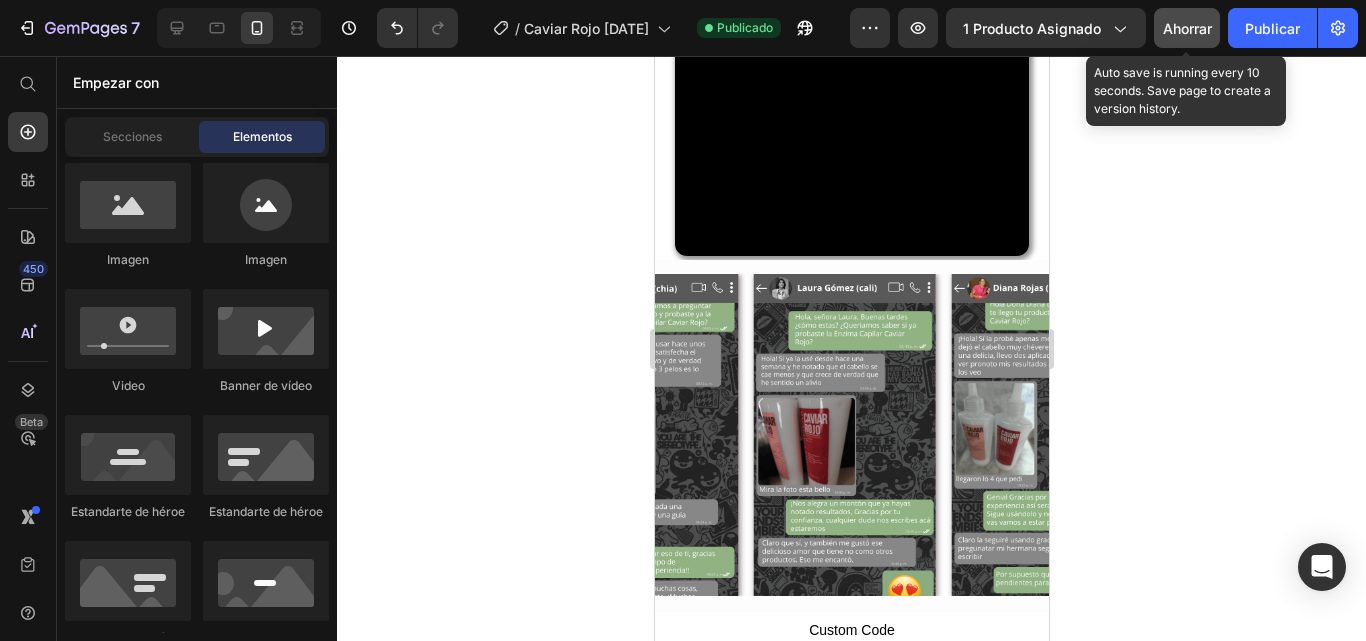 click on "Ahorrar" 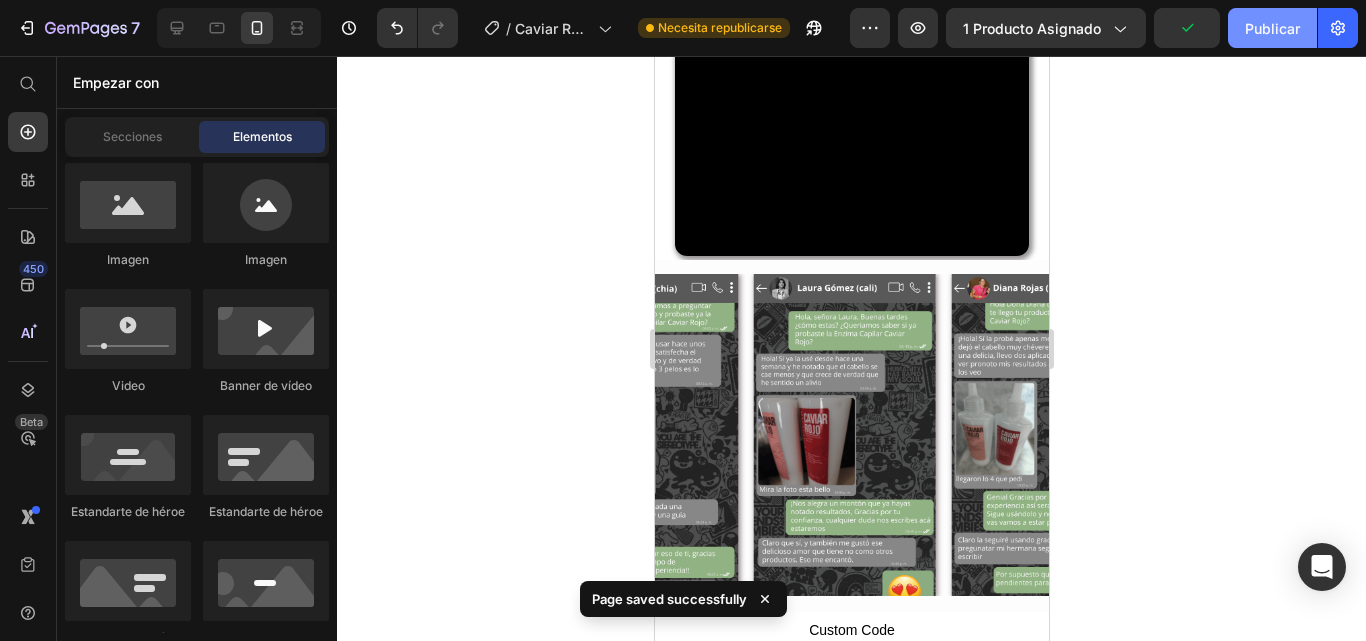 click on "Publicar" at bounding box center (1272, 28) 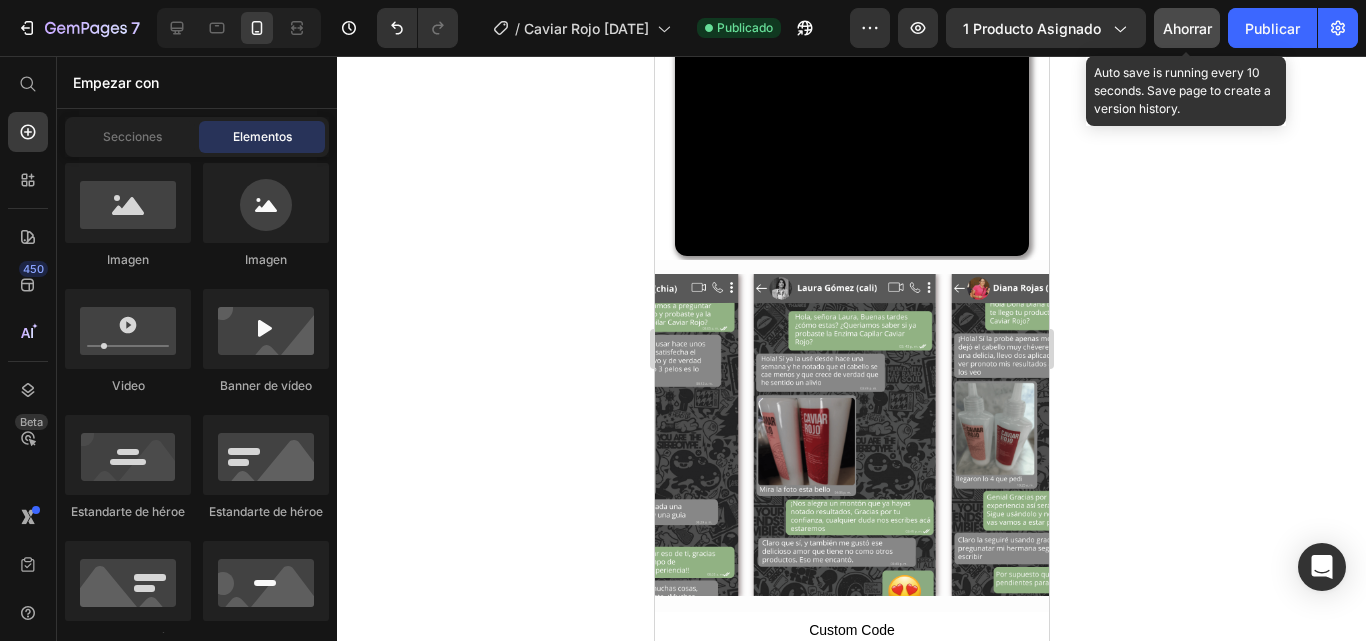click on "Ahorrar" at bounding box center (1187, 28) 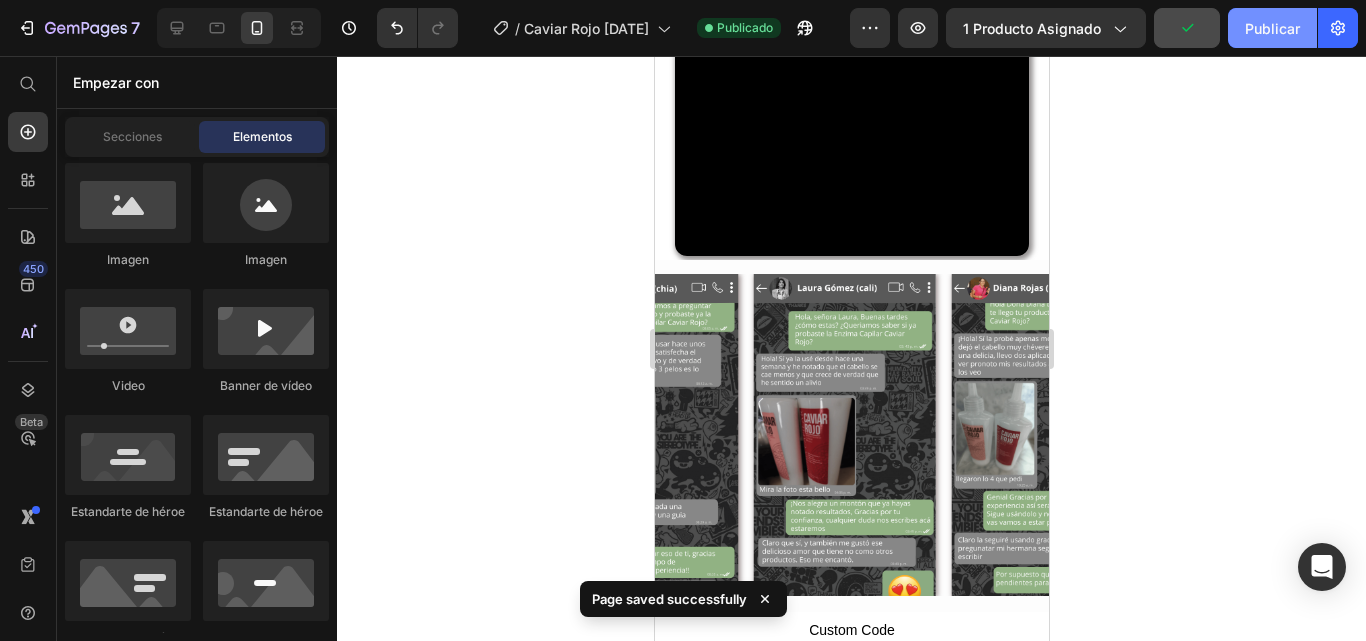 click on "Publicar" at bounding box center [1272, 28] 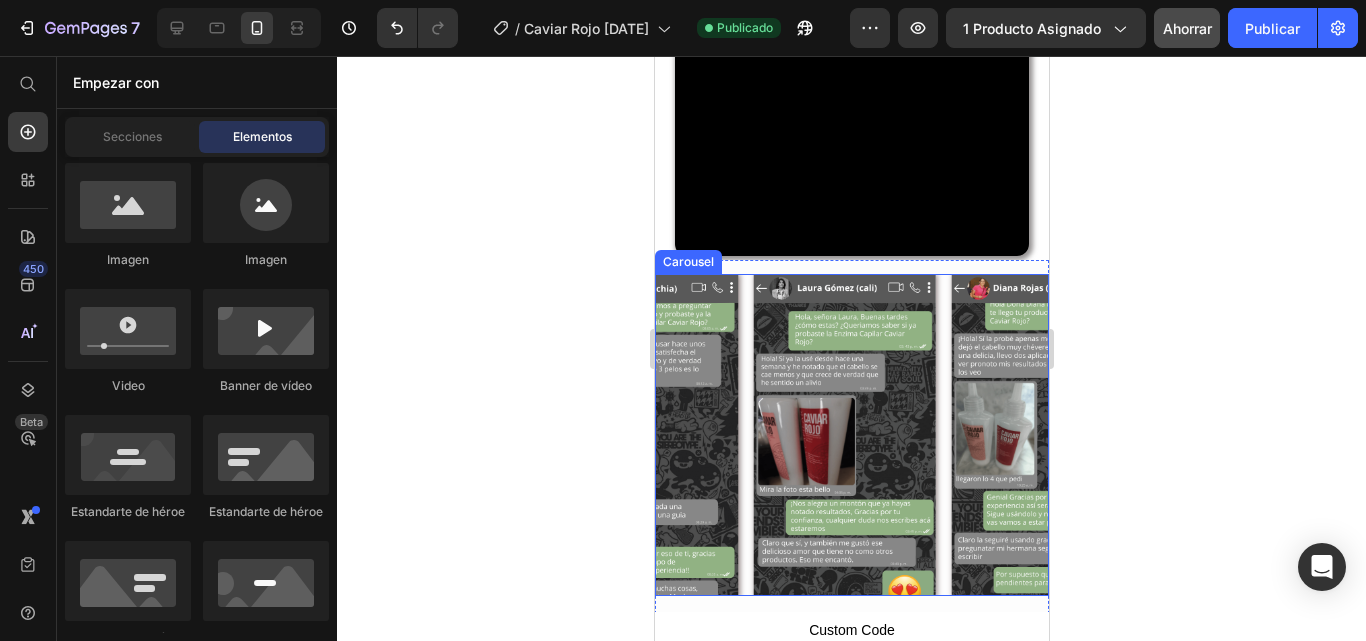 click on "Image Image Image Image Image" at bounding box center [851, 435] 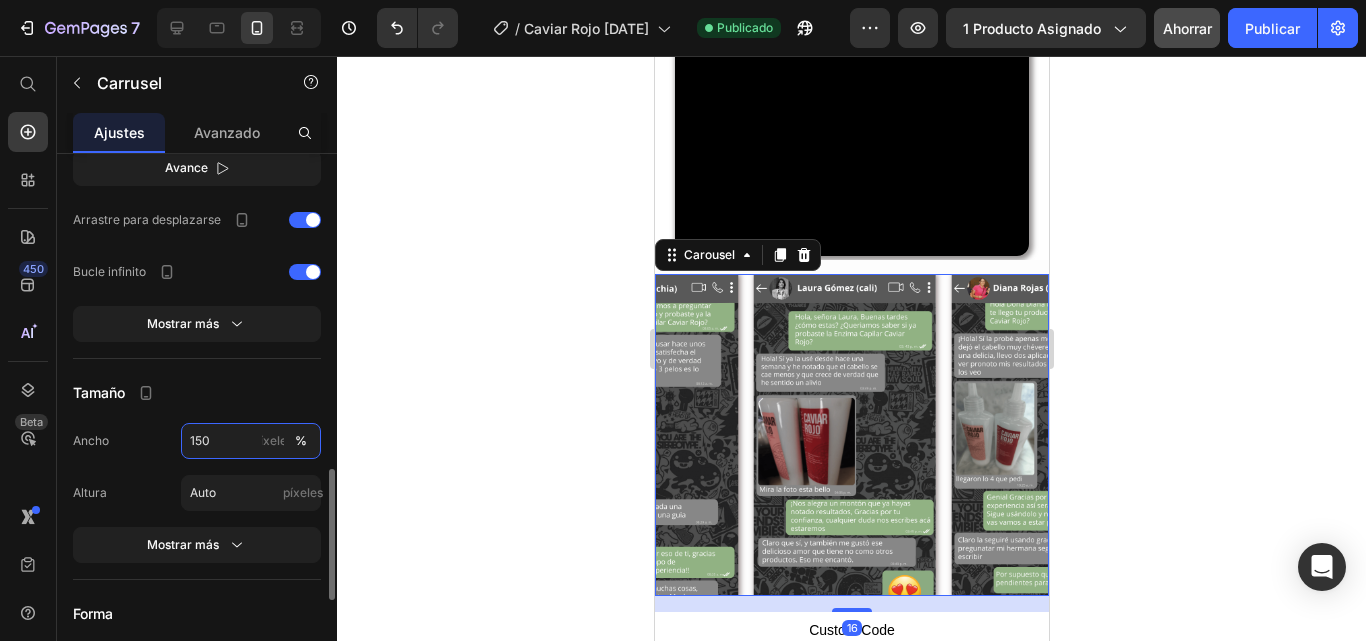 click on "150" at bounding box center [251, 441] 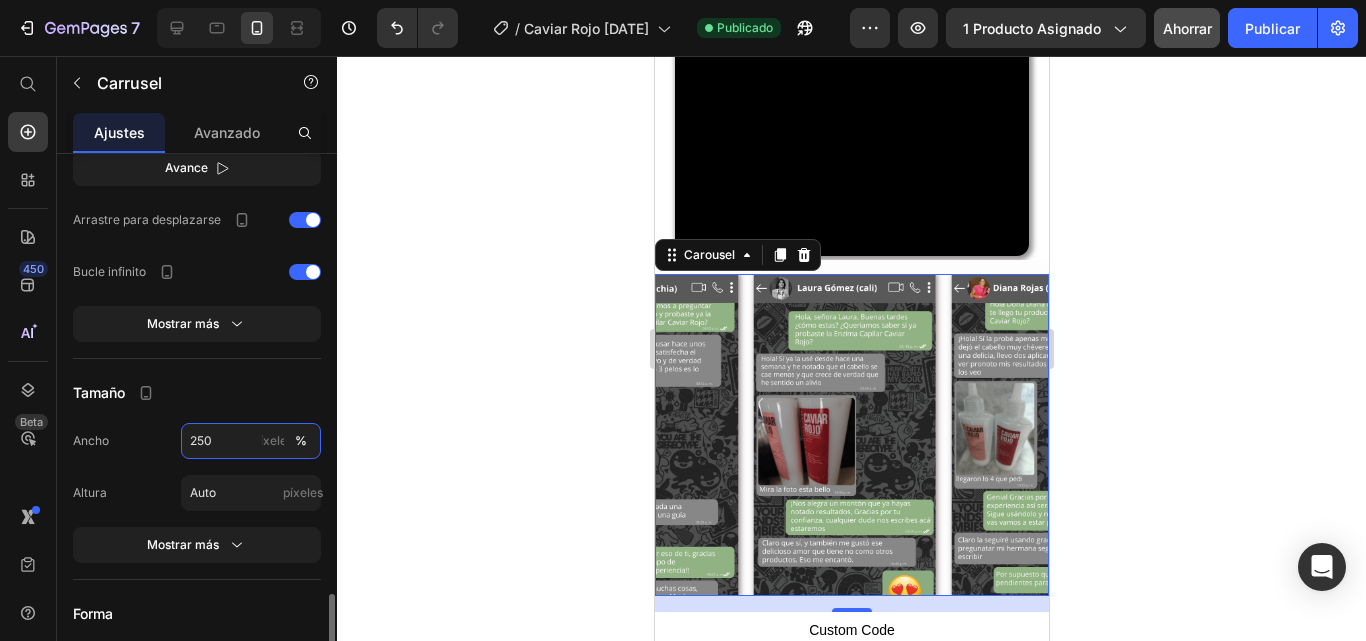 scroll, scrollTop: 1400, scrollLeft: 0, axis: vertical 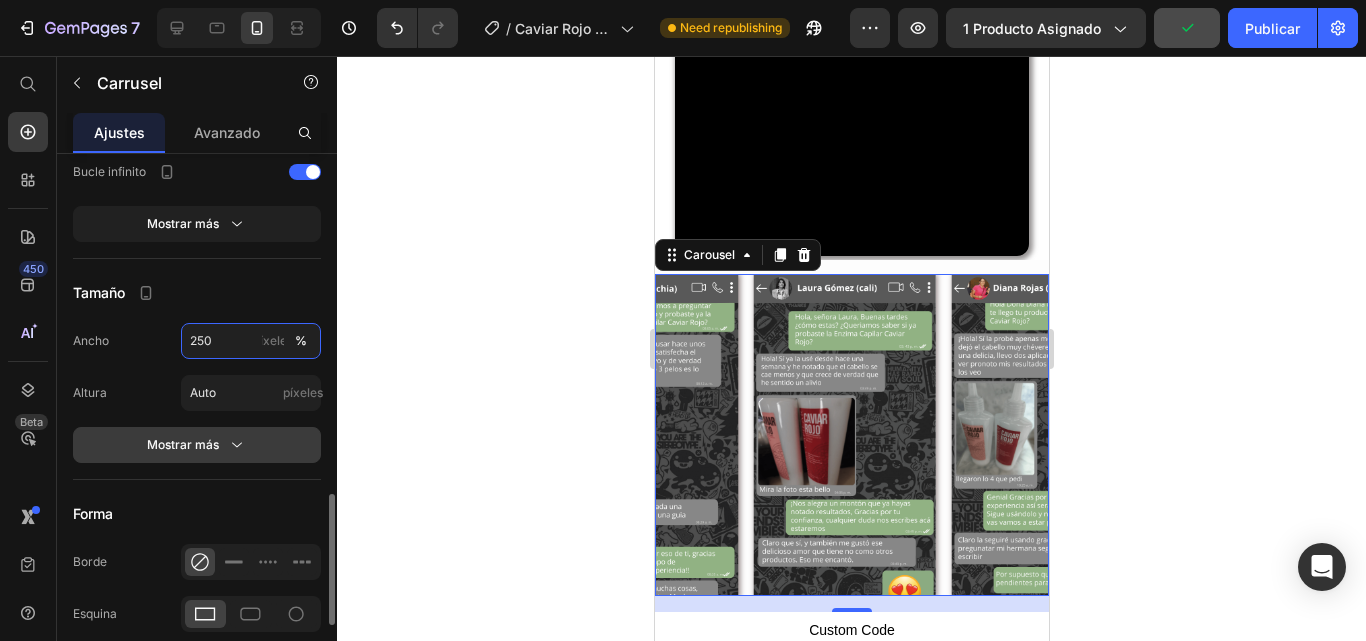 type on "250" 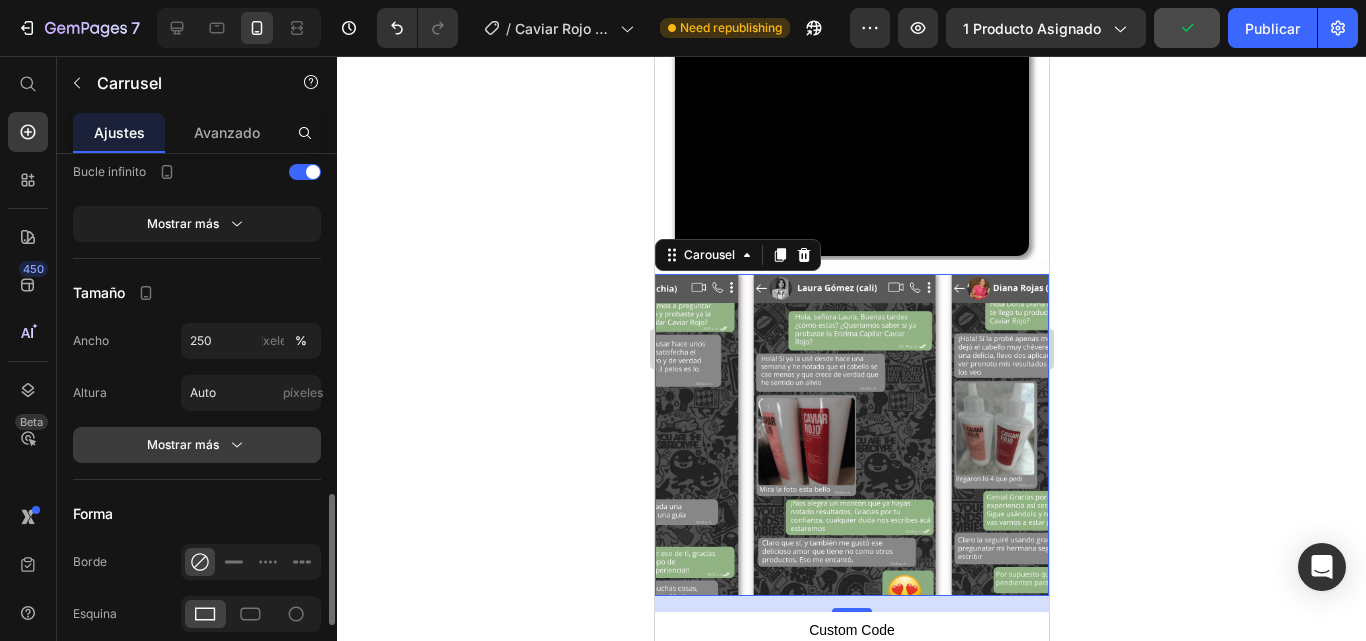 click on "Mostrar más" at bounding box center [197, 445] 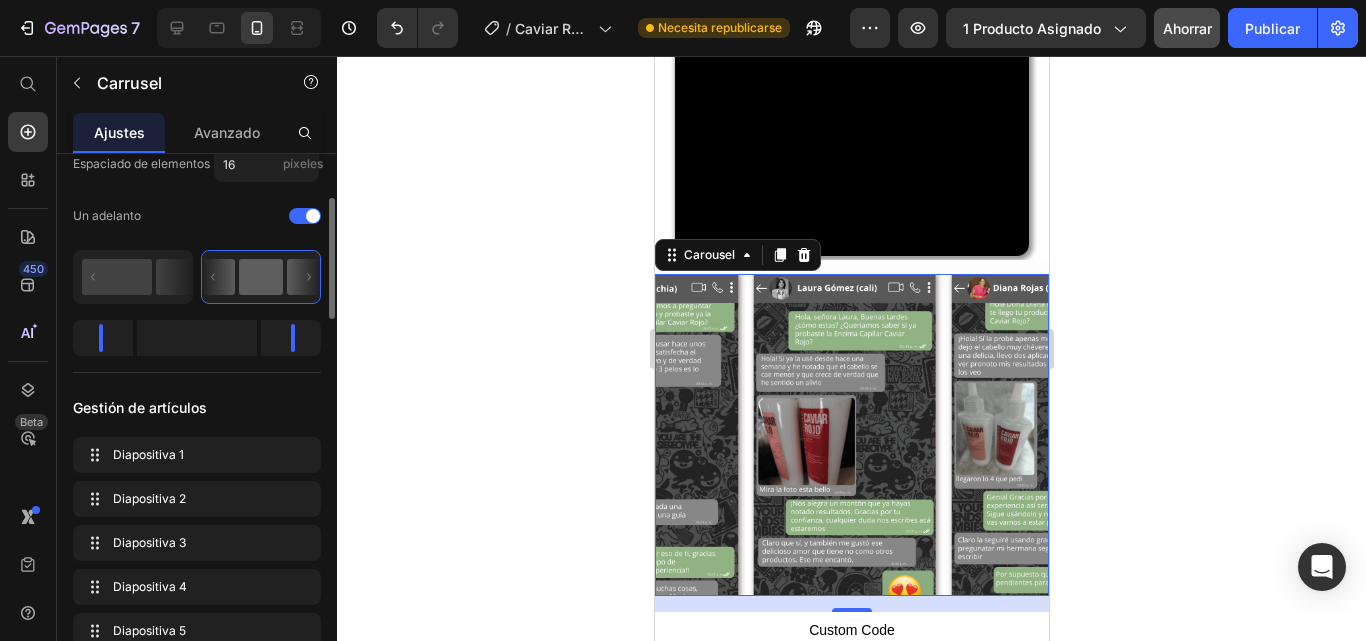 scroll, scrollTop: 100, scrollLeft: 0, axis: vertical 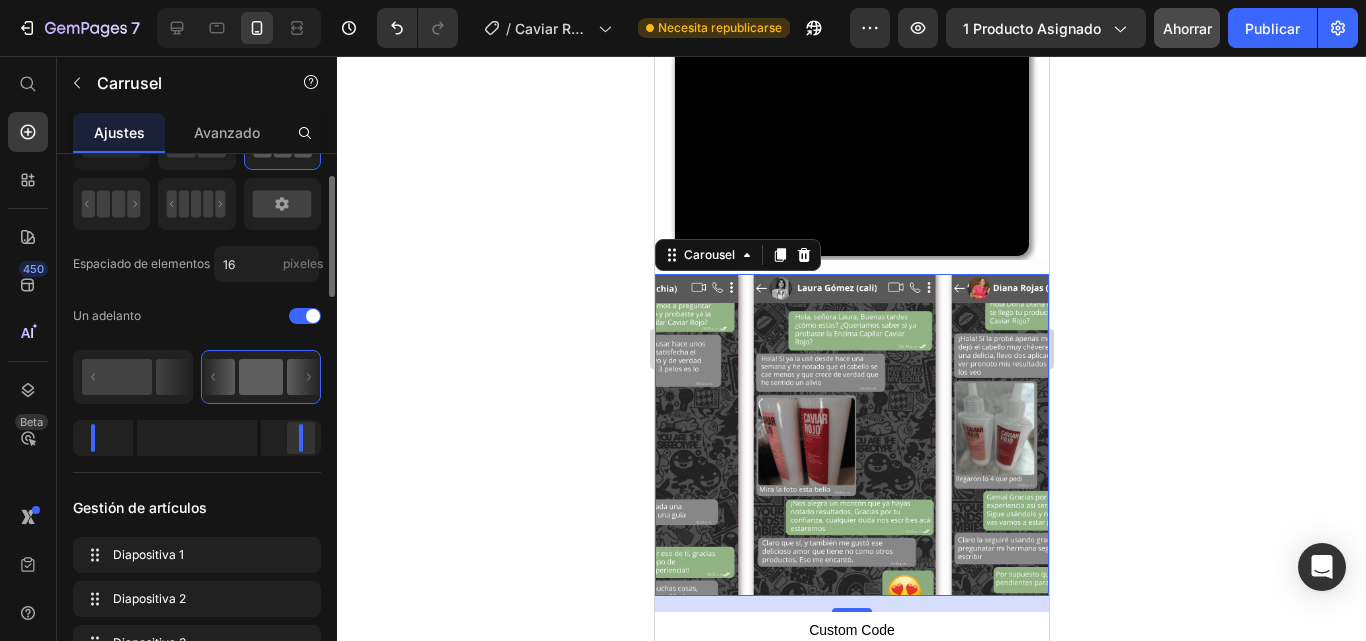 drag, startPoint x: 292, startPoint y: 442, endPoint x: 305, endPoint y: 446, distance: 13.601471 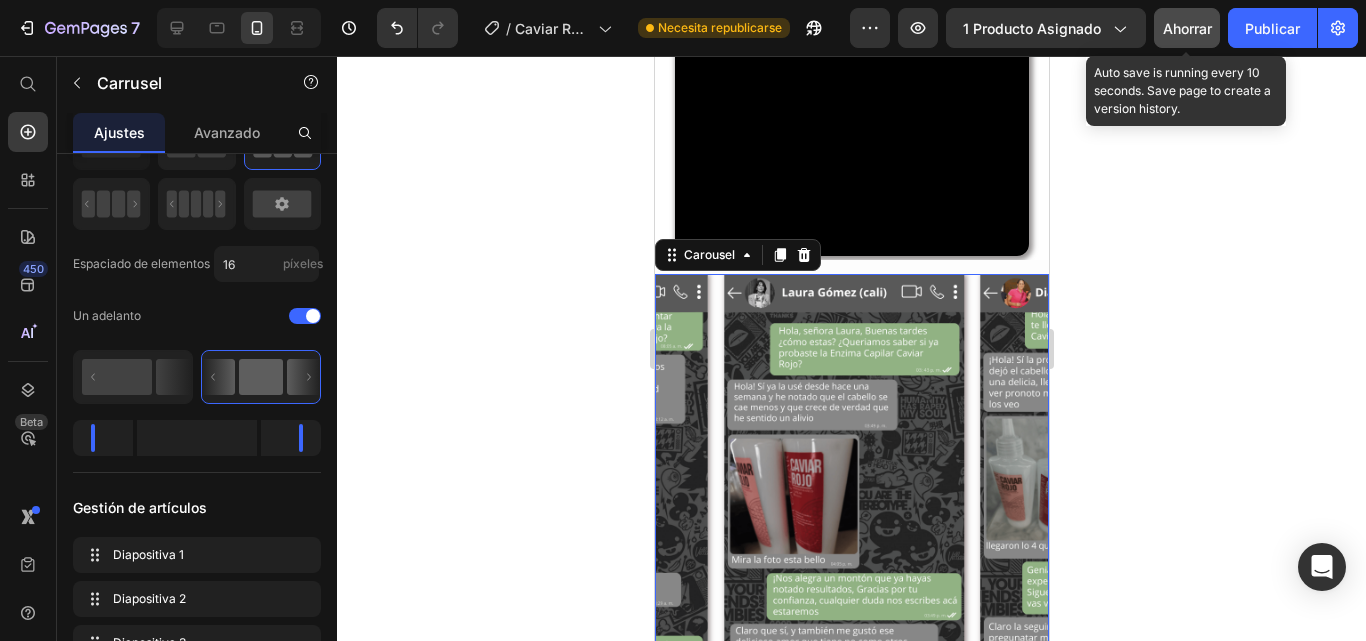 click on "Ahorrar" 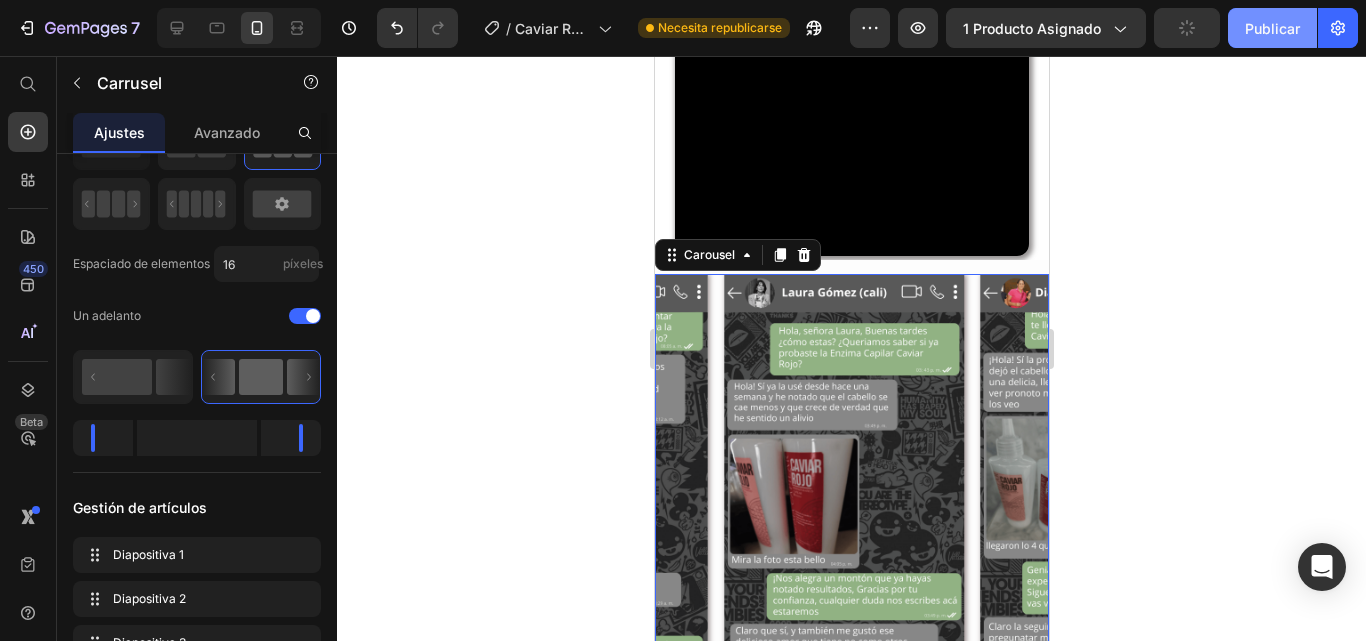 click on "Publicar" at bounding box center (1272, 28) 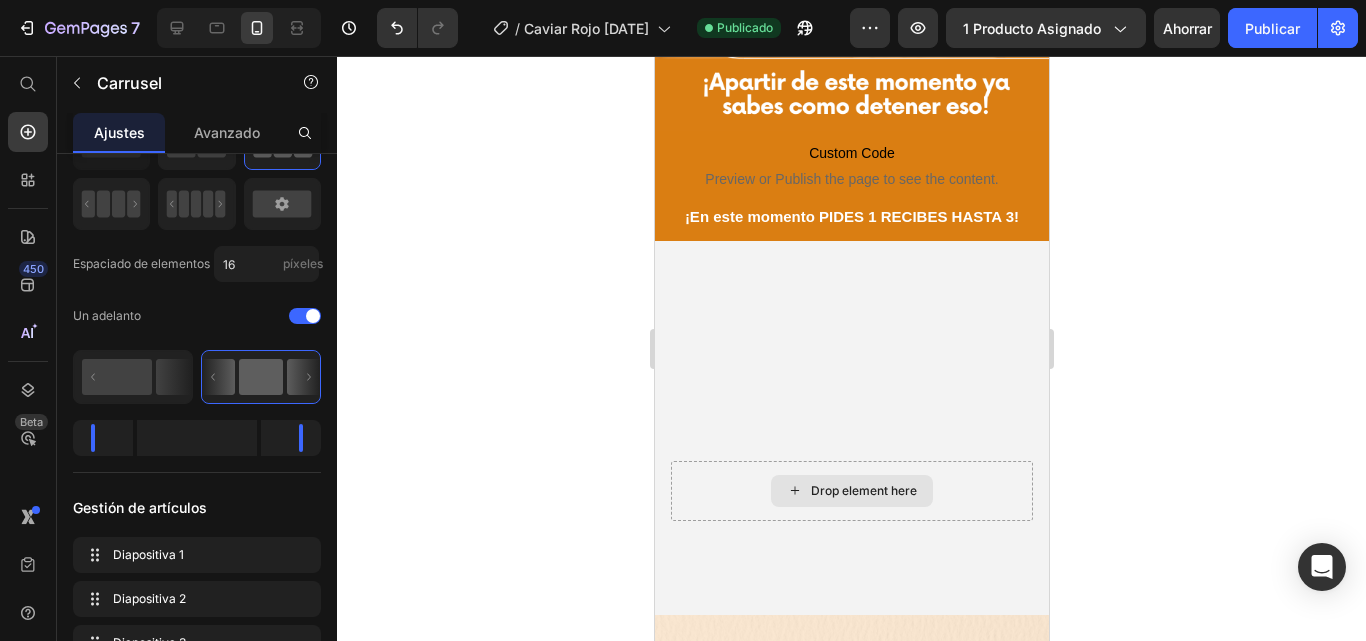 scroll, scrollTop: 3668, scrollLeft: 0, axis: vertical 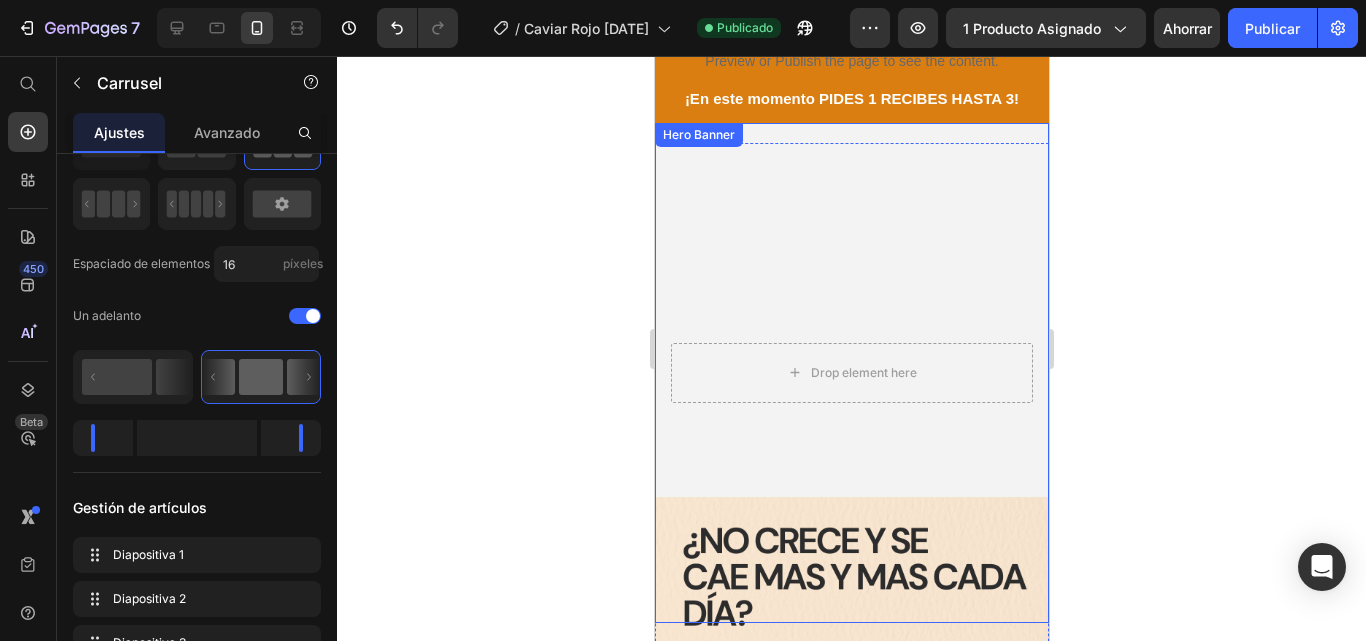 click at bounding box center [851, 373] 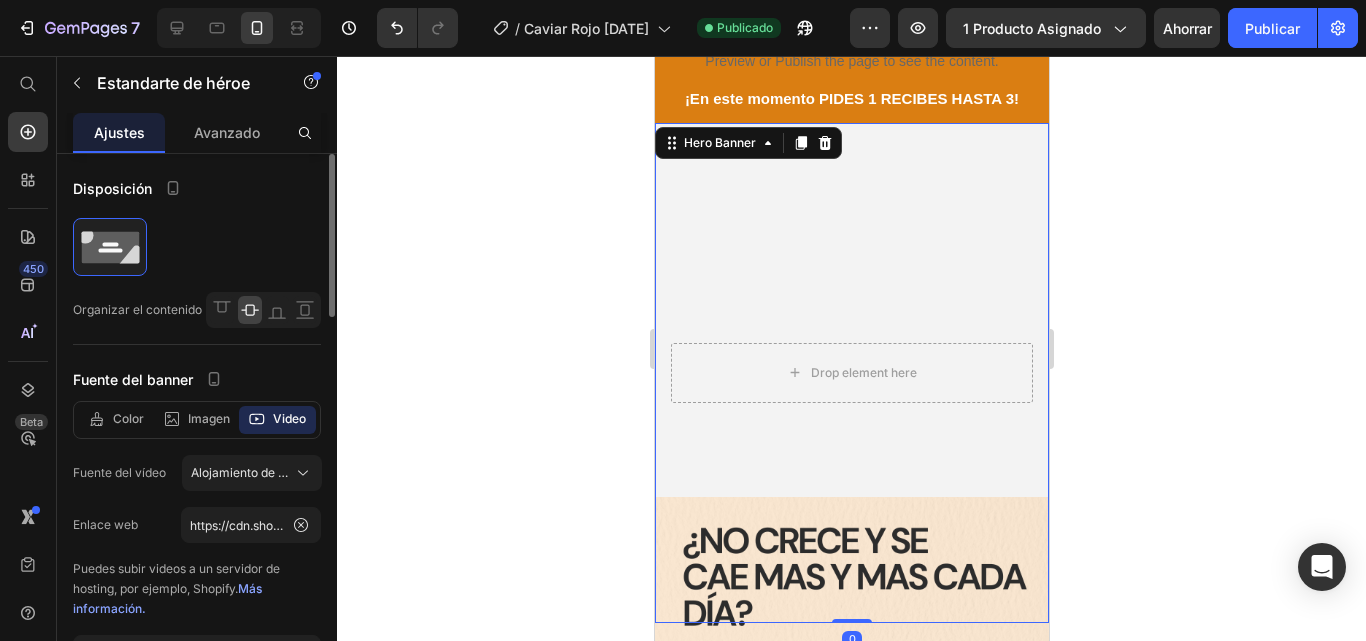 scroll, scrollTop: 100, scrollLeft: 0, axis: vertical 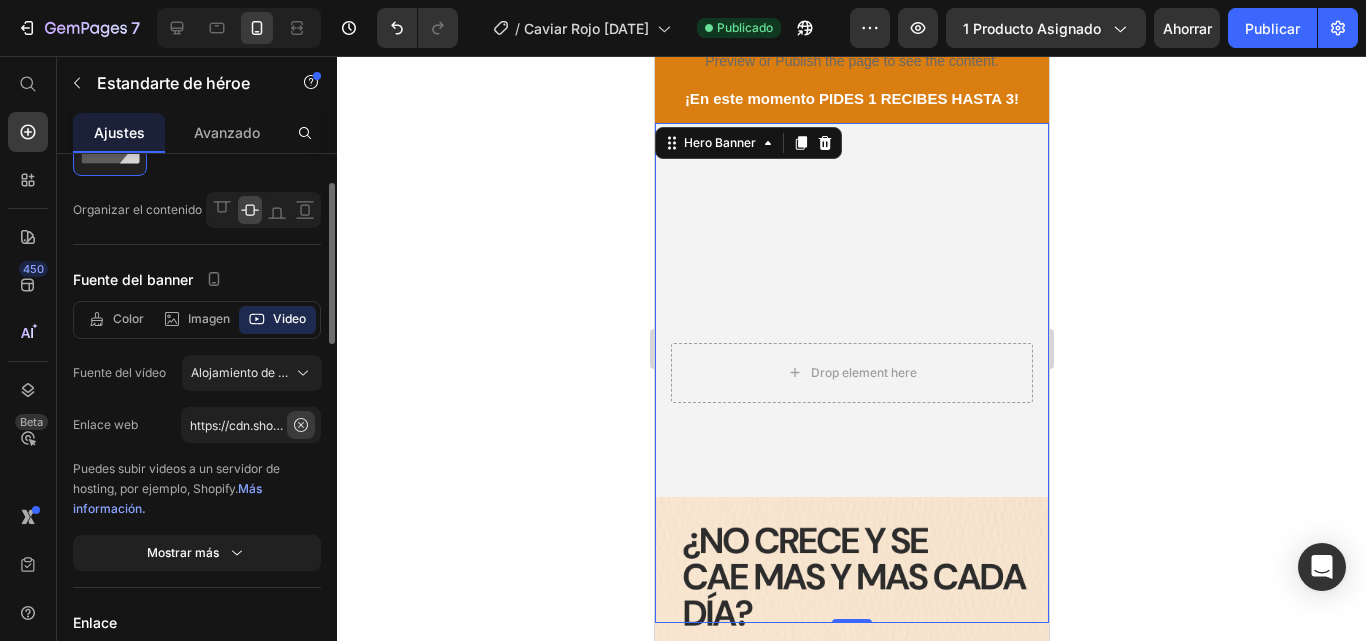 click 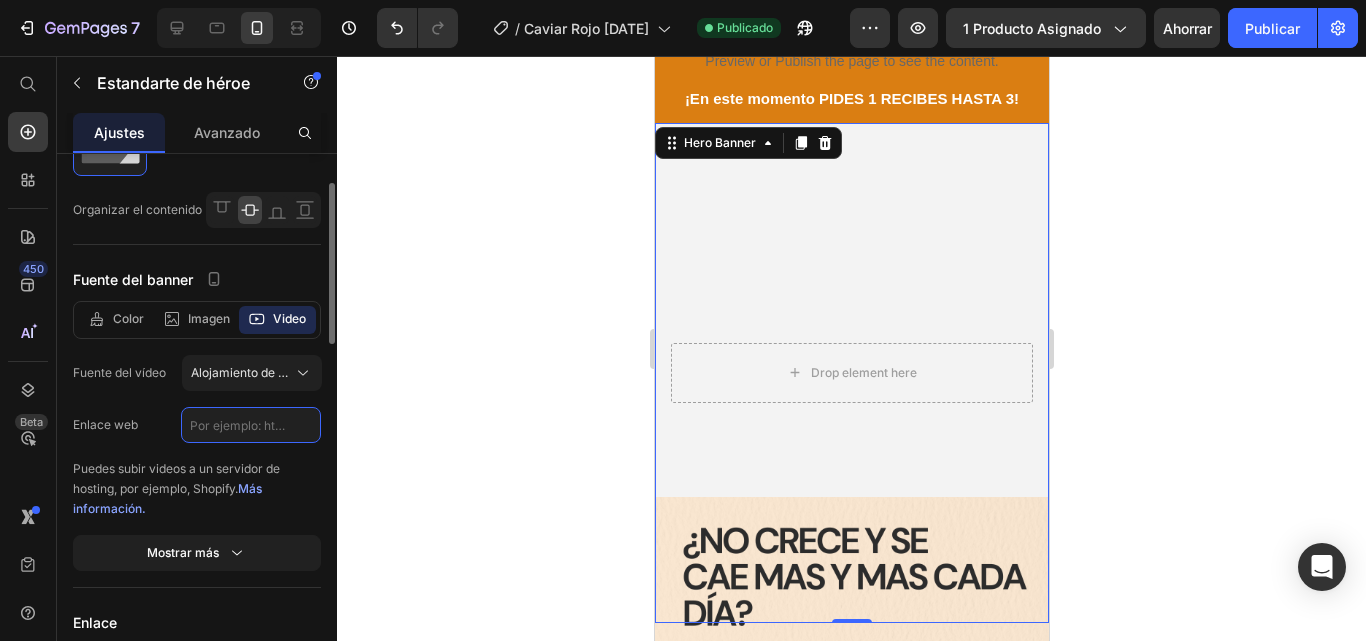 scroll, scrollTop: 0, scrollLeft: 0, axis: both 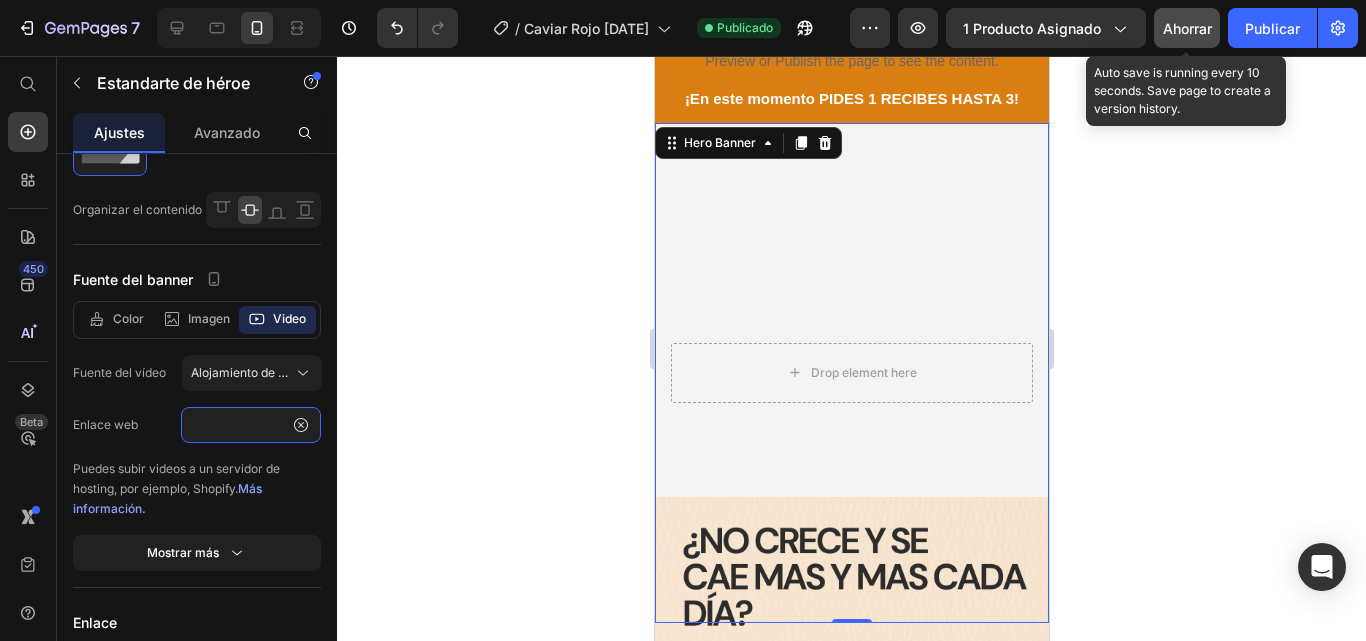 type on "https://cdn.shopify.com/videos/c/o/v/c184f3d575ae4e4f897e3f2e11ba1a5c.mp4" 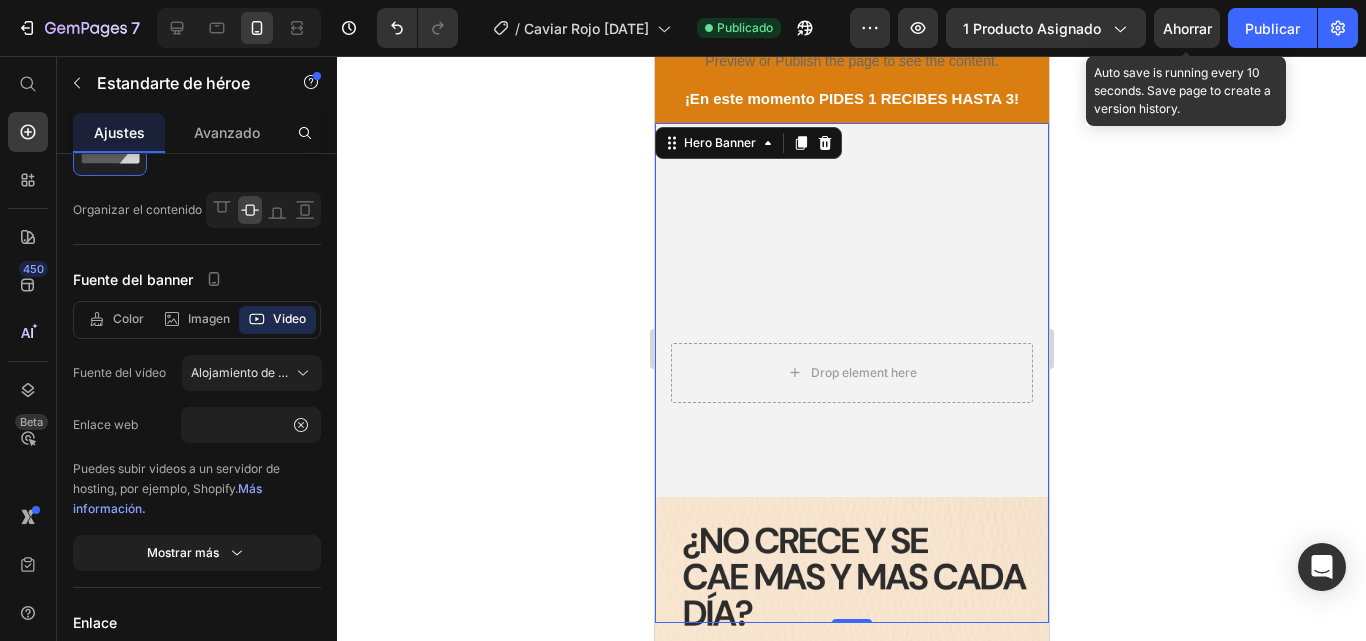 drag, startPoint x: 1165, startPoint y: 40, endPoint x: 1103, endPoint y: 127, distance: 106.83164 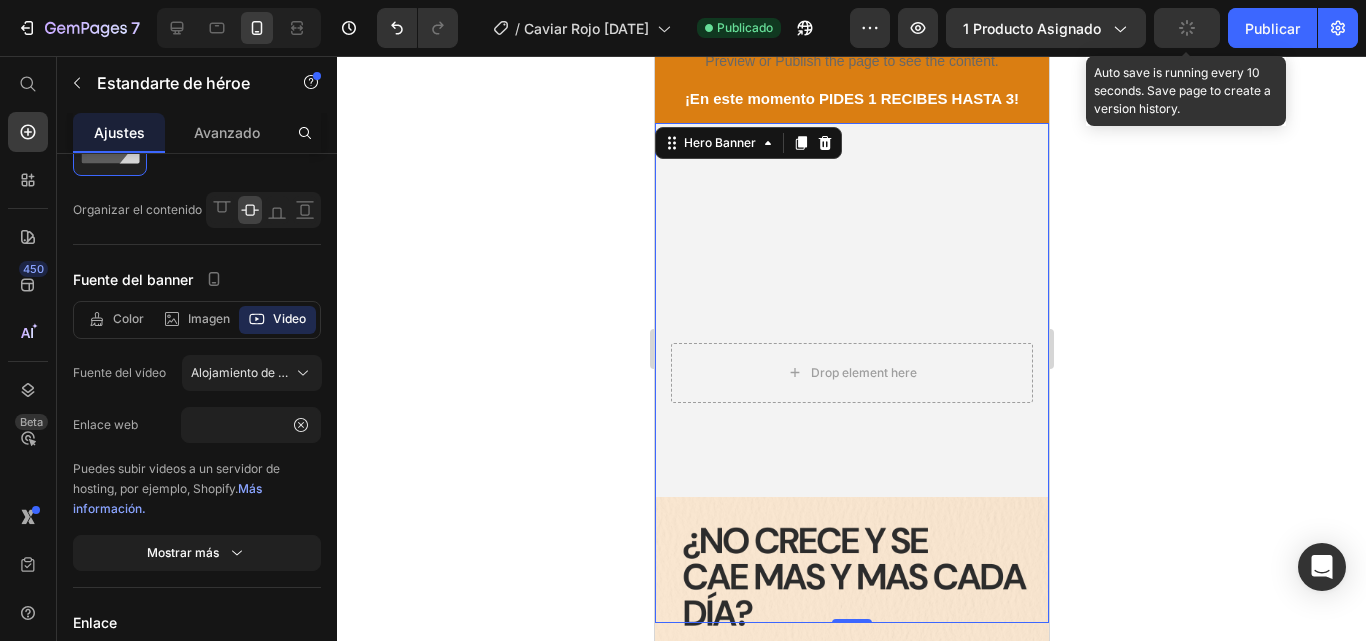 scroll, scrollTop: 0, scrollLeft: 0, axis: both 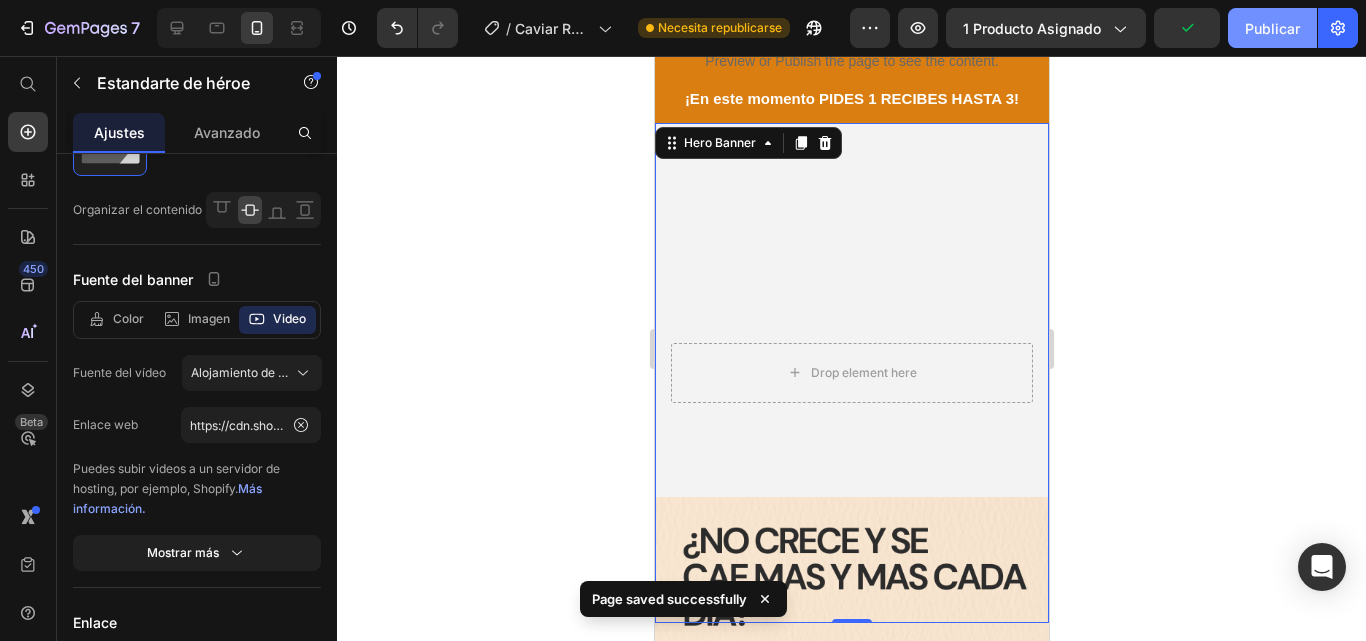 click on "Publicar" 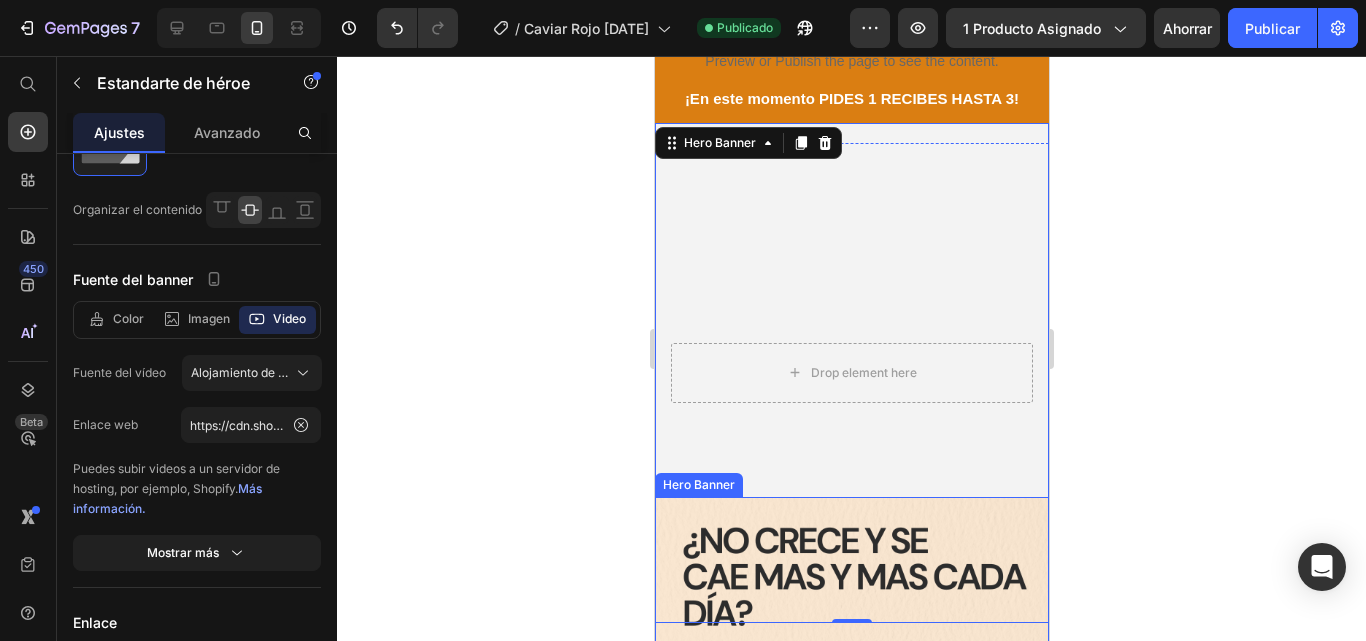 click 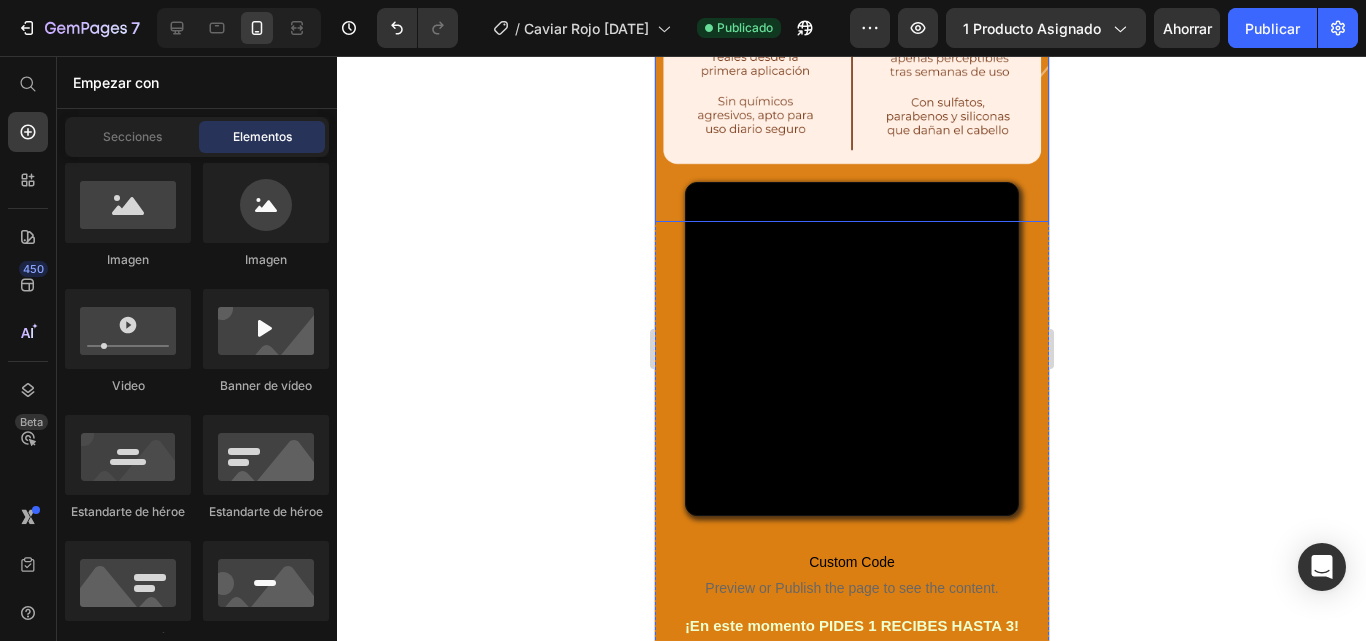 scroll, scrollTop: 6968, scrollLeft: 0, axis: vertical 